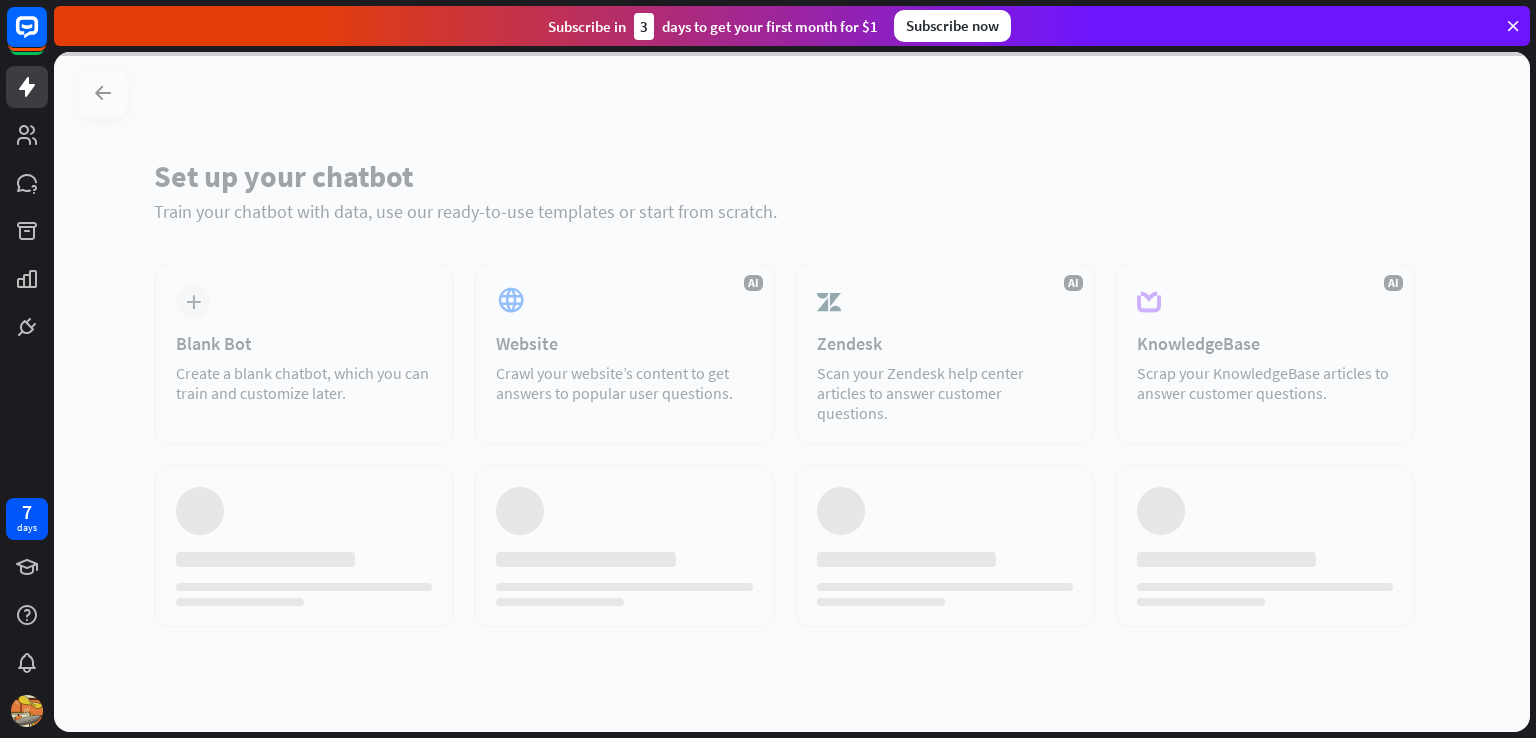 scroll, scrollTop: 0, scrollLeft: 0, axis: both 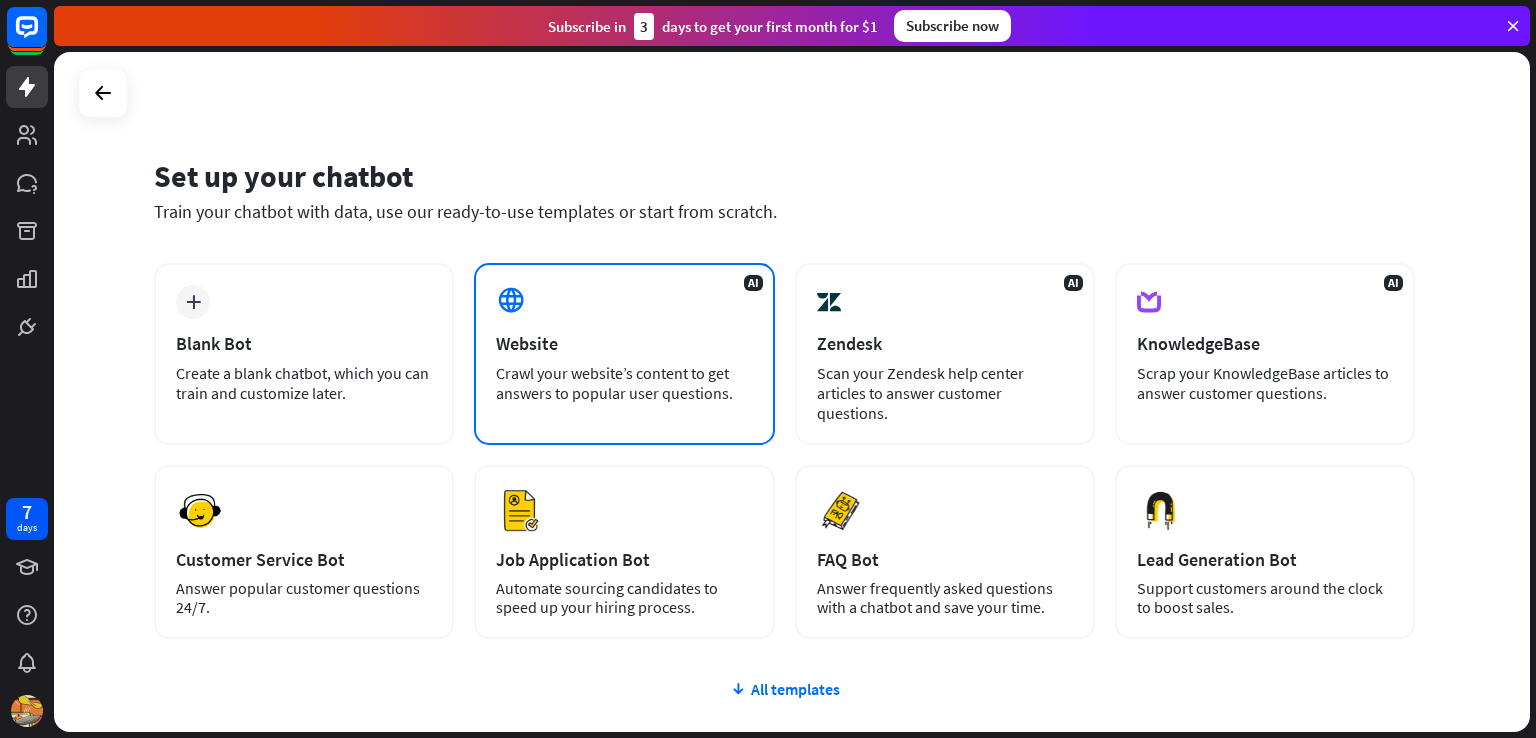 click on "Website" at bounding box center (624, 343) 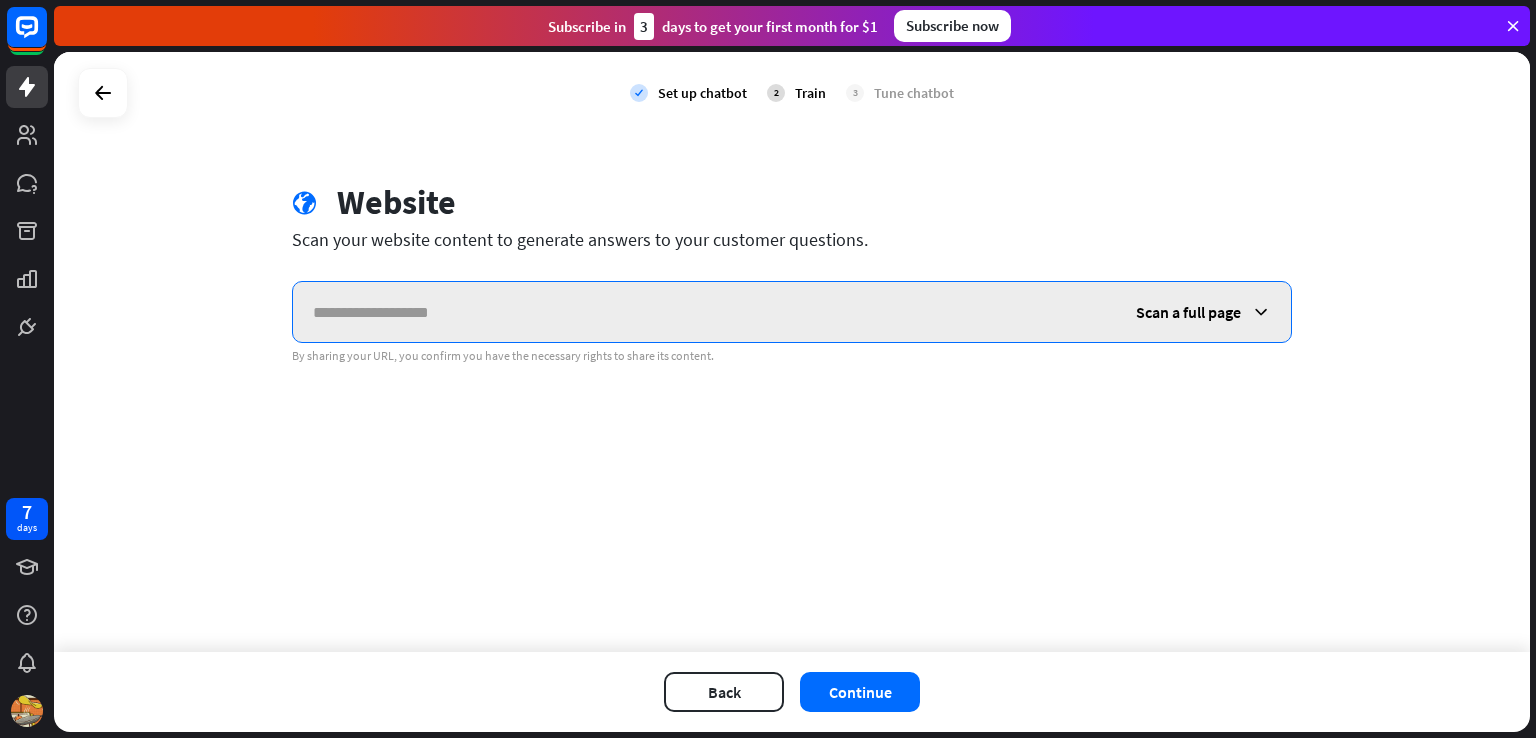 click at bounding box center (704, 312) 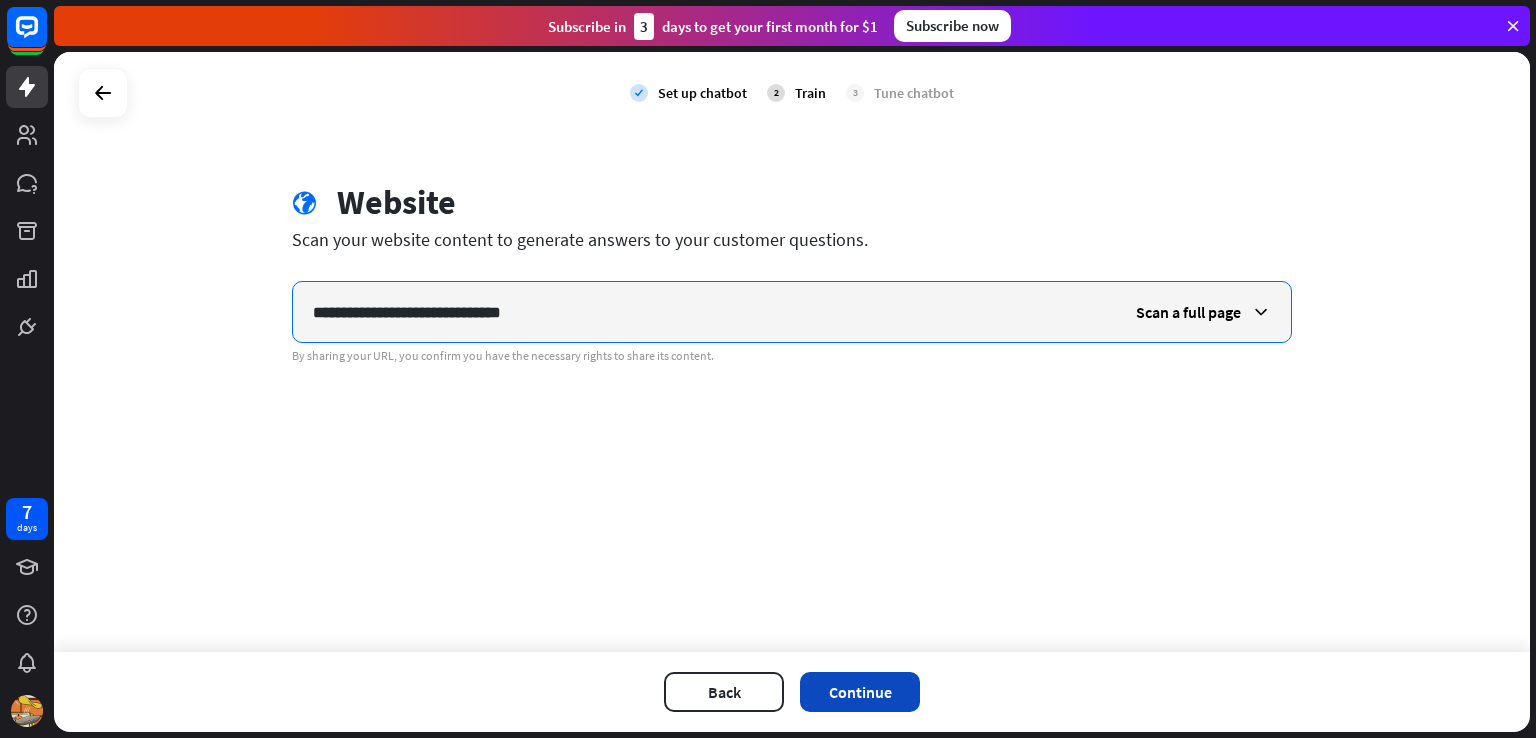 type on "**********" 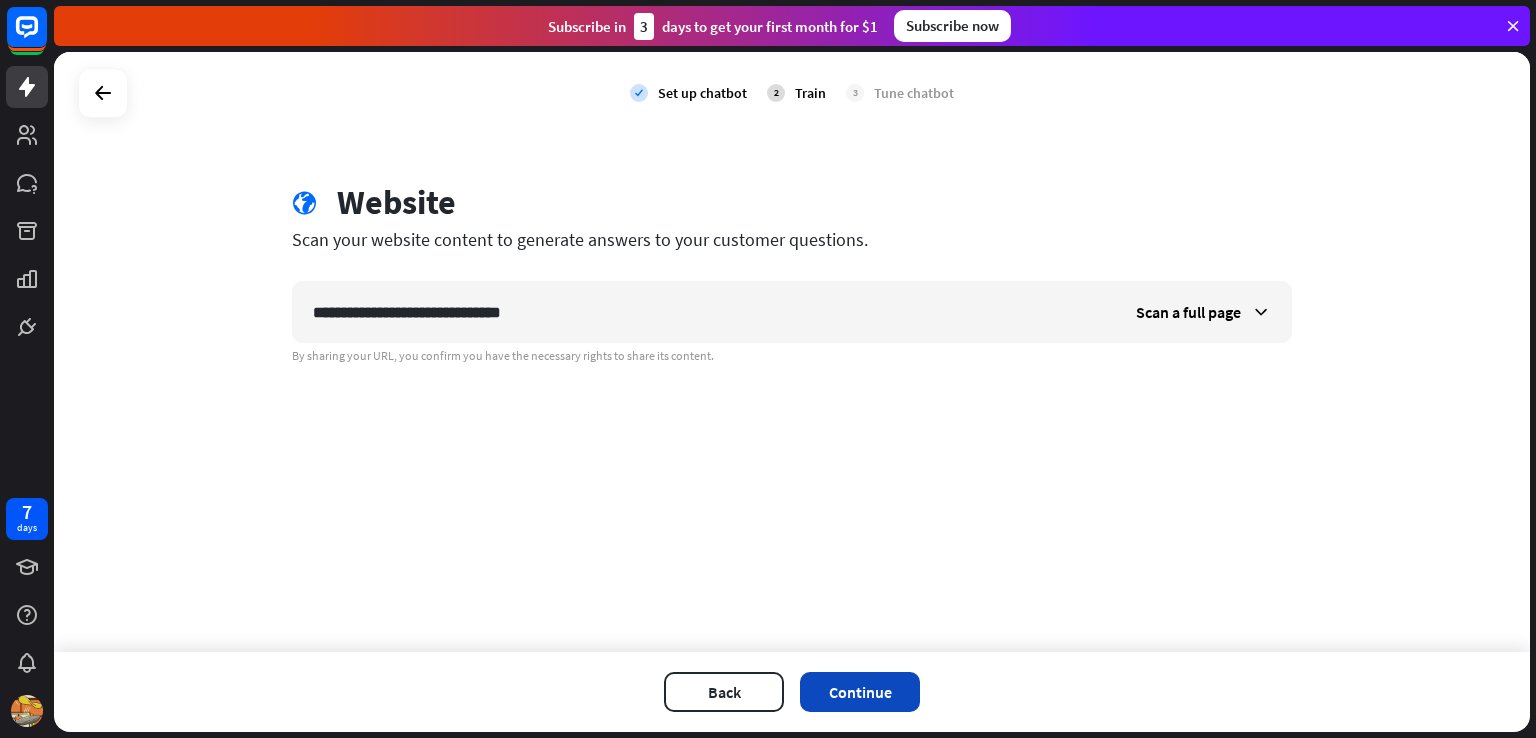 click on "Continue" at bounding box center [860, 692] 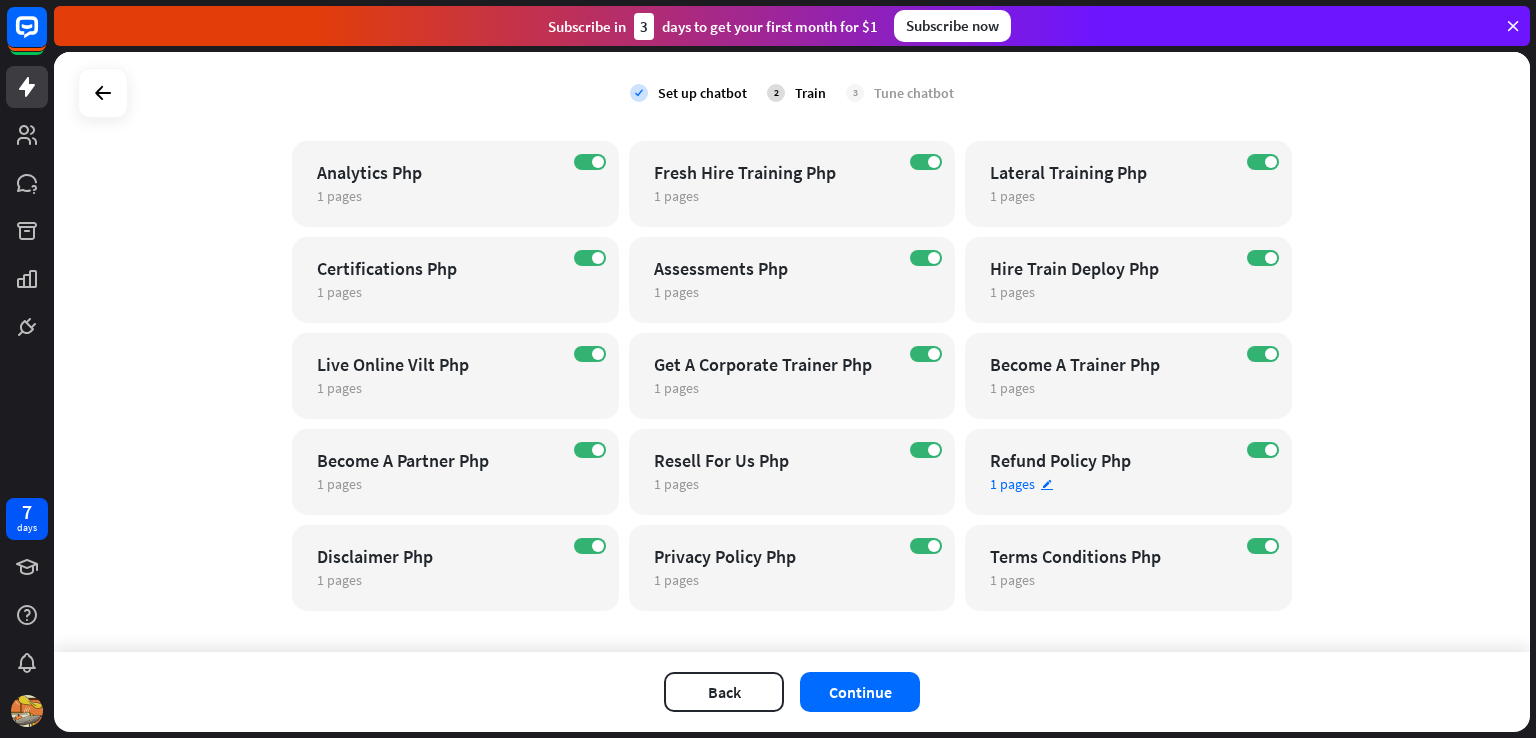 scroll, scrollTop: 676, scrollLeft: 0, axis: vertical 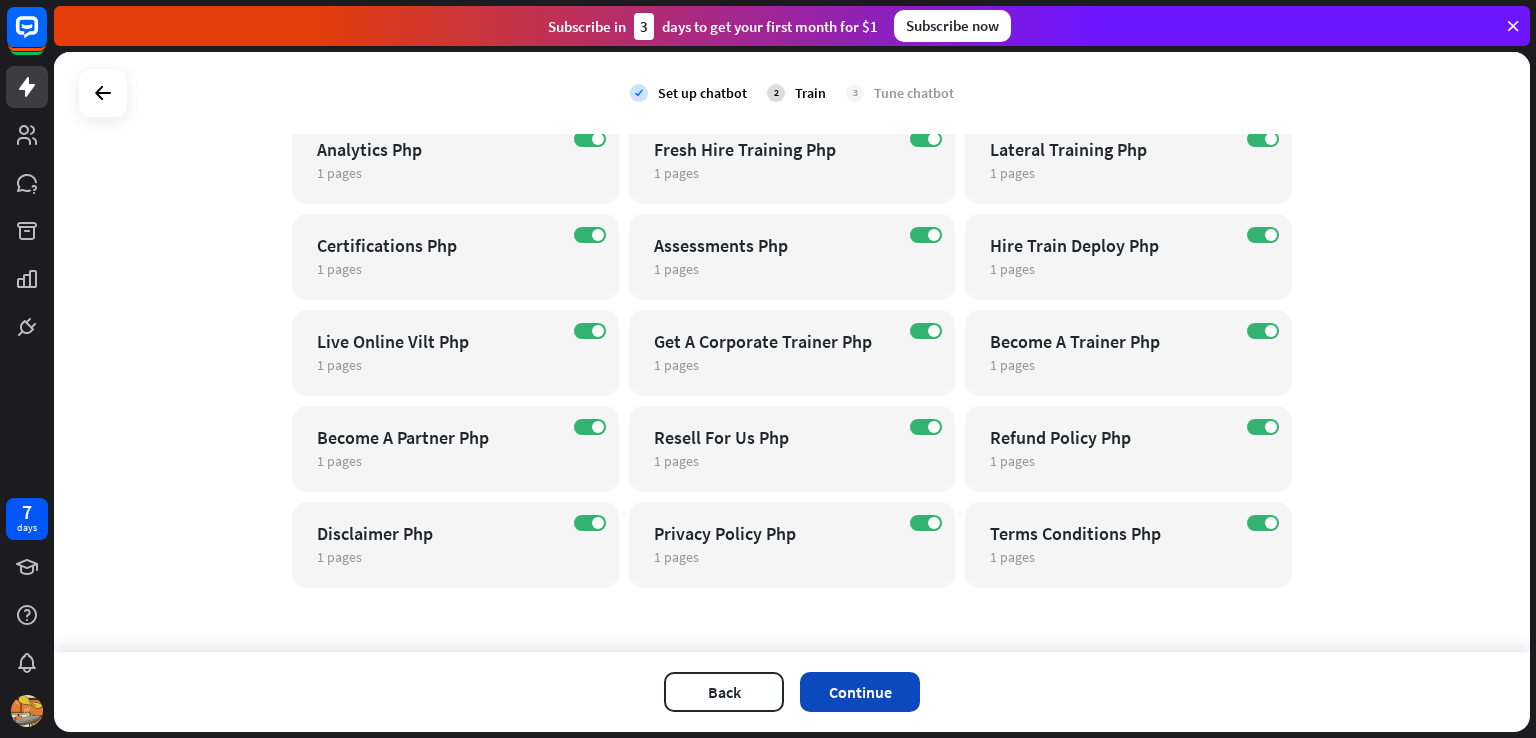 click on "Continue" at bounding box center (860, 692) 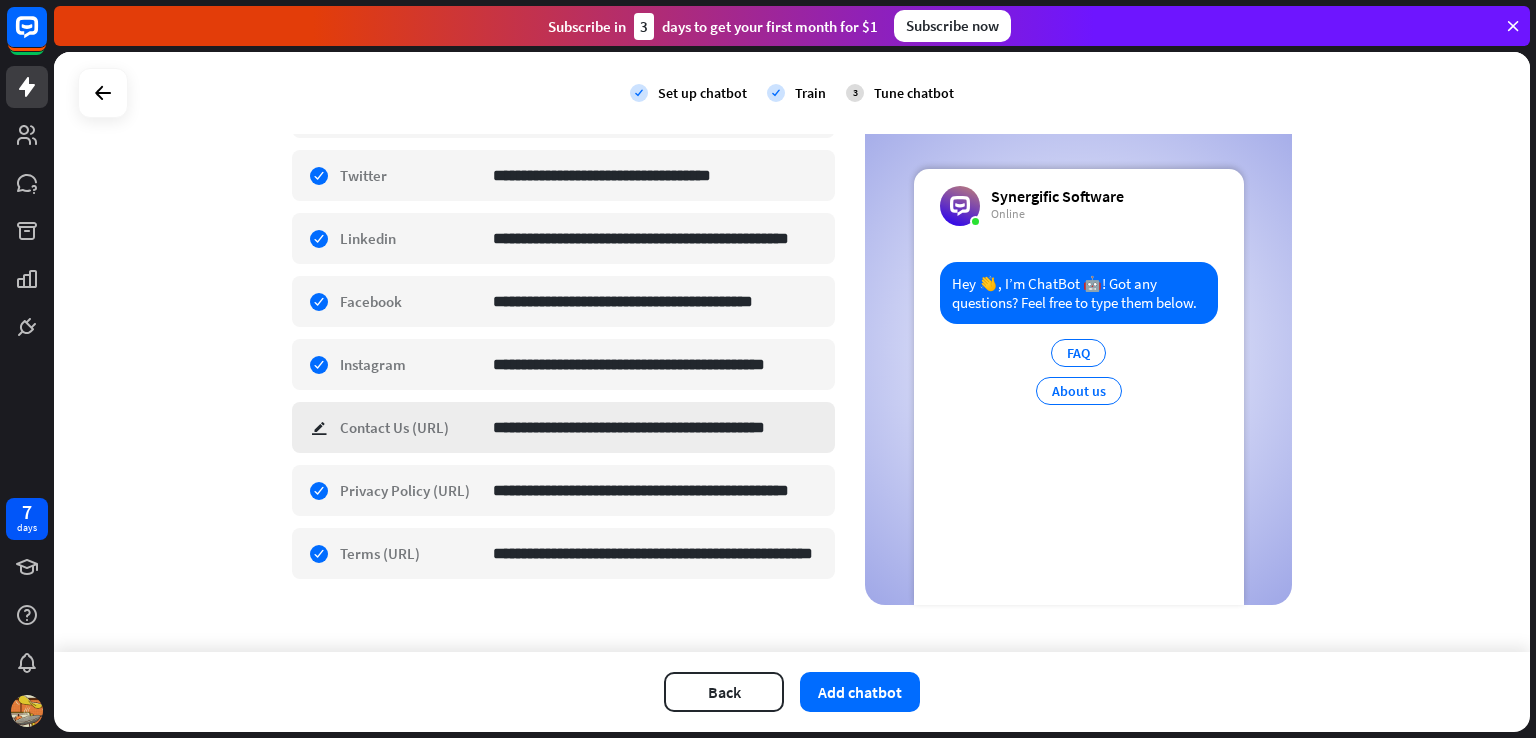 scroll, scrollTop: 606, scrollLeft: 0, axis: vertical 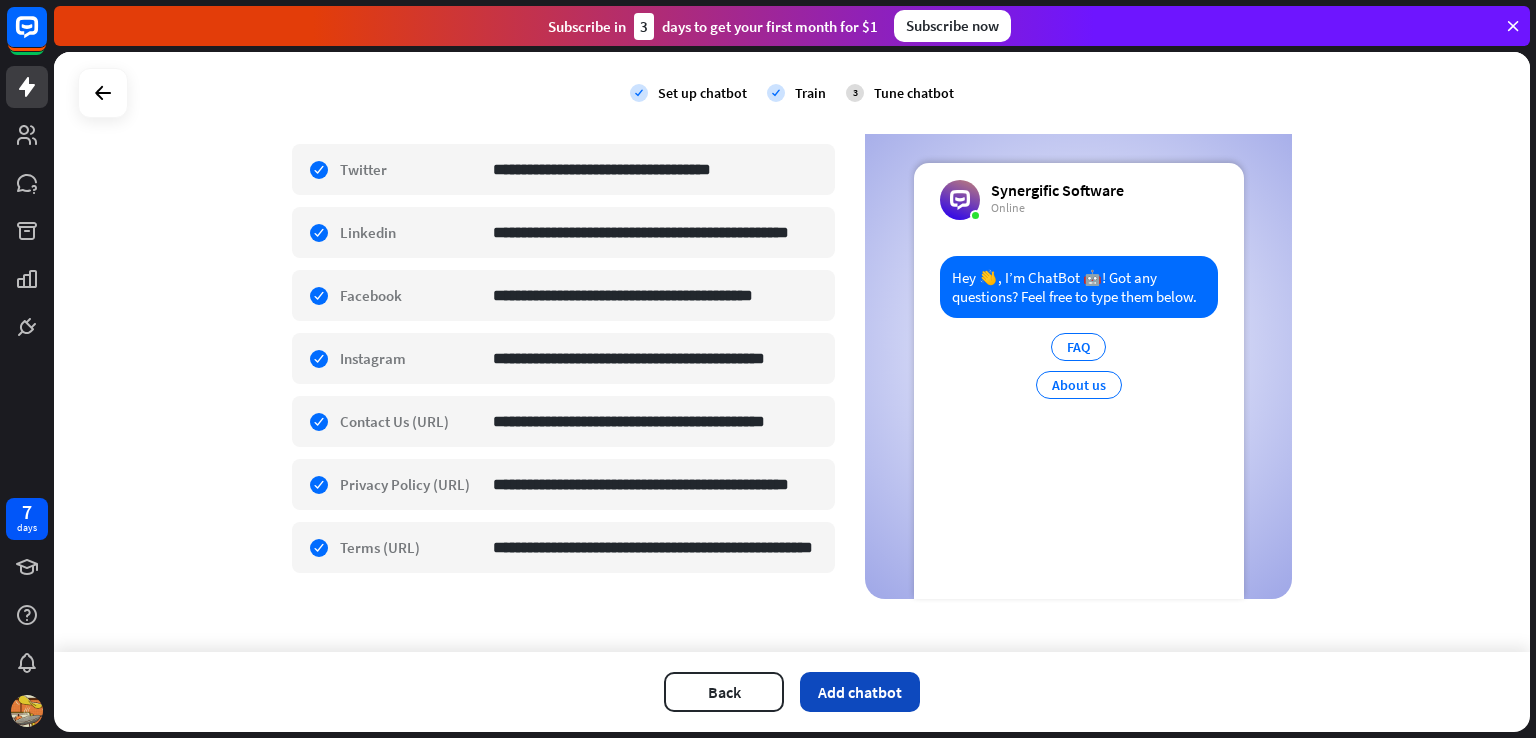 click on "Add chatbot" at bounding box center (860, 692) 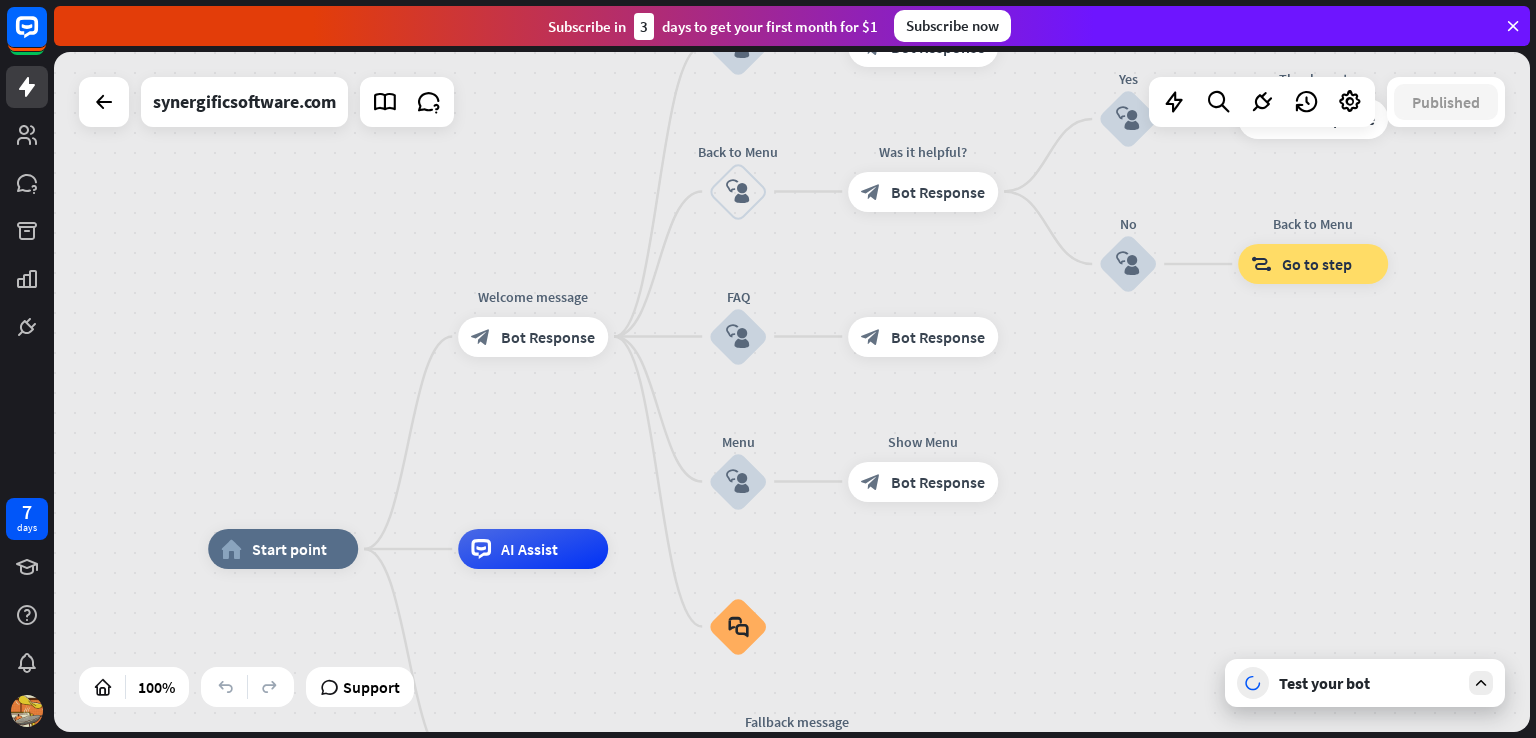 drag, startPoint x: 958, startPoint y: 528, endPoint x: 853, endPoint y: 640, distance: 153.52199 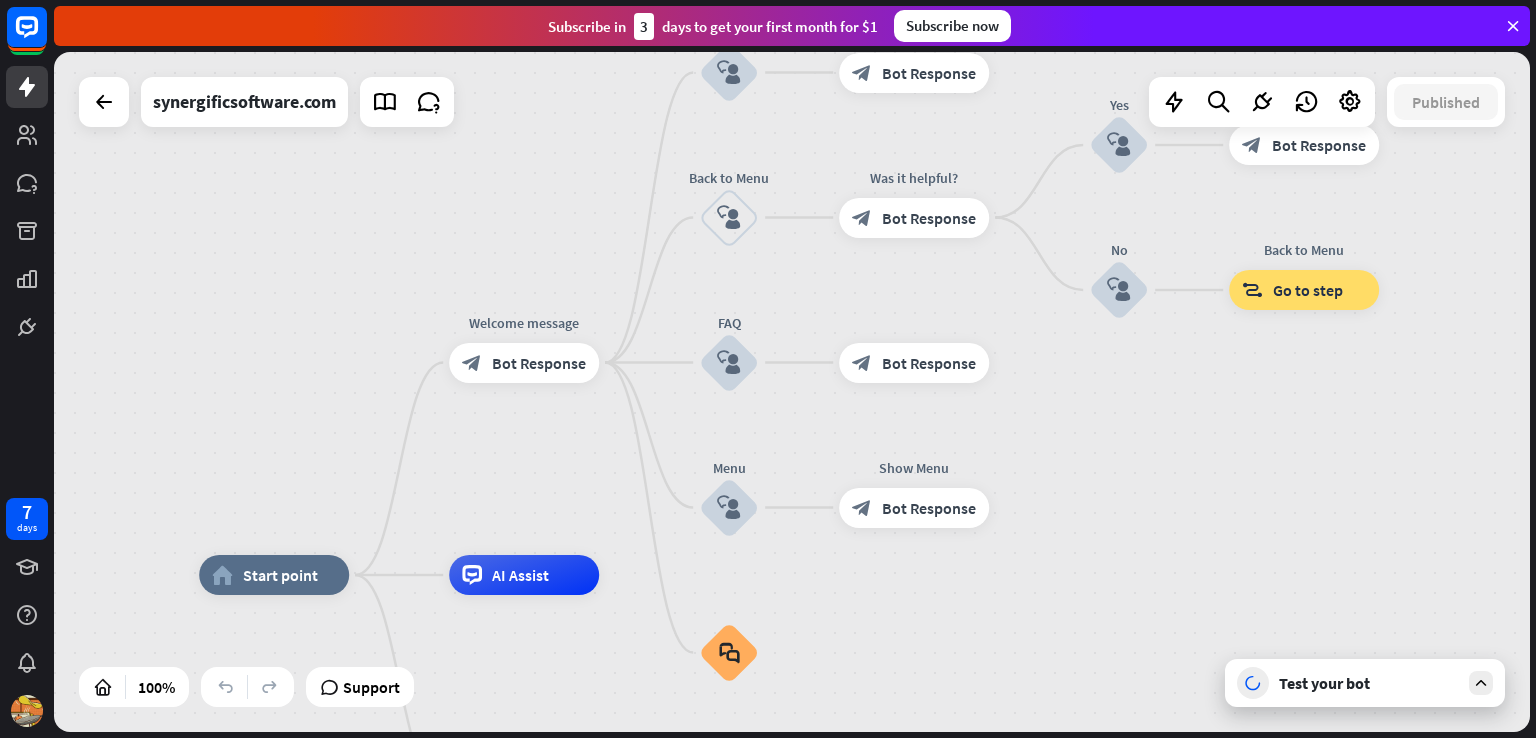 drag, startPoint x: 1121, startPoint y: 457, endPoint x: 1049, endPoint y: 623, distance: 180.94199 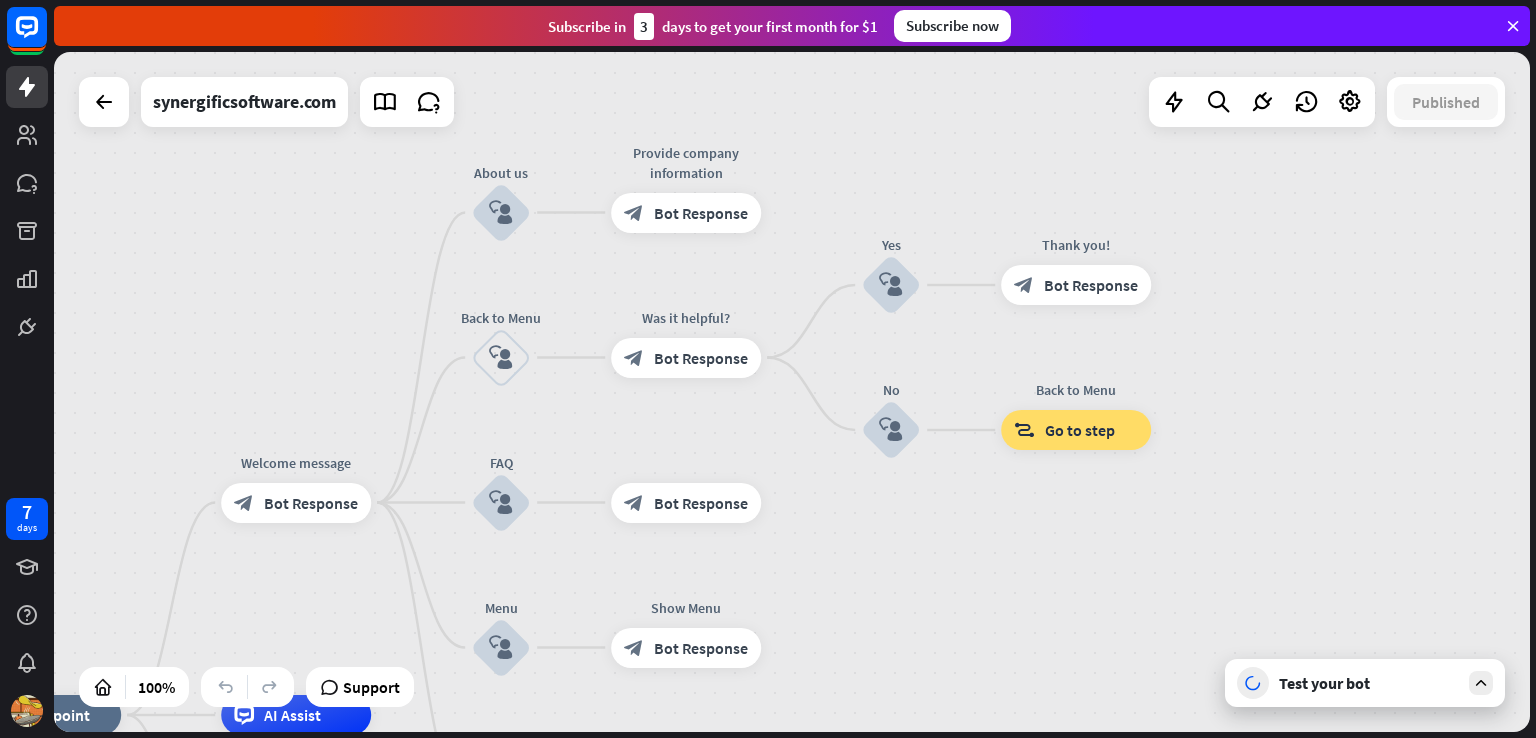 drag, startPoint x: 1005, startPoint y: 515, endPoint x: 840, endPoint y: 515, distance: 165 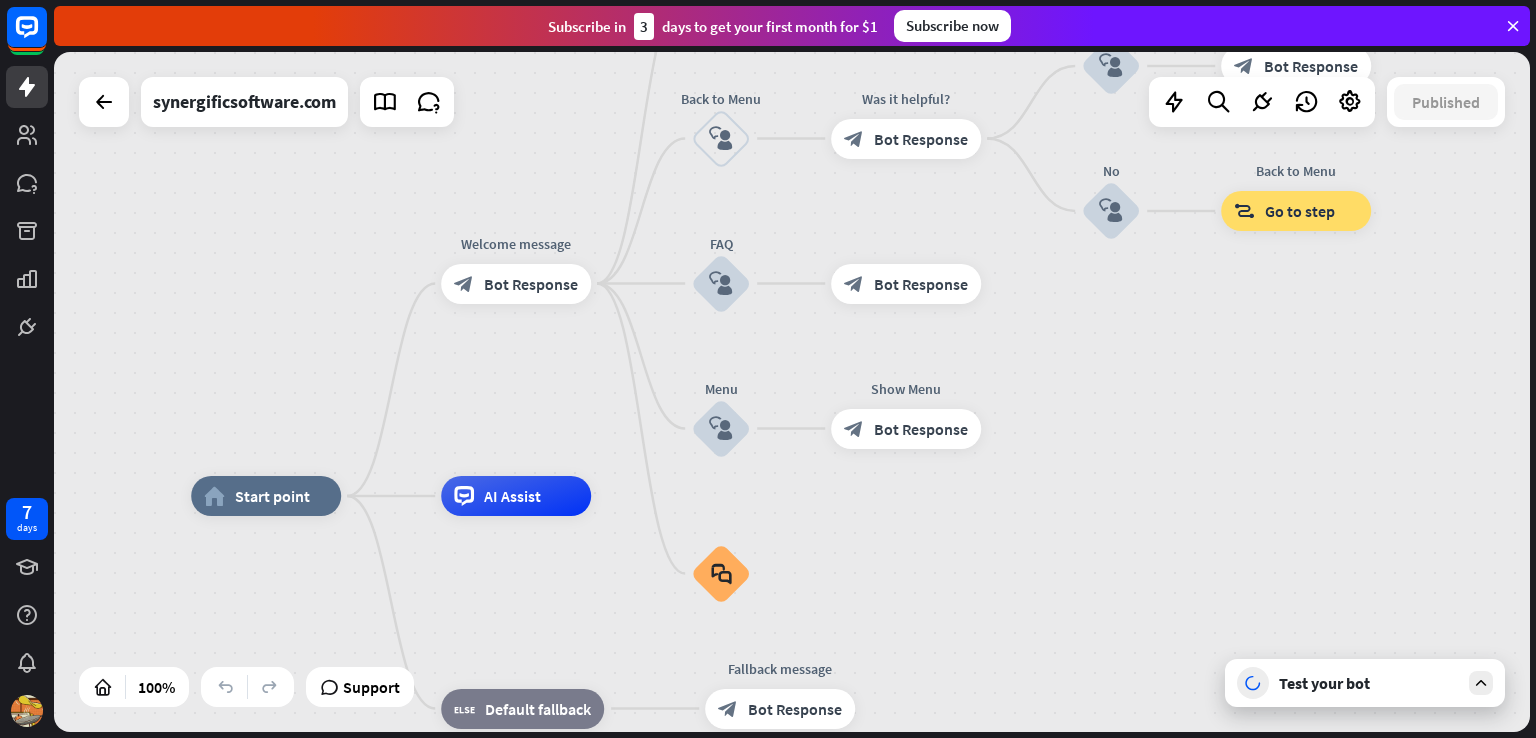 drag, startPoint x: 902, startPoint y: 588, endPoint x: 1128, endPoint y: 312, distance: 356.72397 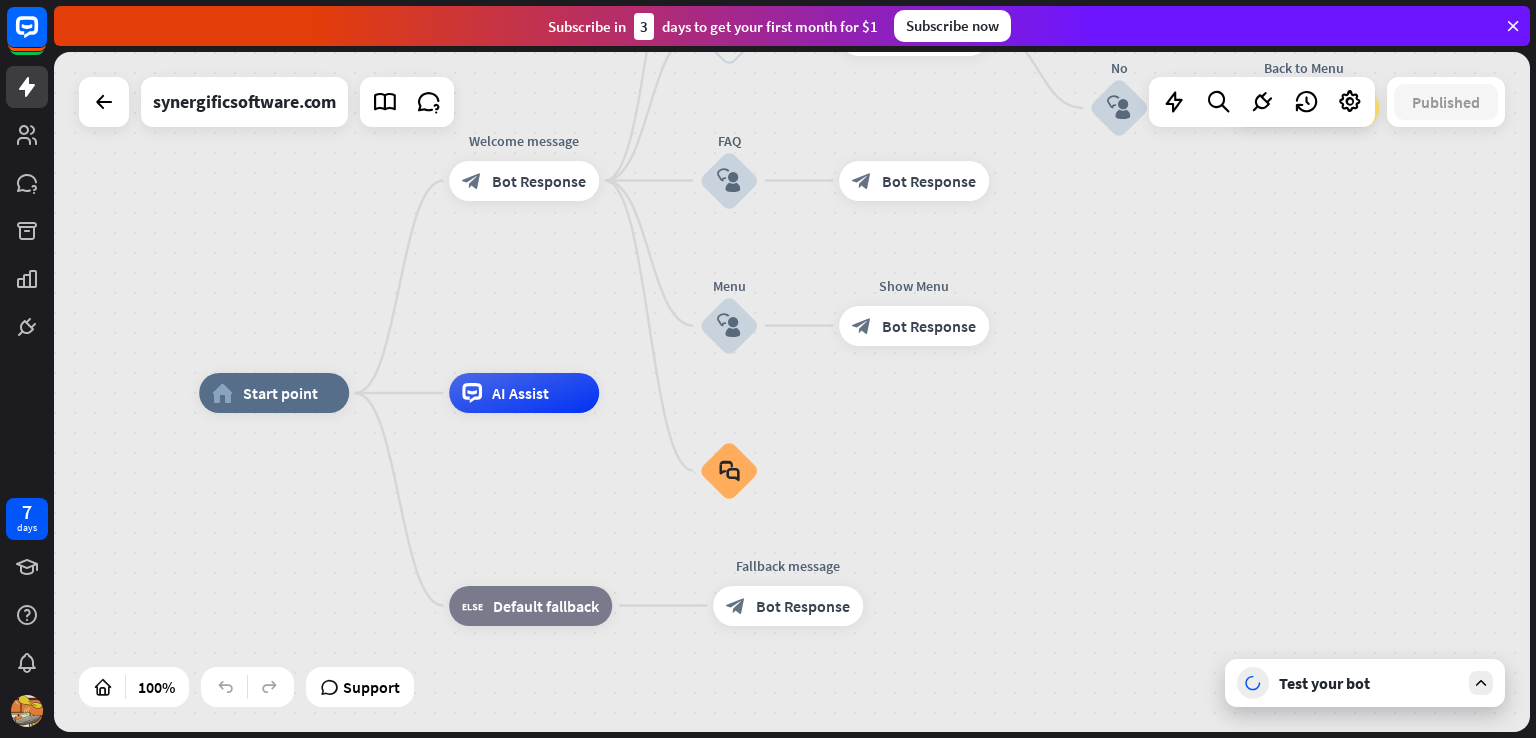 drag, startPoint x: 1085, startPoint y: 515, endPoint x: 1109, endPoint y: 374, distance: 143.02797 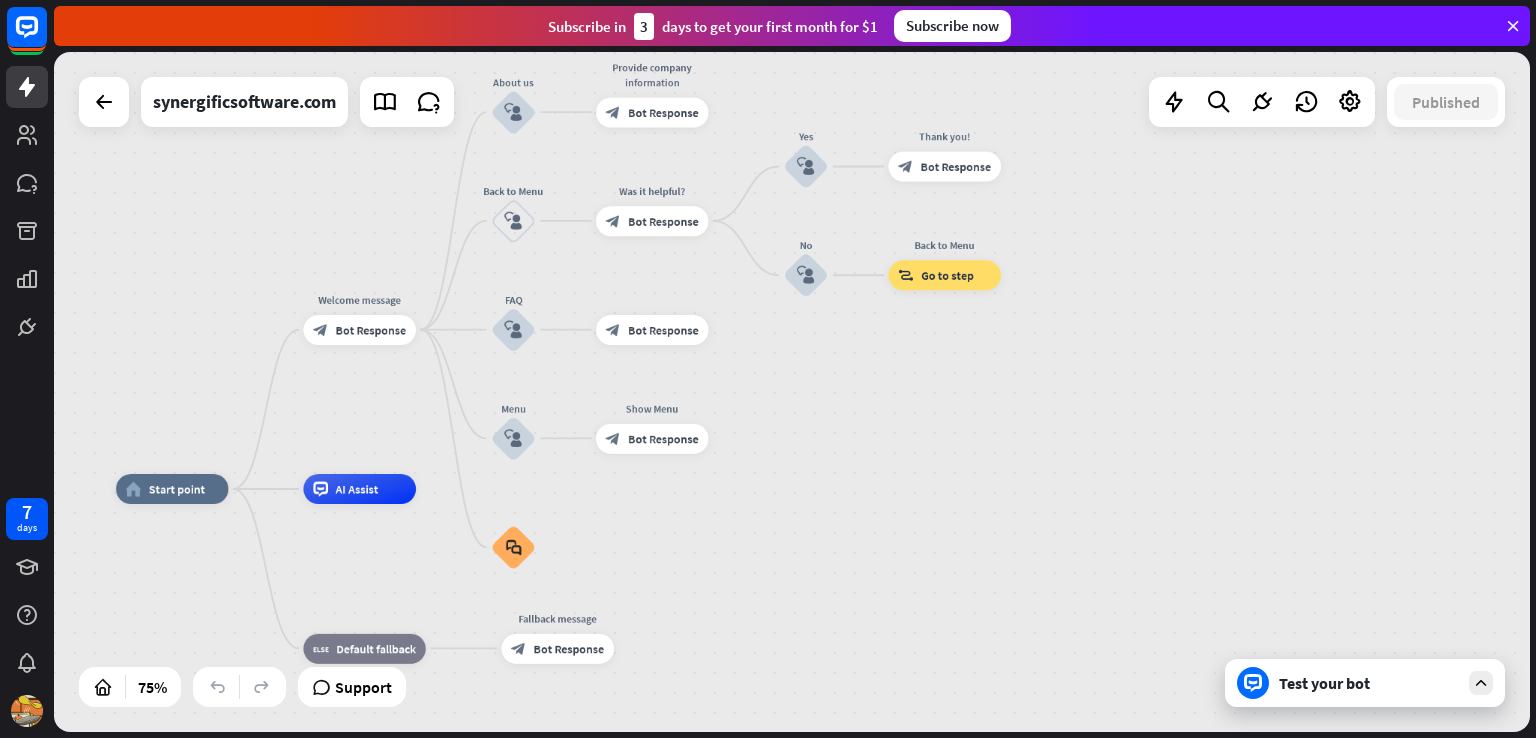 drag, startPoint x: 1137, startPoint y: 229, endPoint x: 866, endPoint y: 412, distance: 327.00153 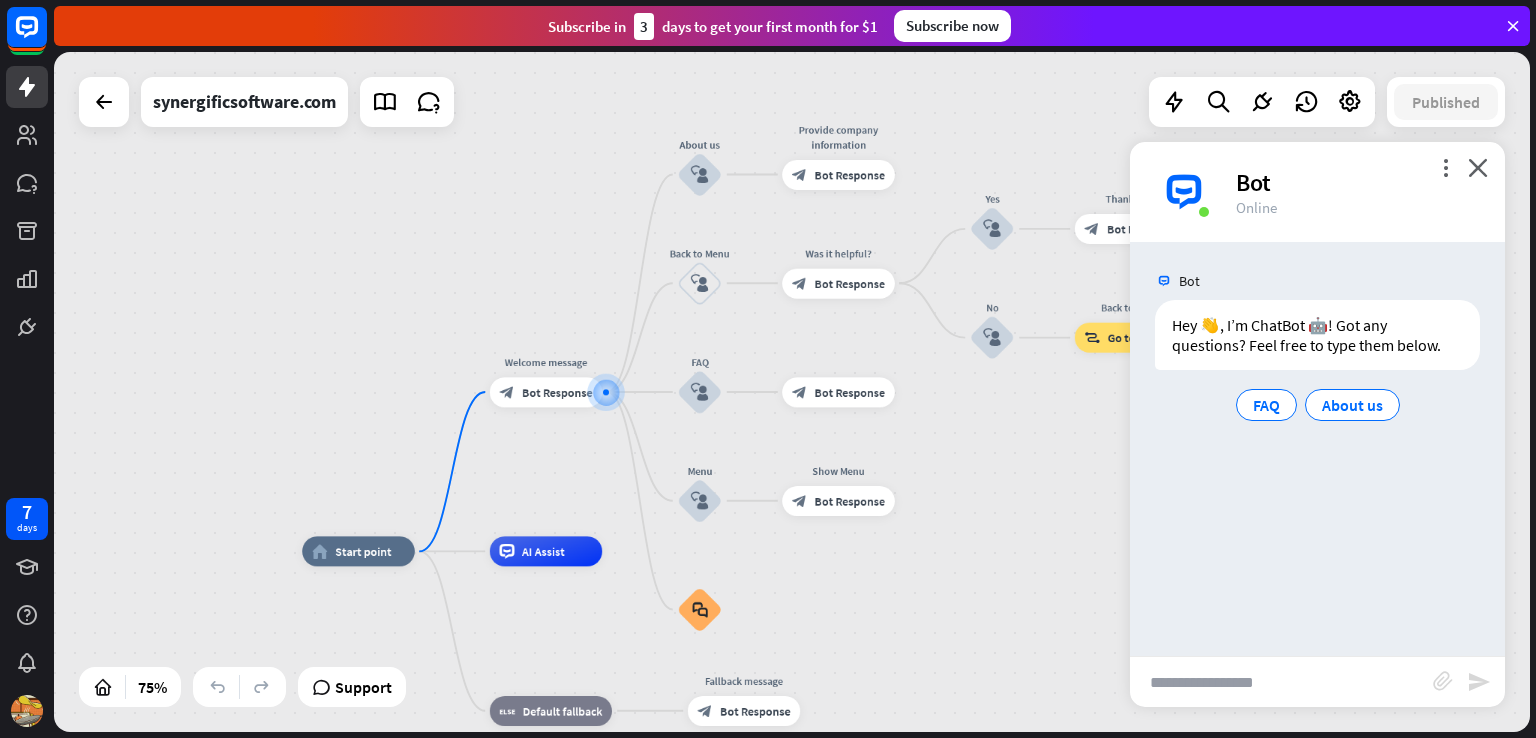 click at bounding box center [1281, 682] 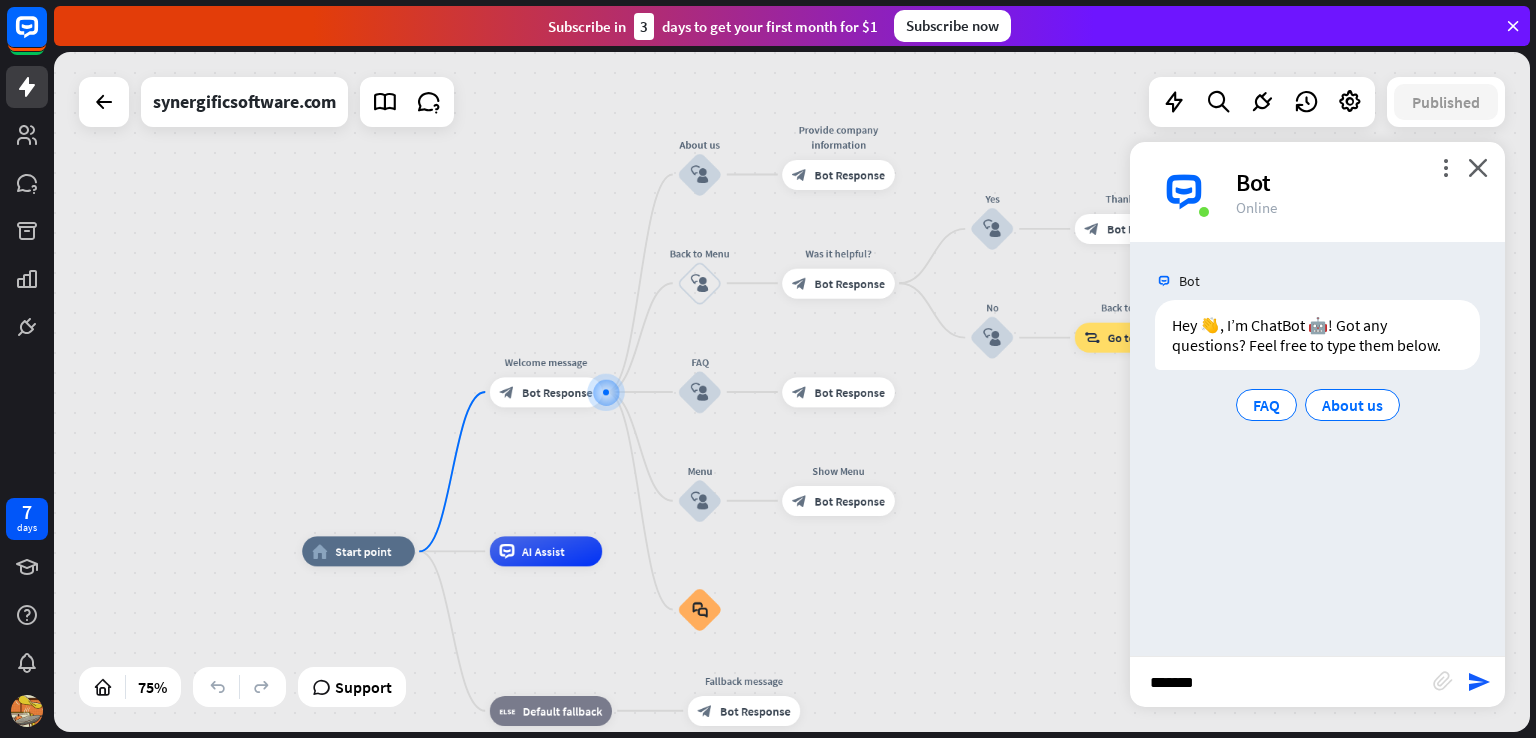 type on "********" 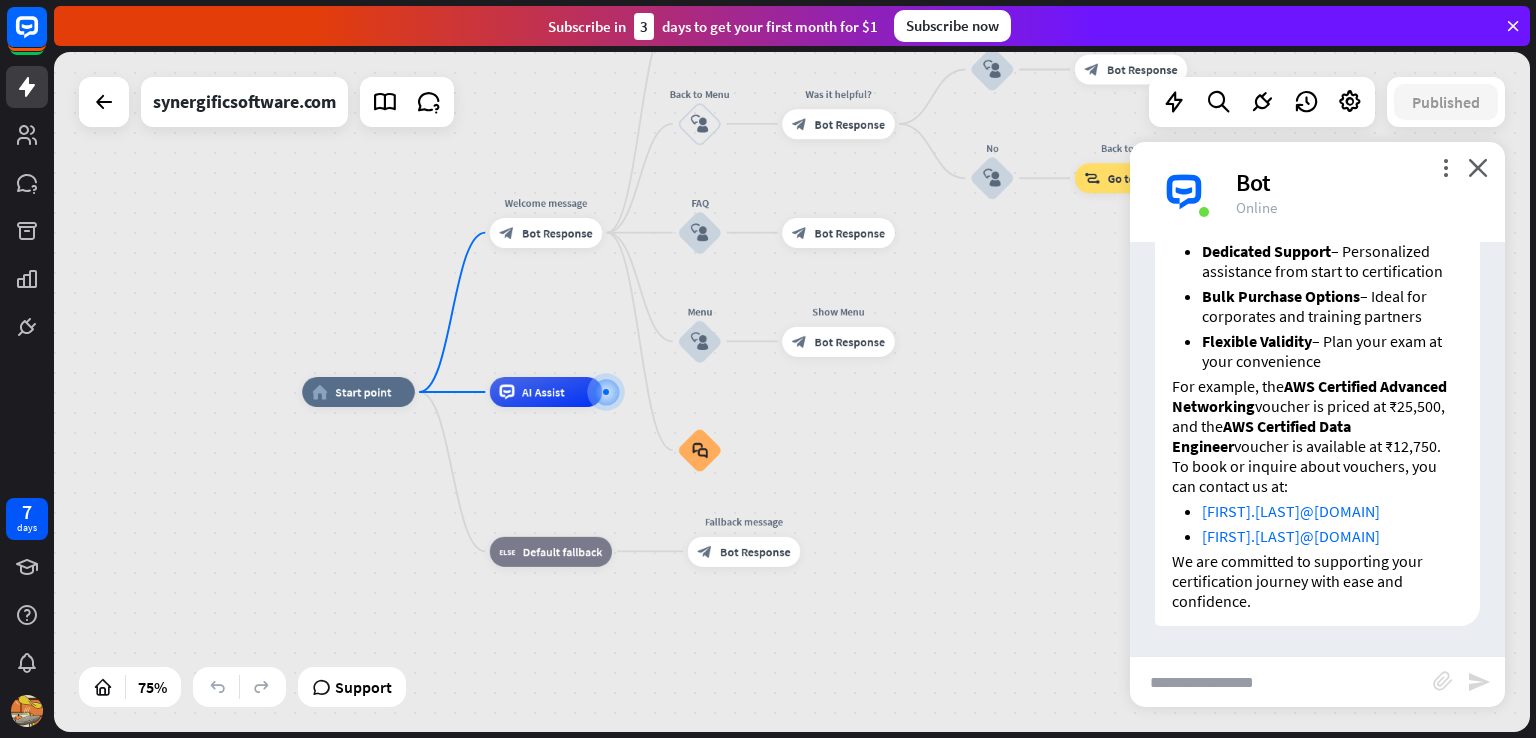 scroll, scrollTop: 690, scrollLeft: 0, axis: vertical 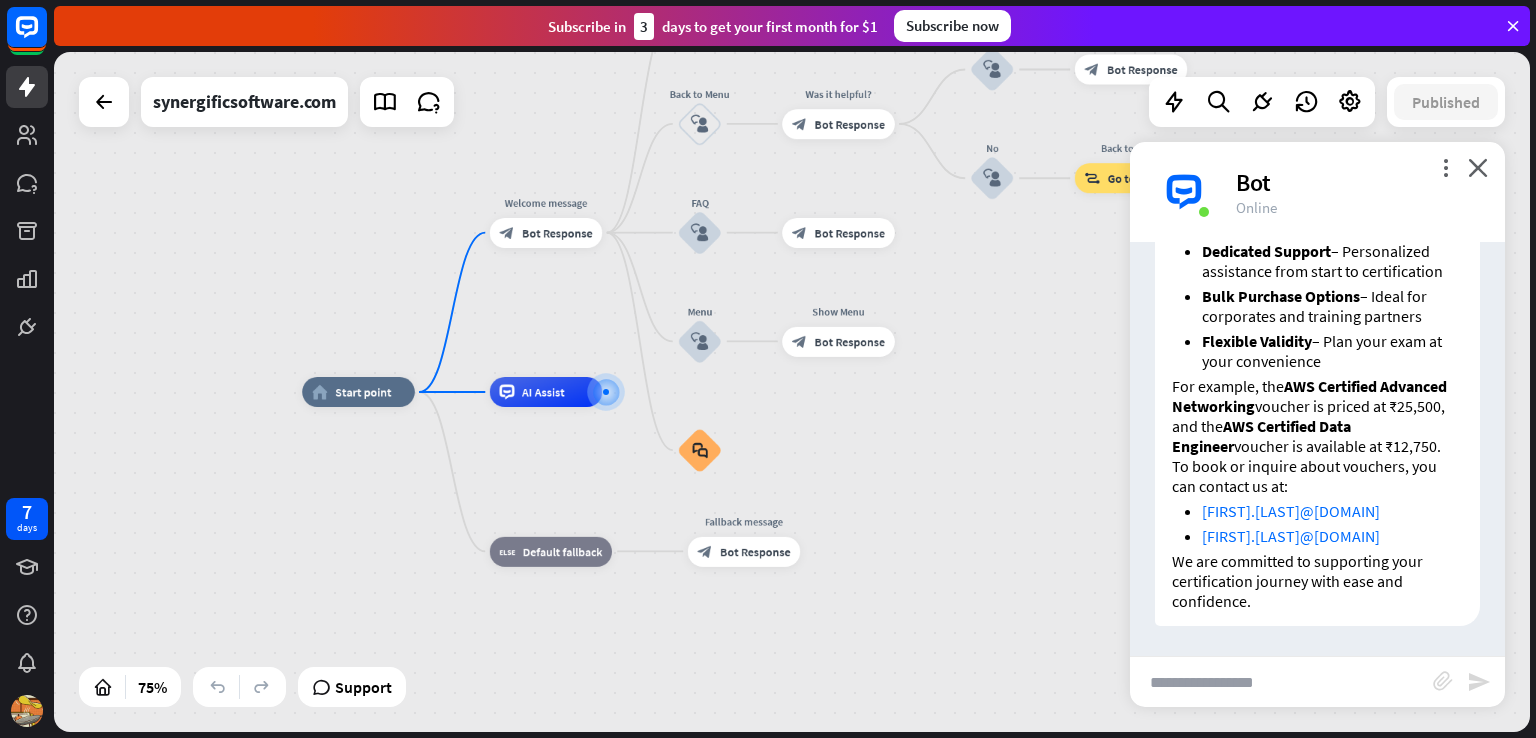 click at bounding box center [1281, 682] 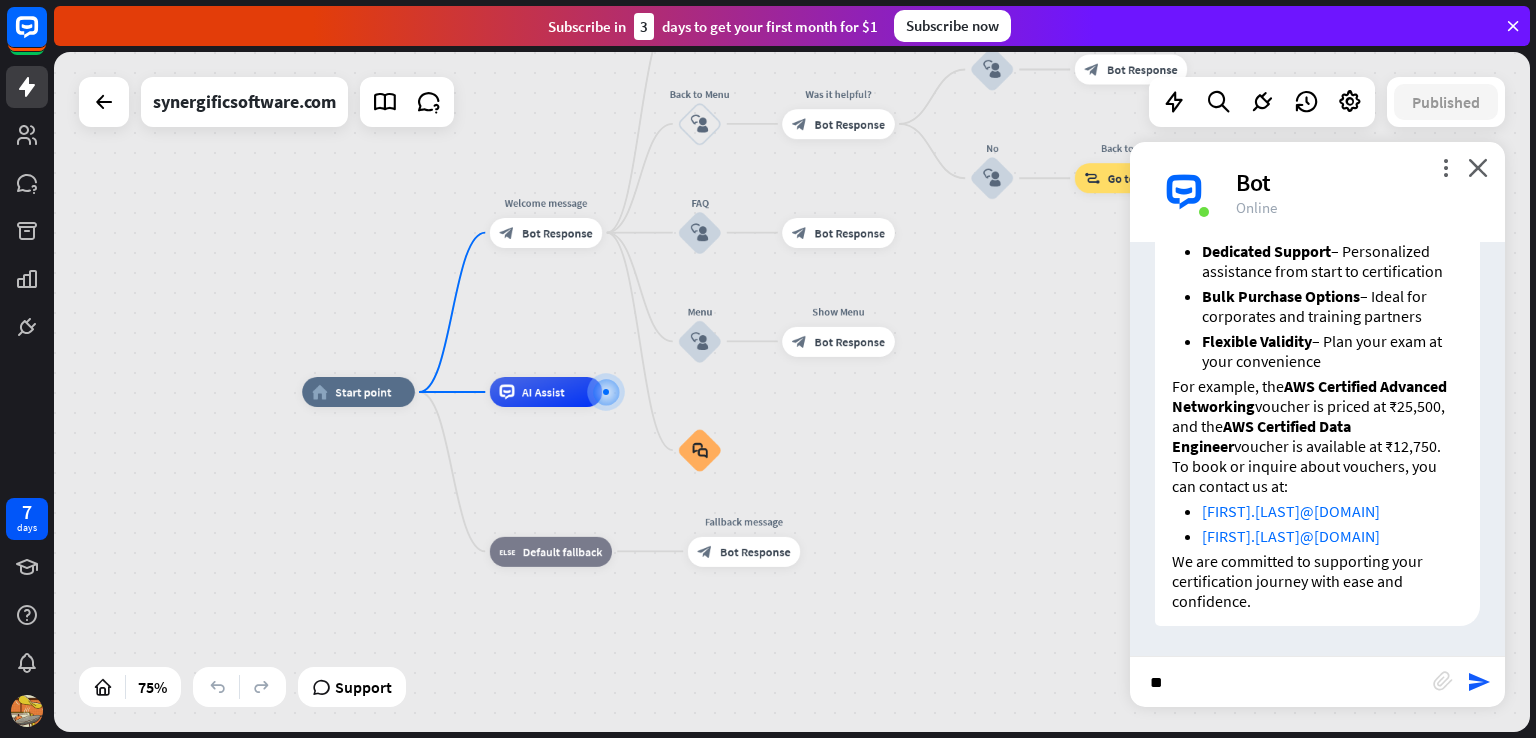 type on "*" 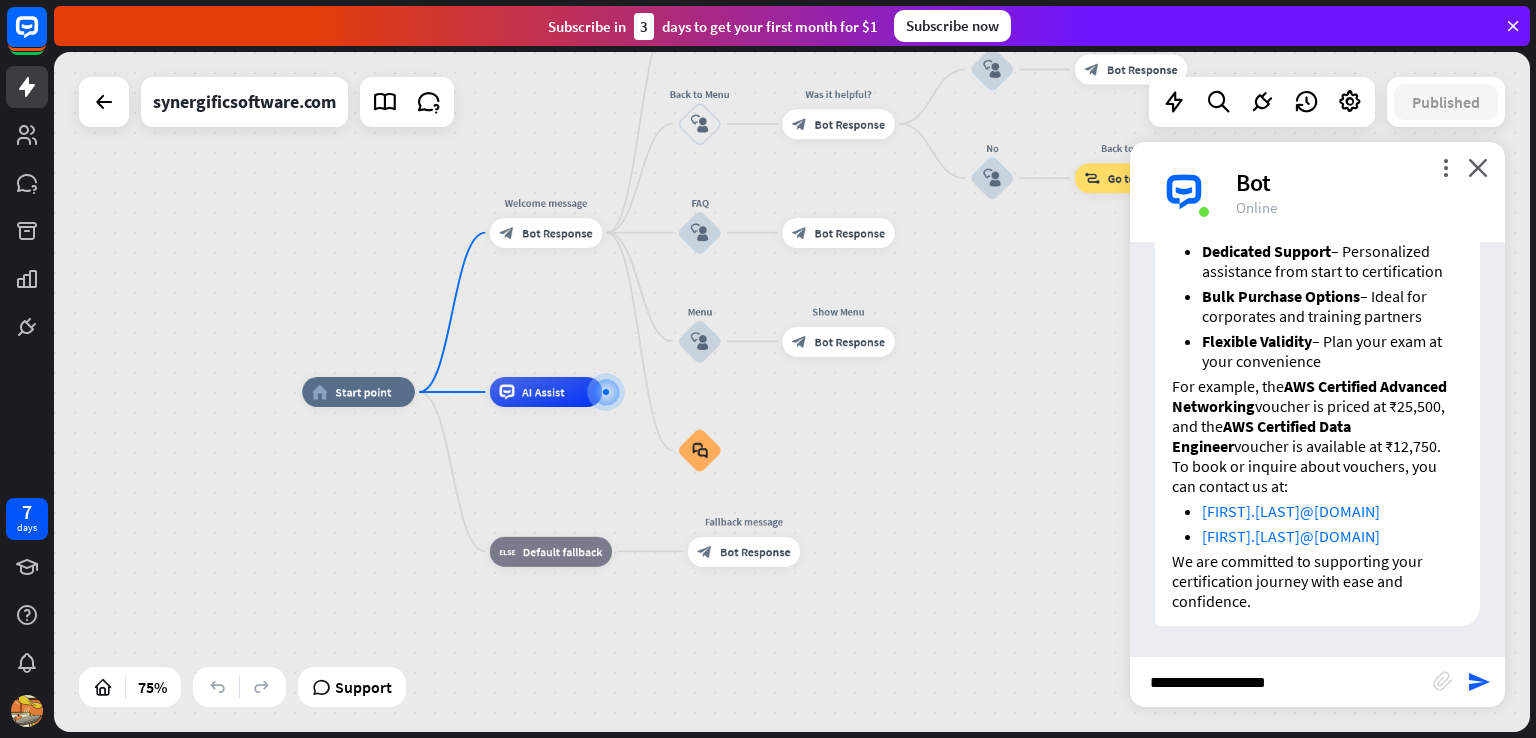 type on "**********" 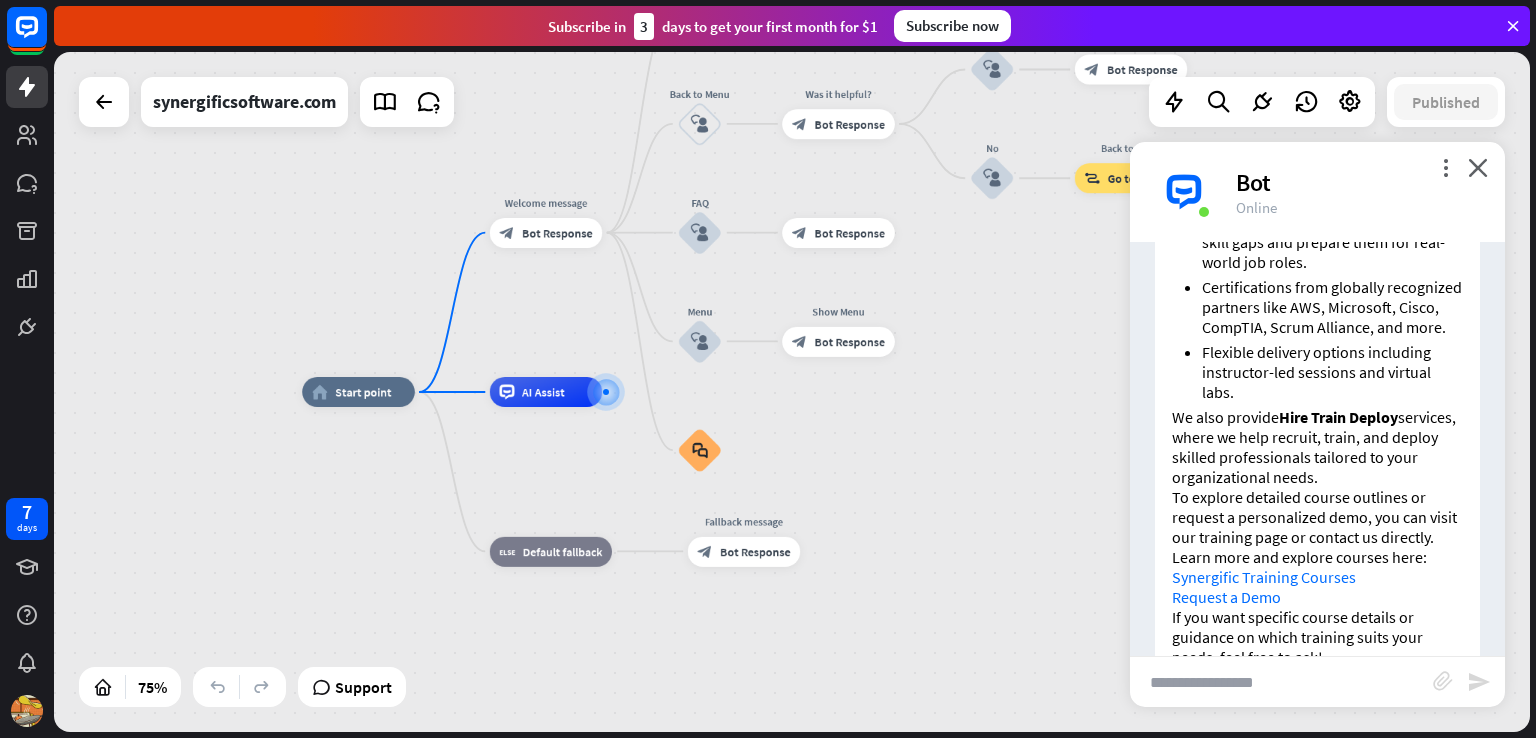 scroll, scrollTop: 2140, scrollLeft: 0, axis: vertical 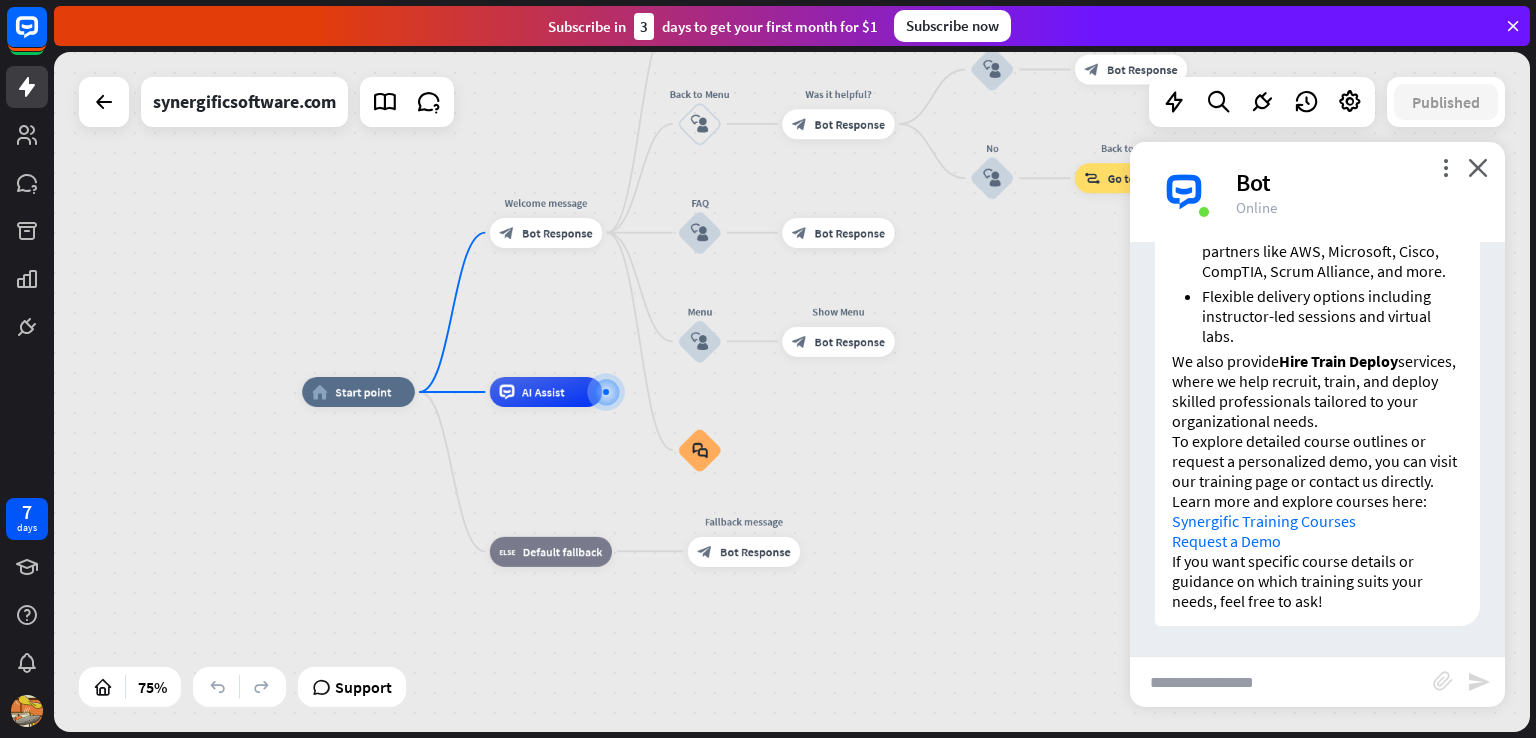 click on "Synergific Training Courses" at bounding box center (1264, 521) 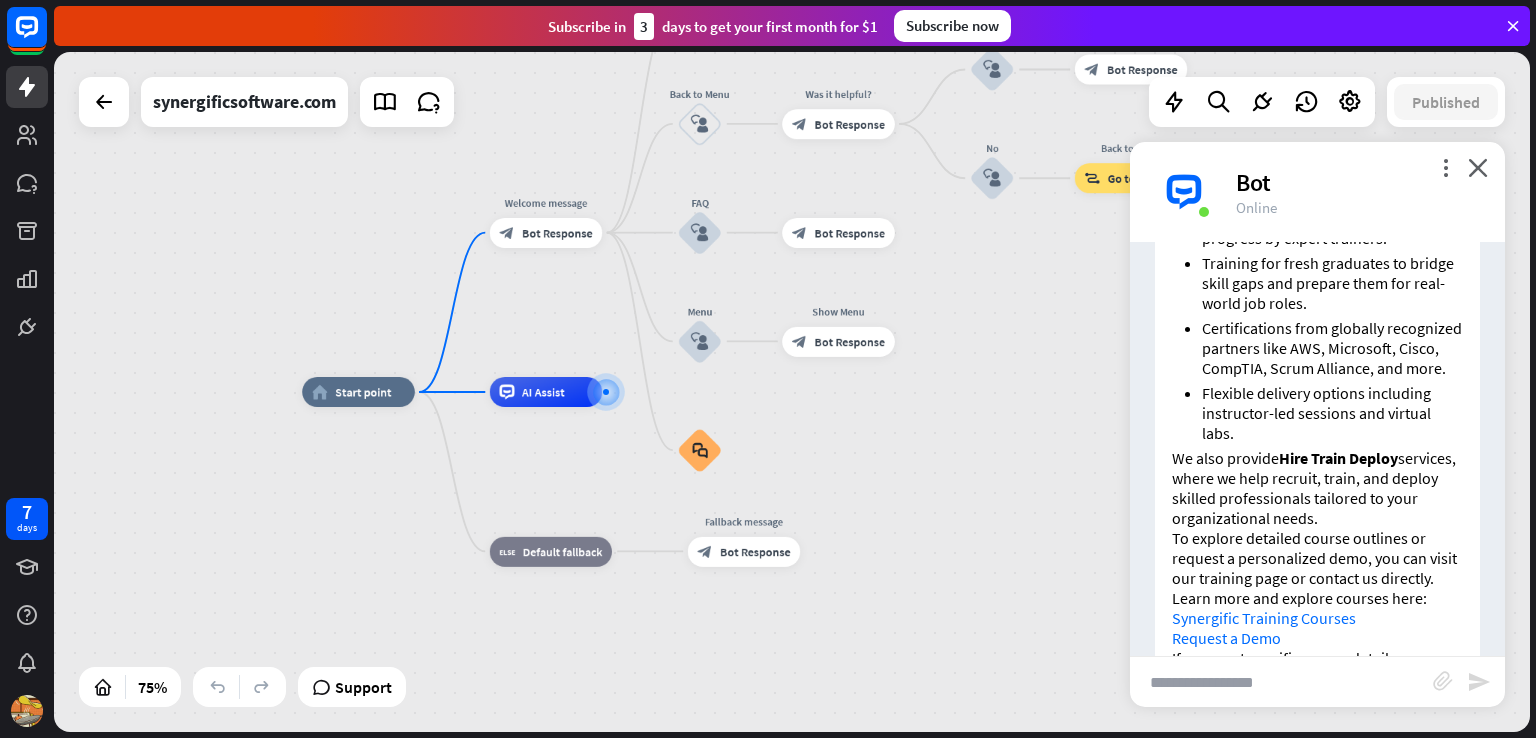scroll, scrollTop: 2140, scrollLeft: 0, axis: vertical 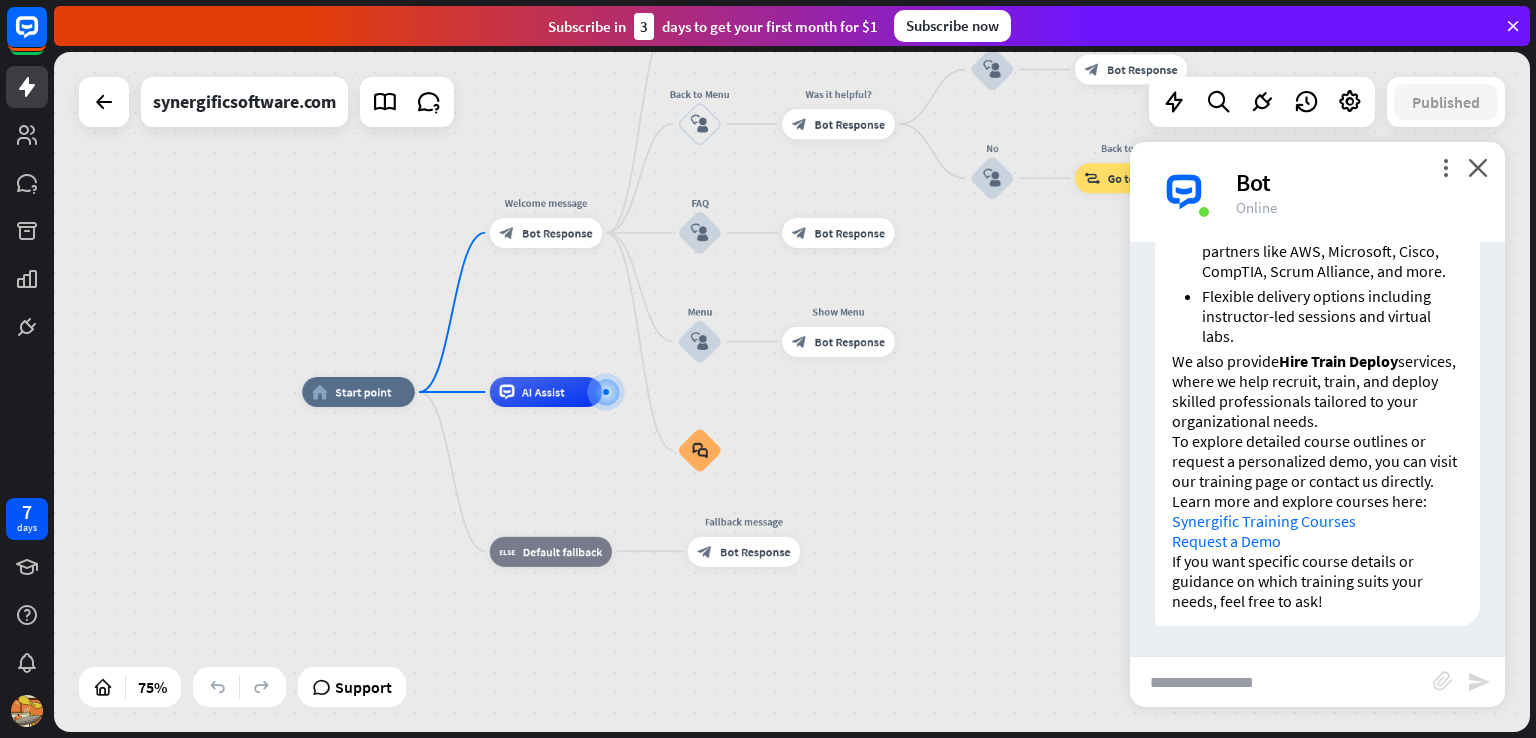 click at bounding box center (1281, 682) 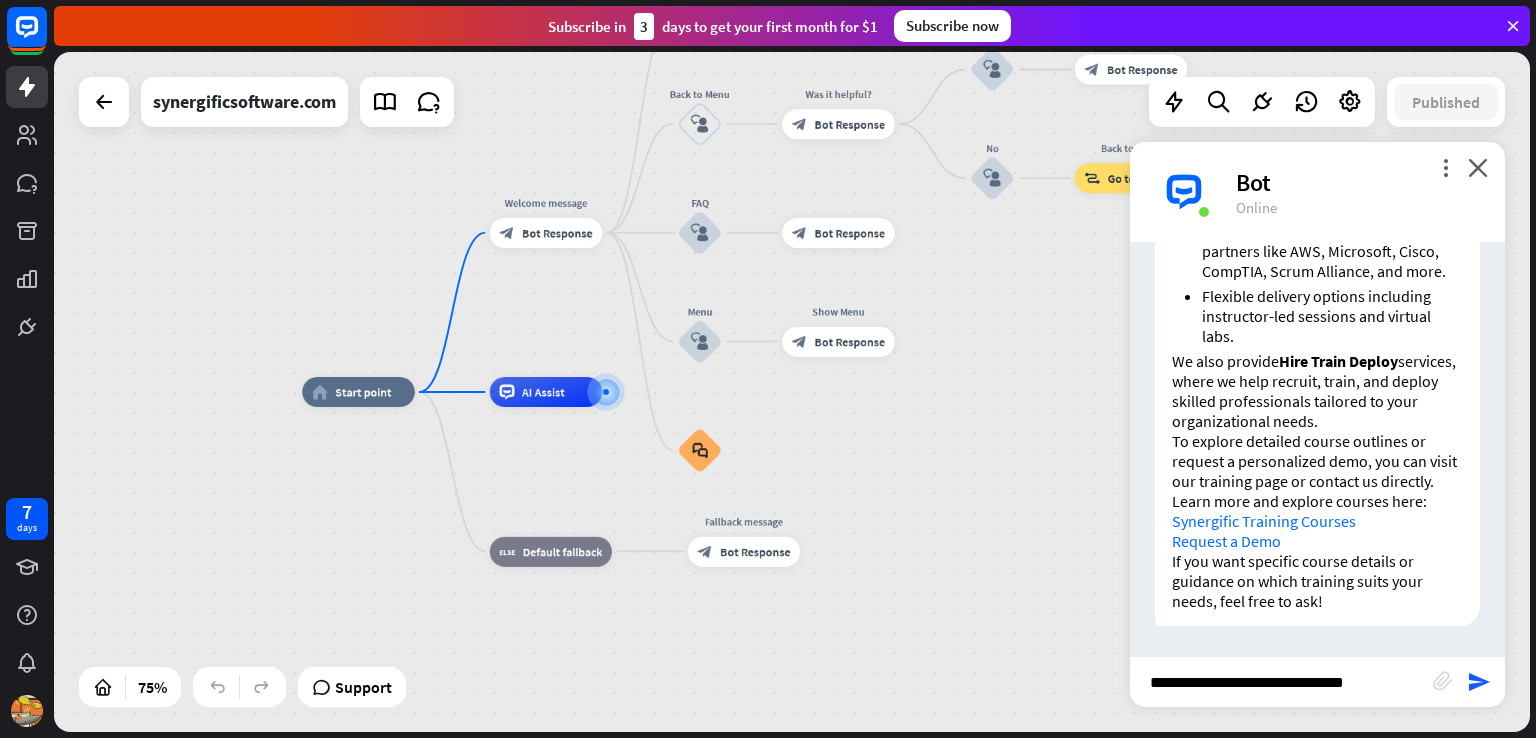 type on "**********" 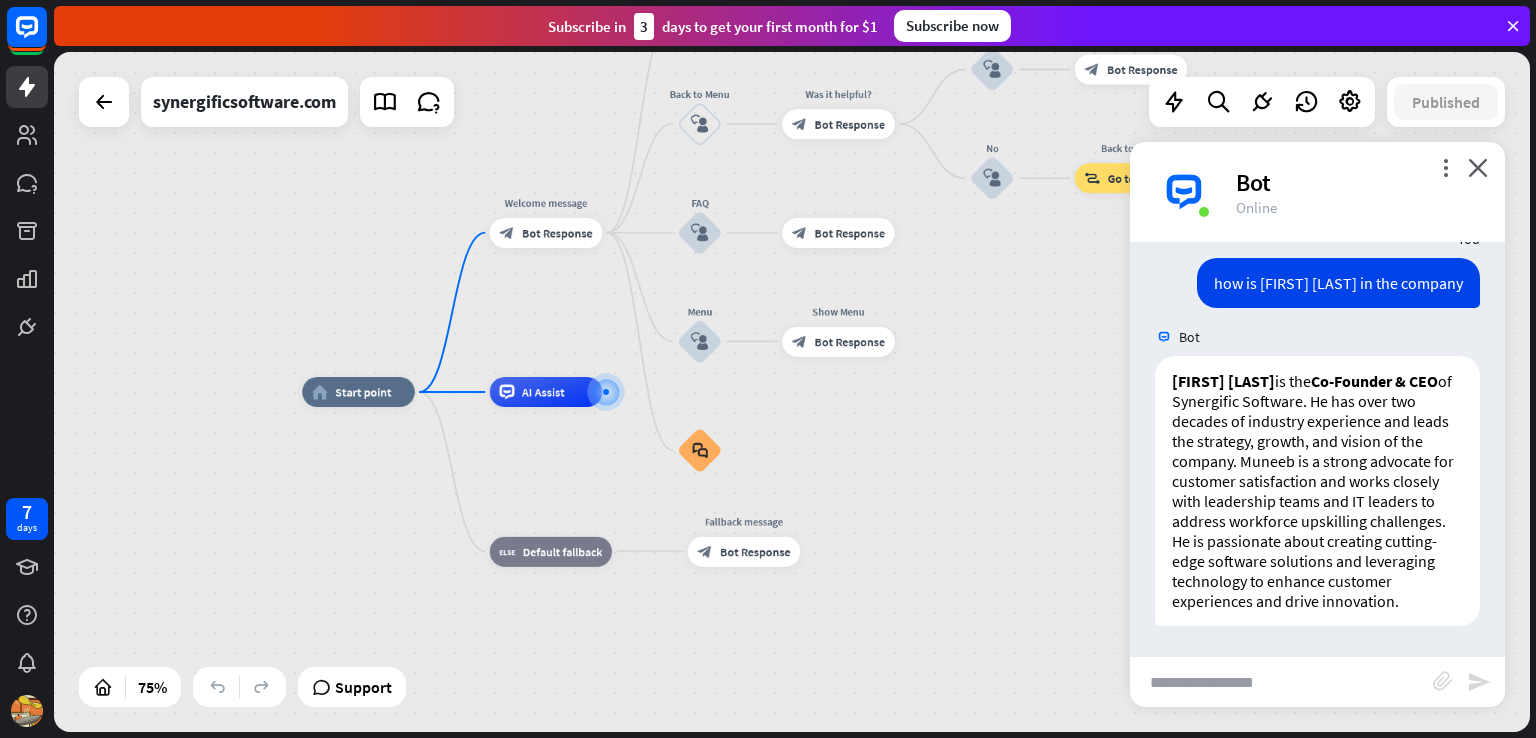 scroll, scrollTop: 2576, scrollLeft: 0, axis: vertical 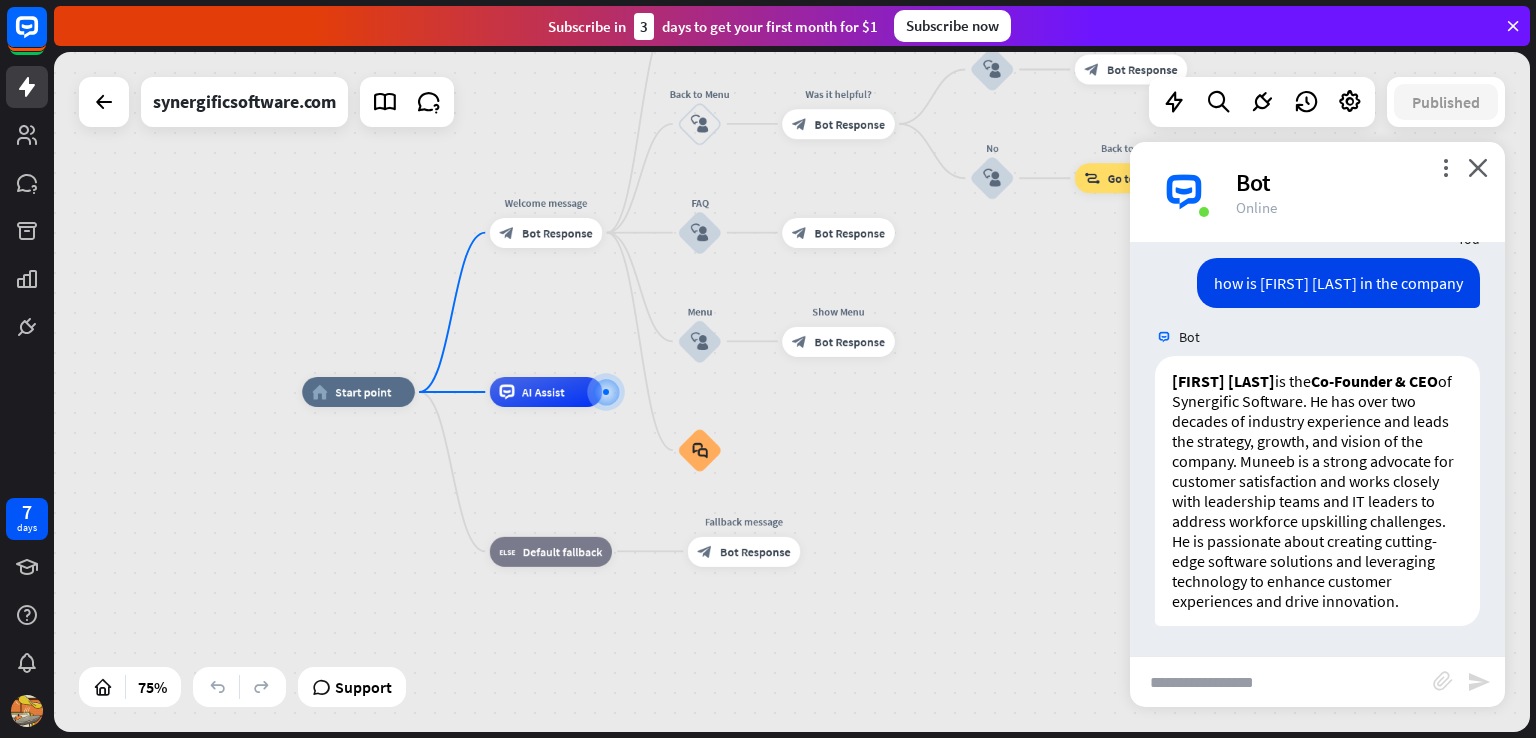 click at bounding box center [1281, 682] 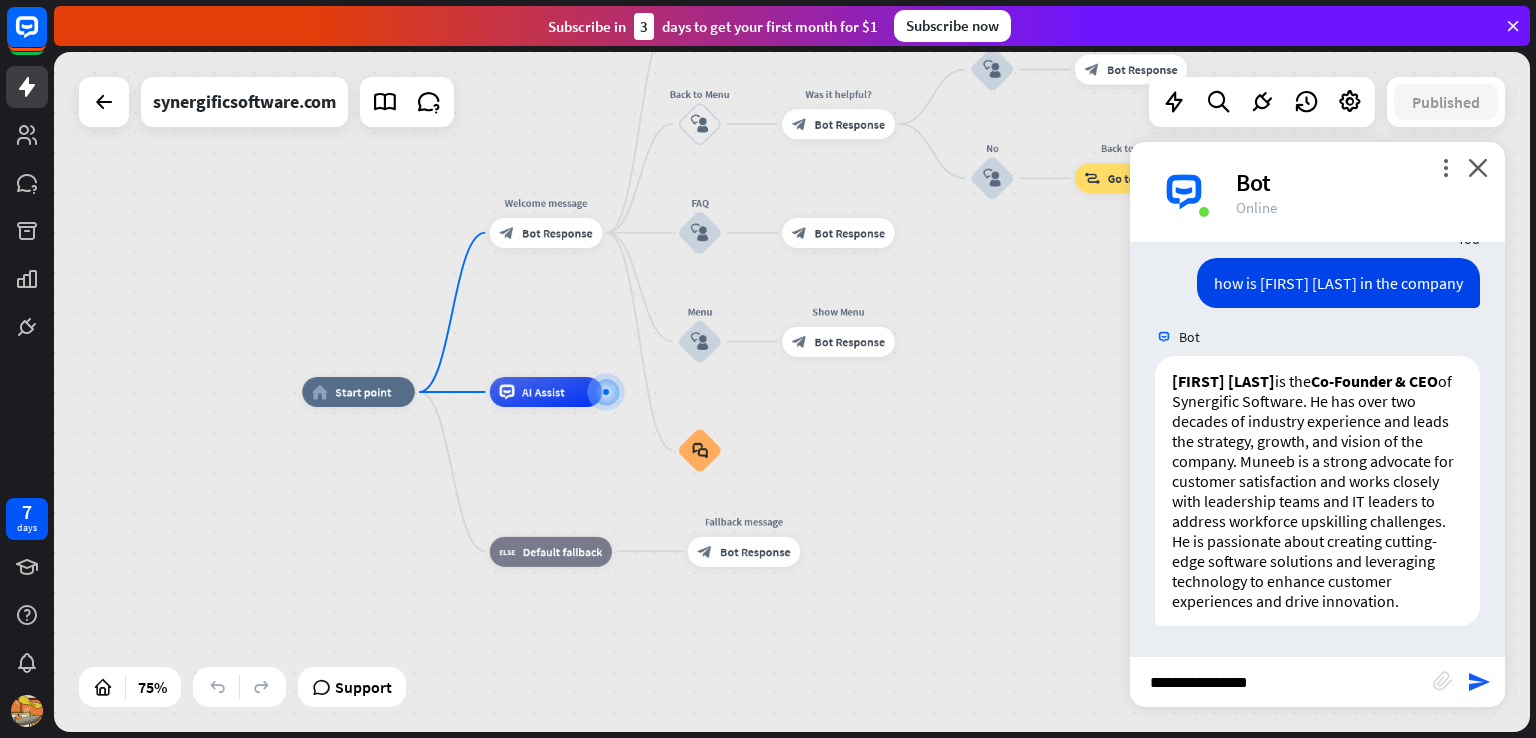 type on "**********" 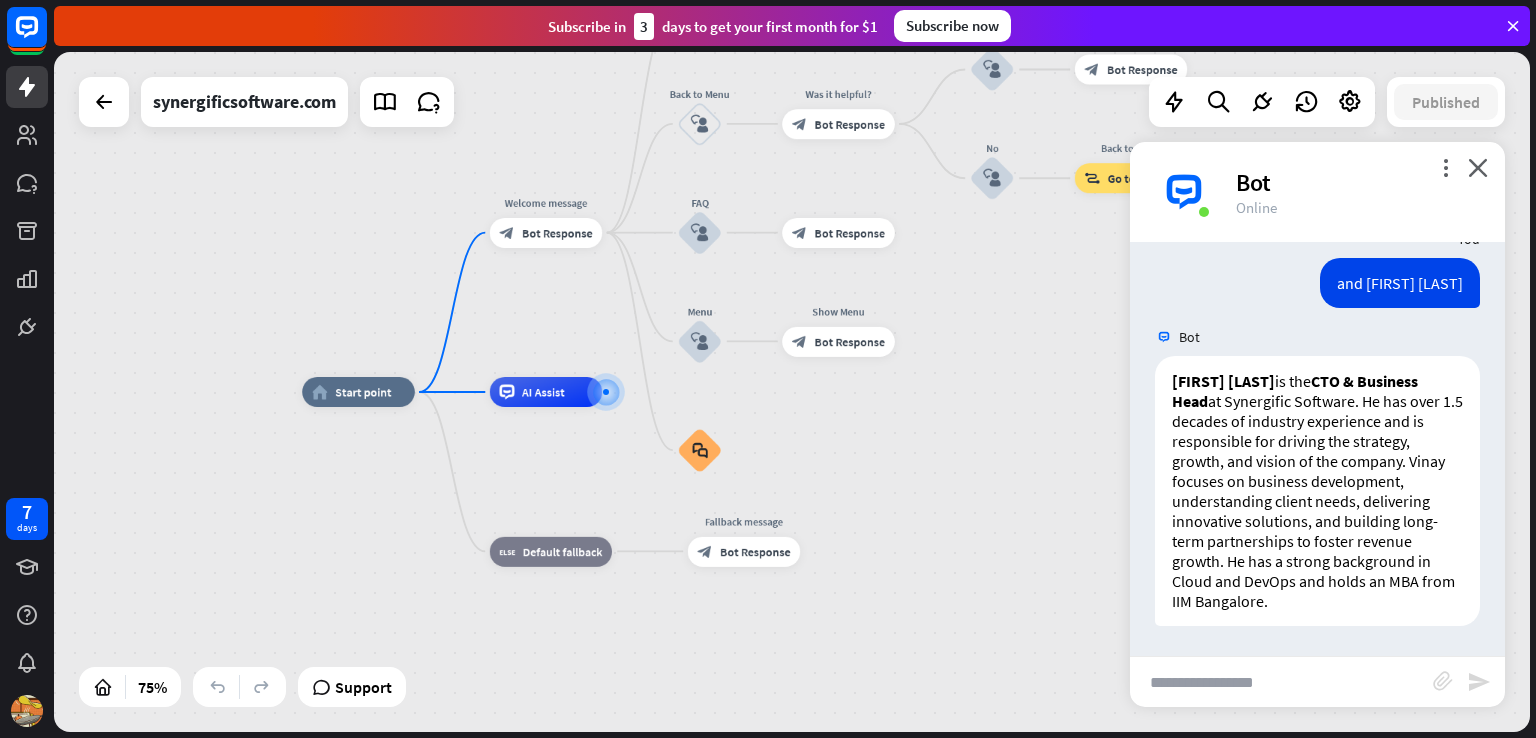 scroll, scrollTop: 2992, scrollLeft: 0, axis: vertical 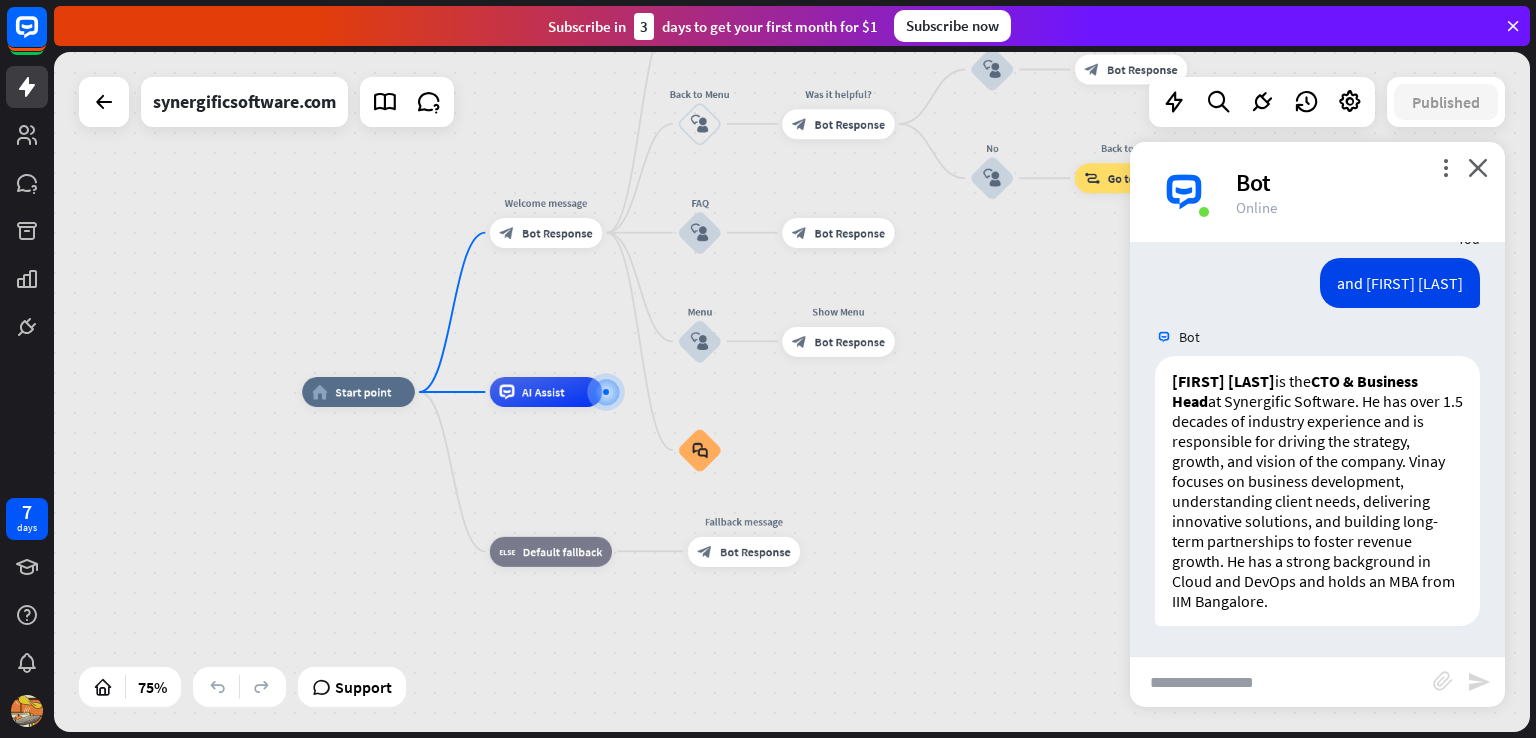 click at bounding box center (1281, 682) 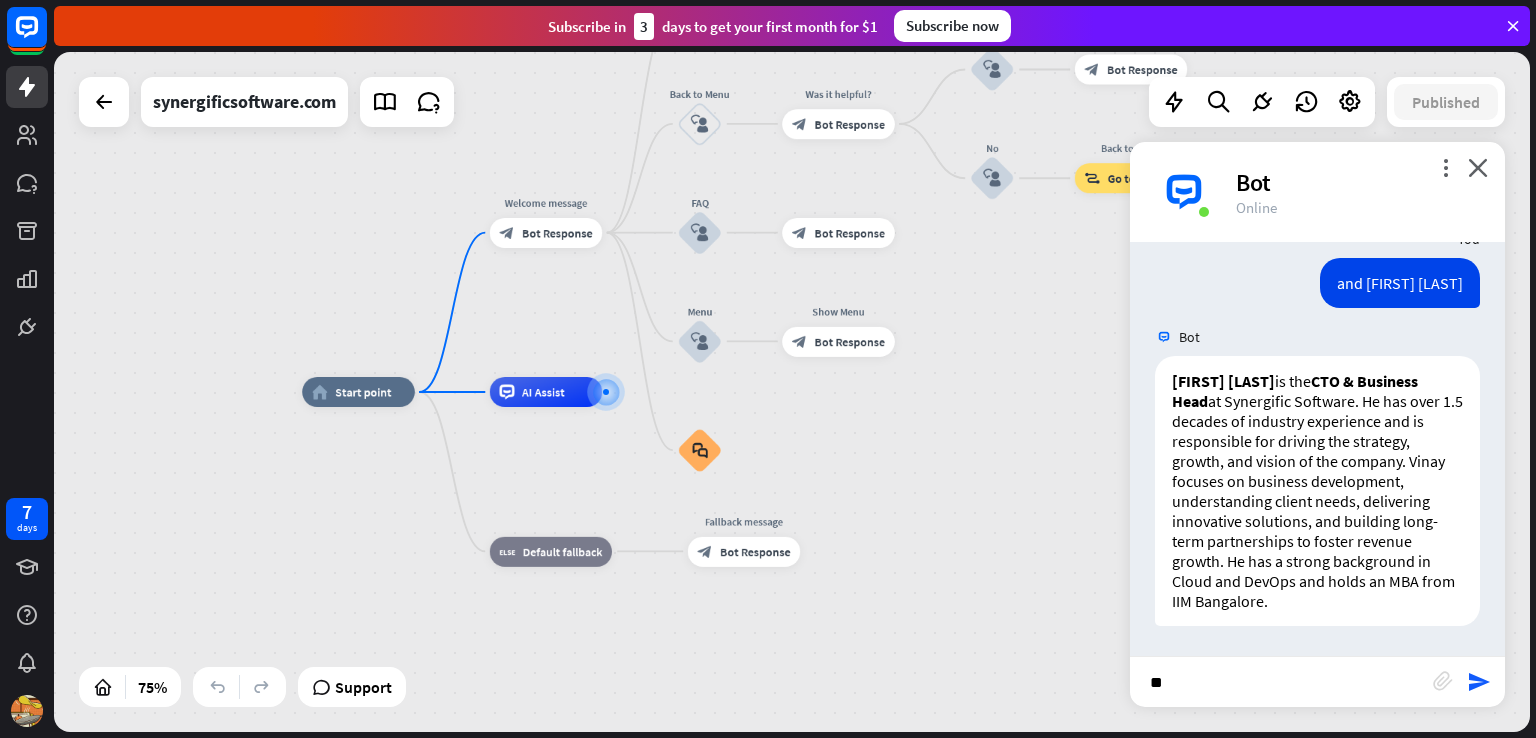 type on "*" 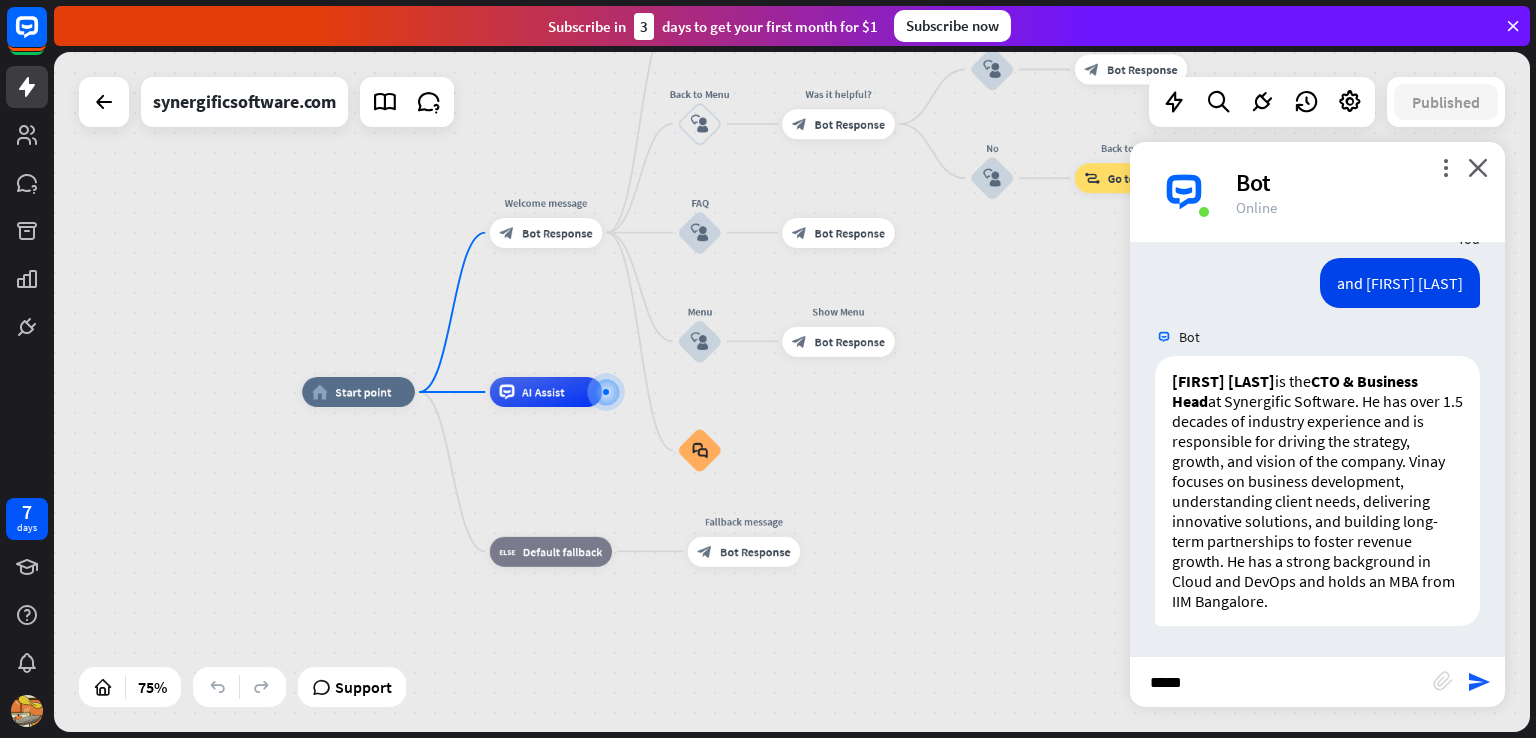 type on "******" 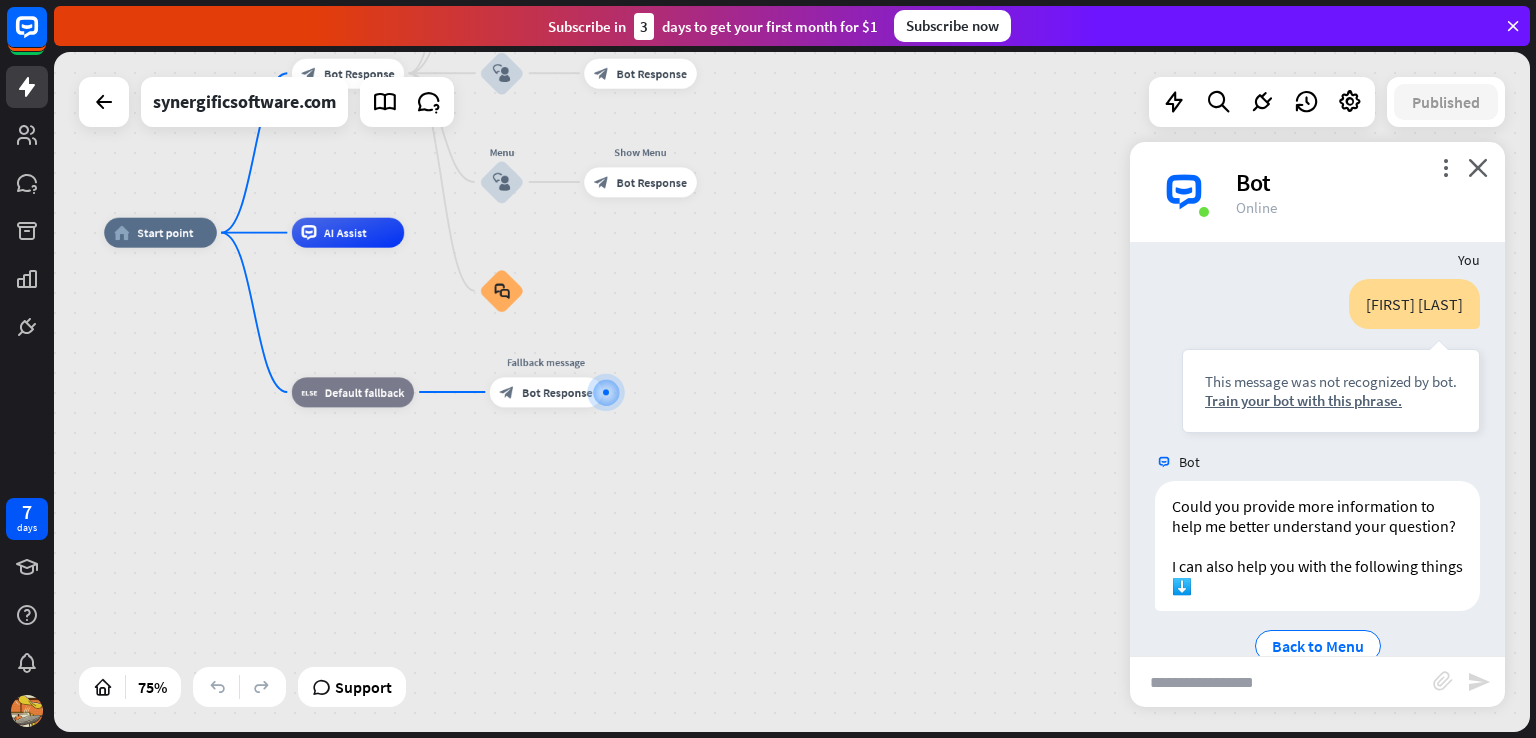 scroll, scrollTop: 3448, scrollLeft: 0, axis: vertical 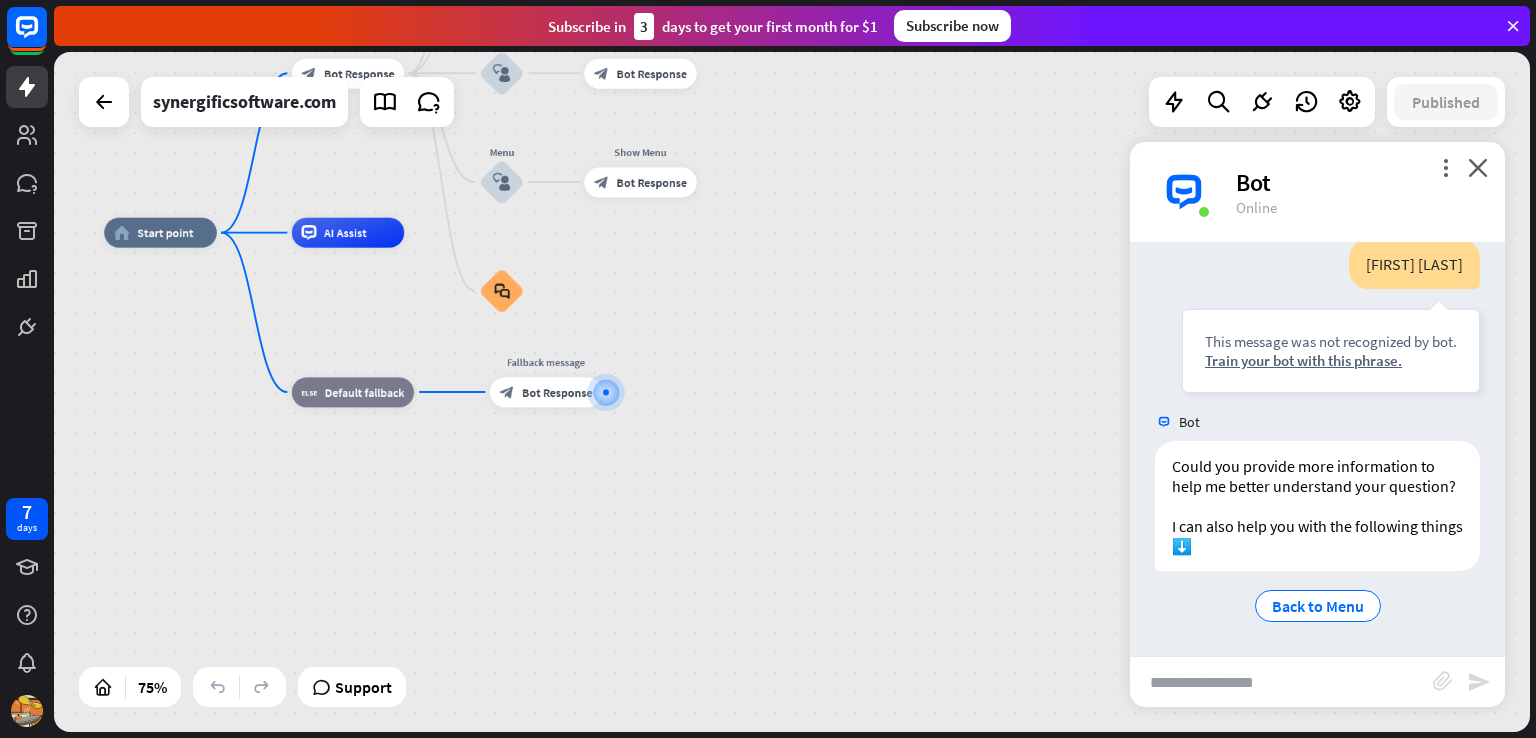 click at bounding box center (1281, 682) 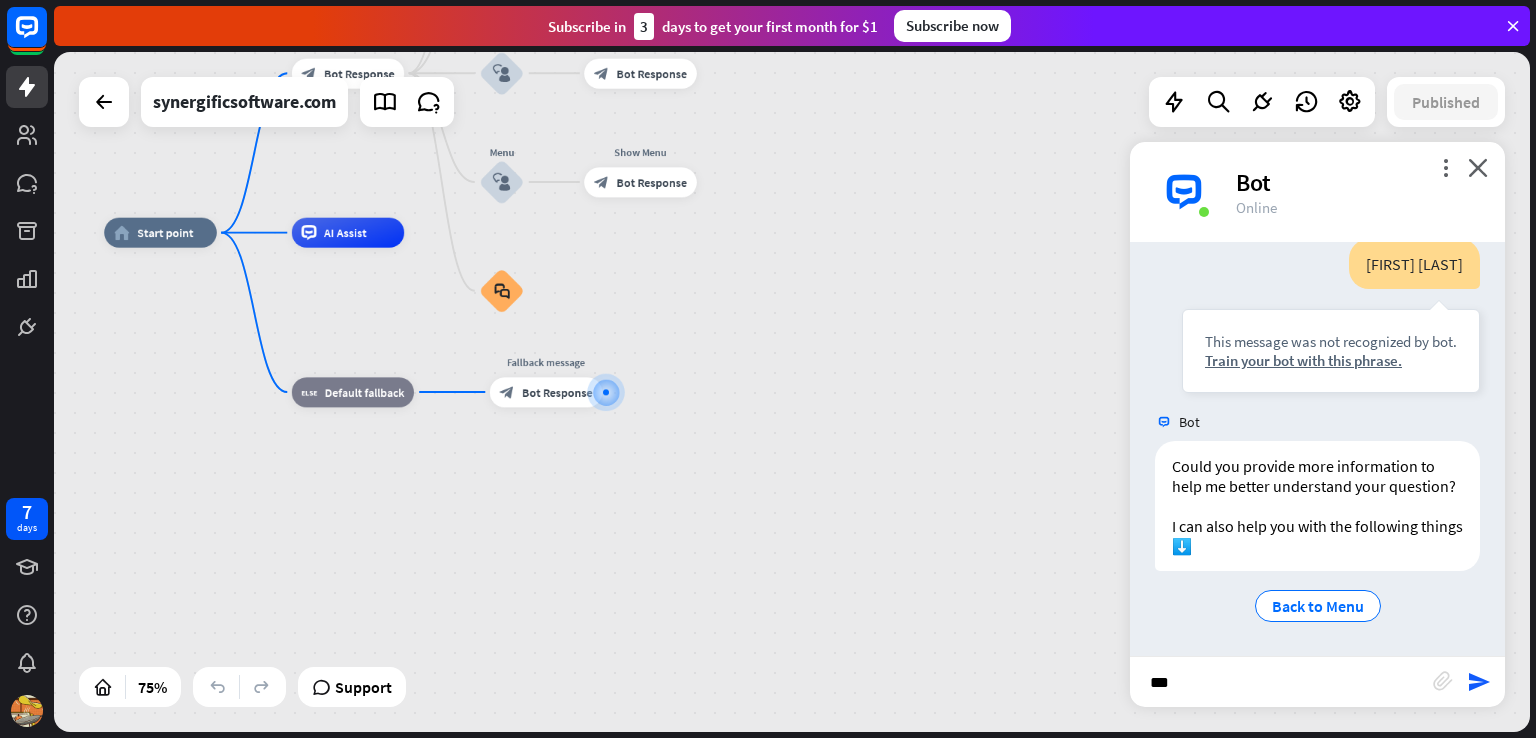 type on "****" 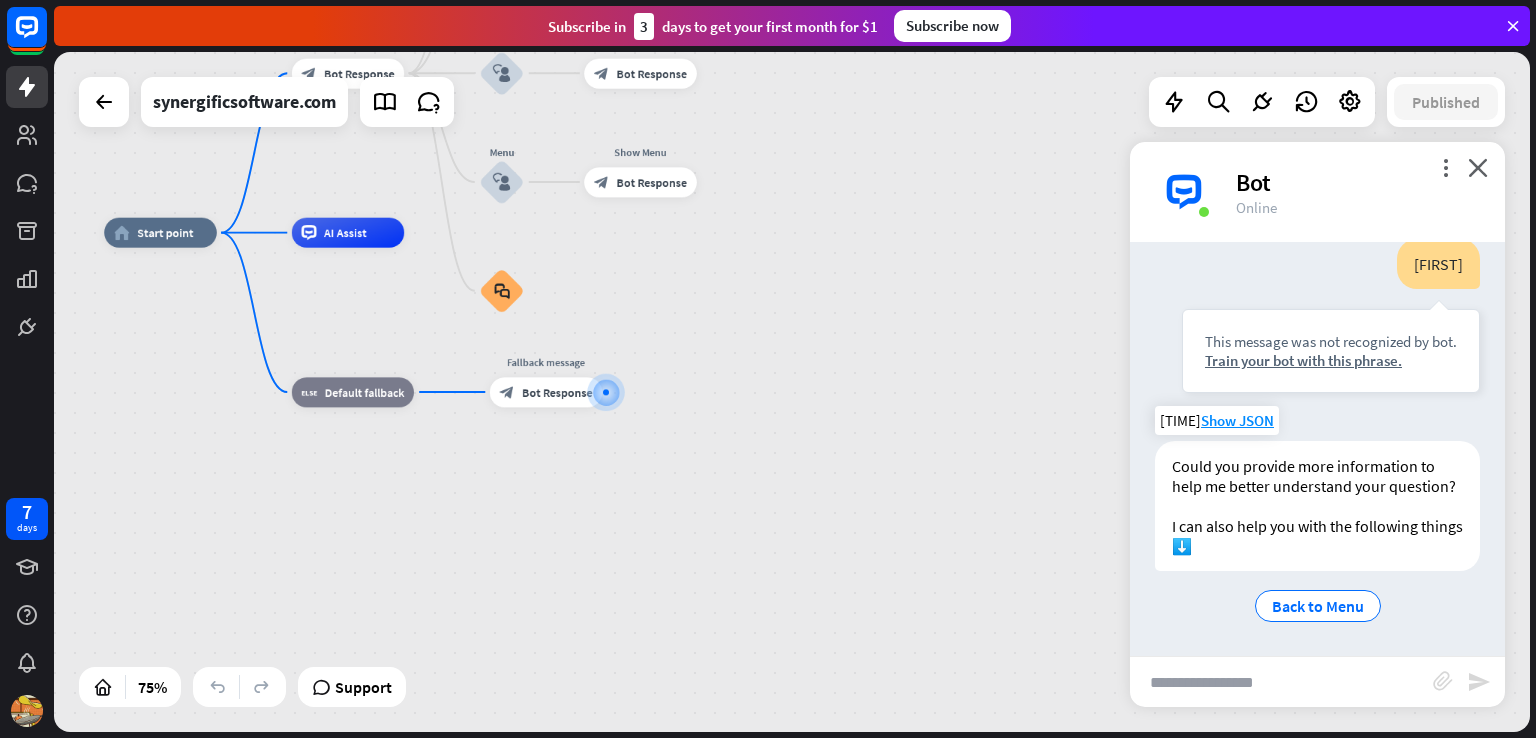 scroll, scrollTop: 3847, scrollLeft: 0, axis: vertical 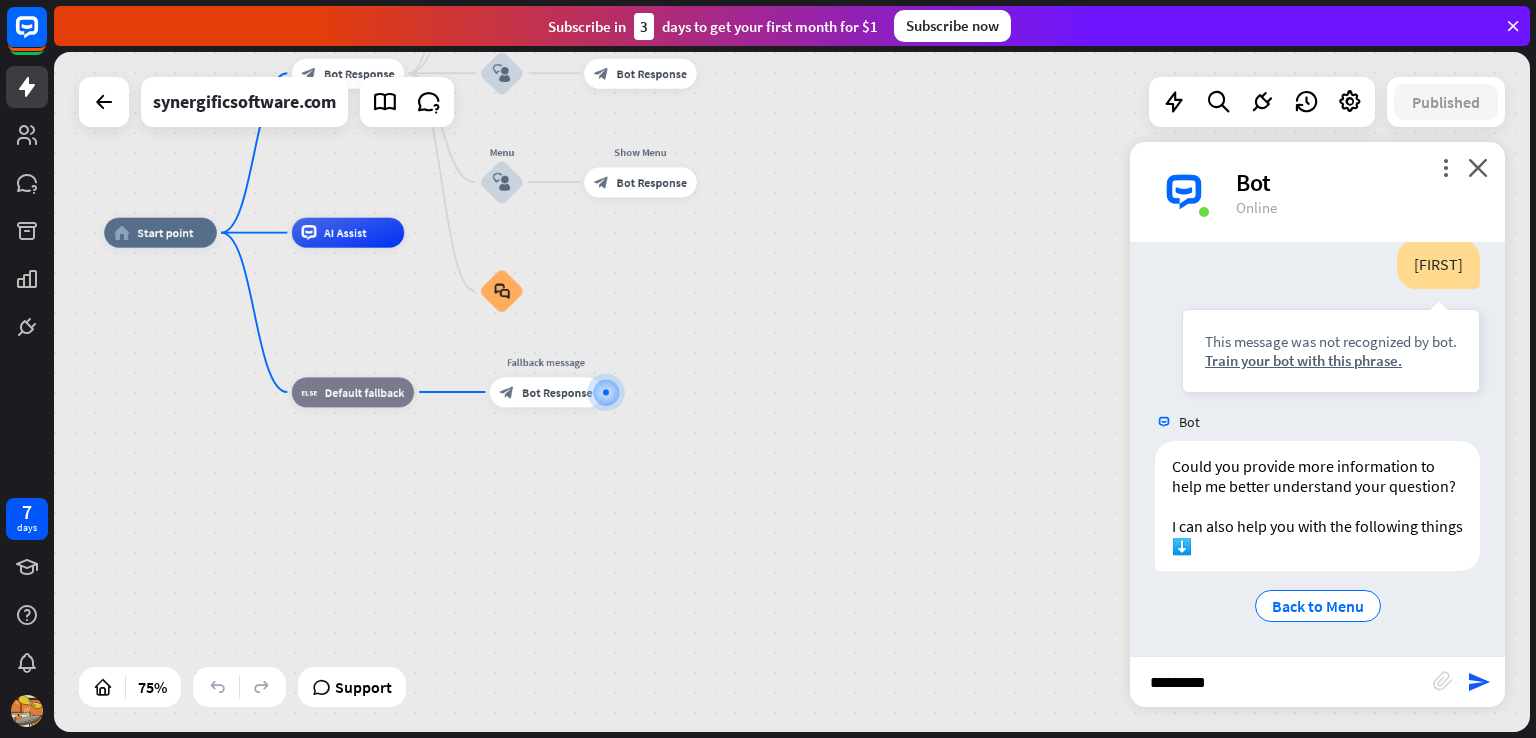 type on "**********" 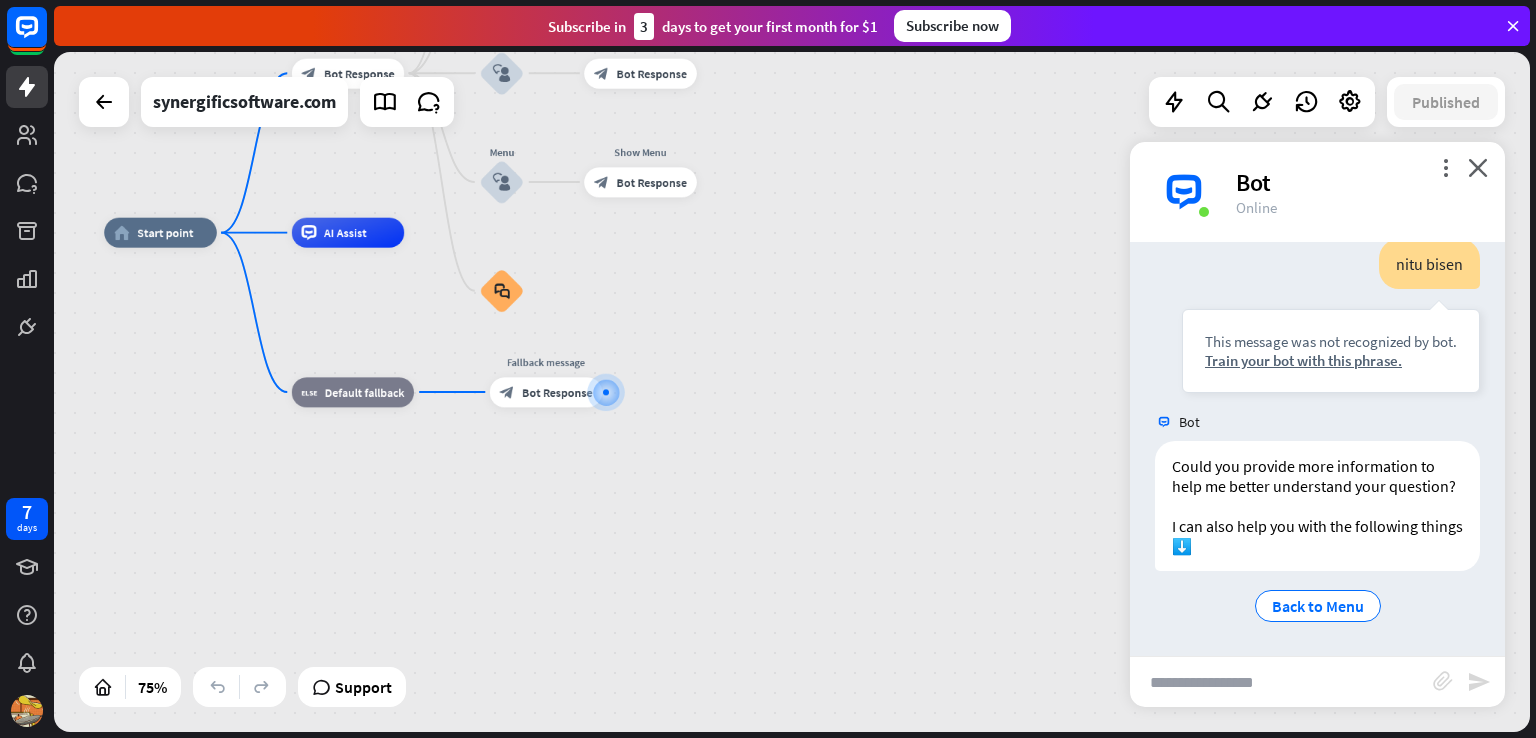 scroll, scrollTop: 4247, scrollLeft: 0, axis: vertical 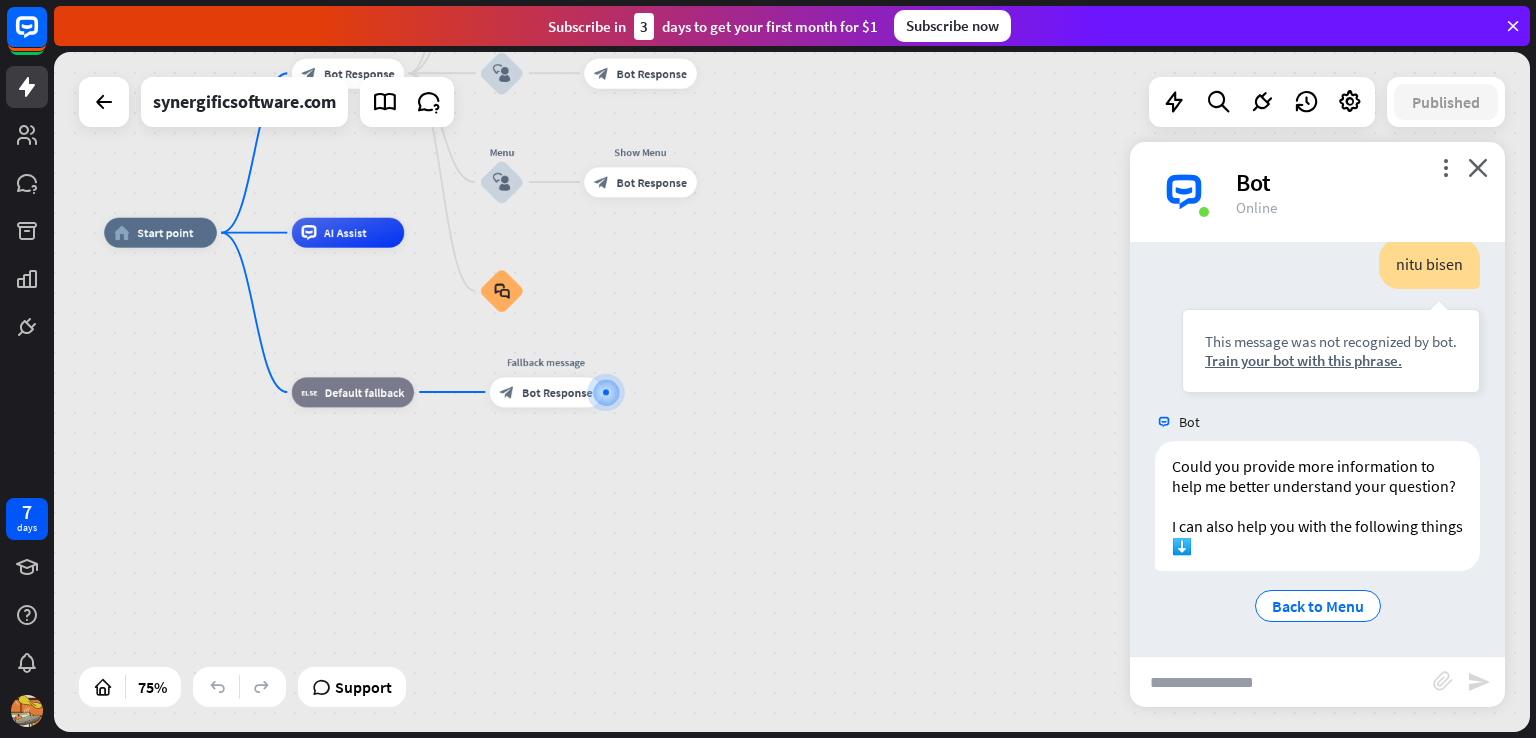 click at bounding box center [1281, 682] 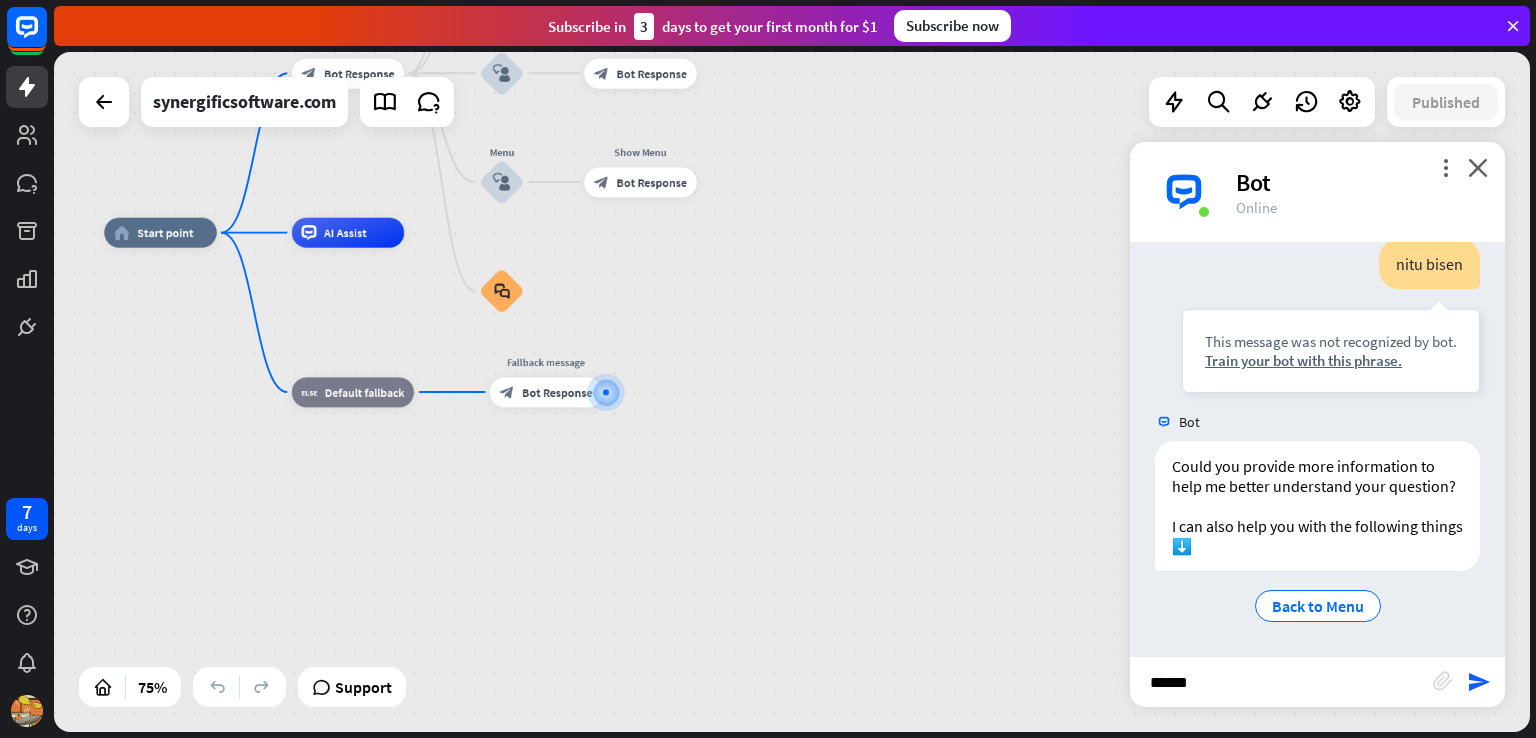 type on "*******" 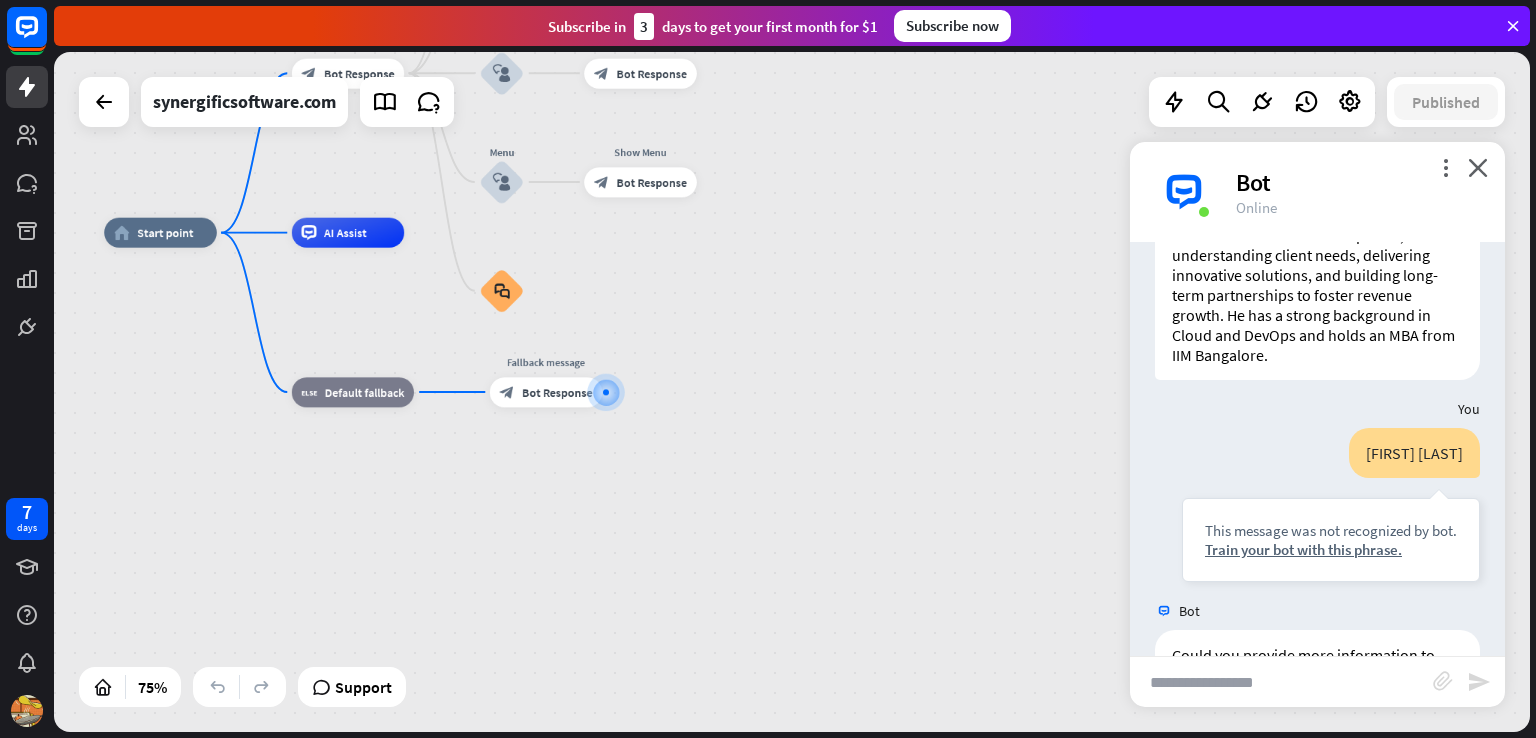 scroll, scrollTop: 3246, scrollLeft: 0, axis: vertical 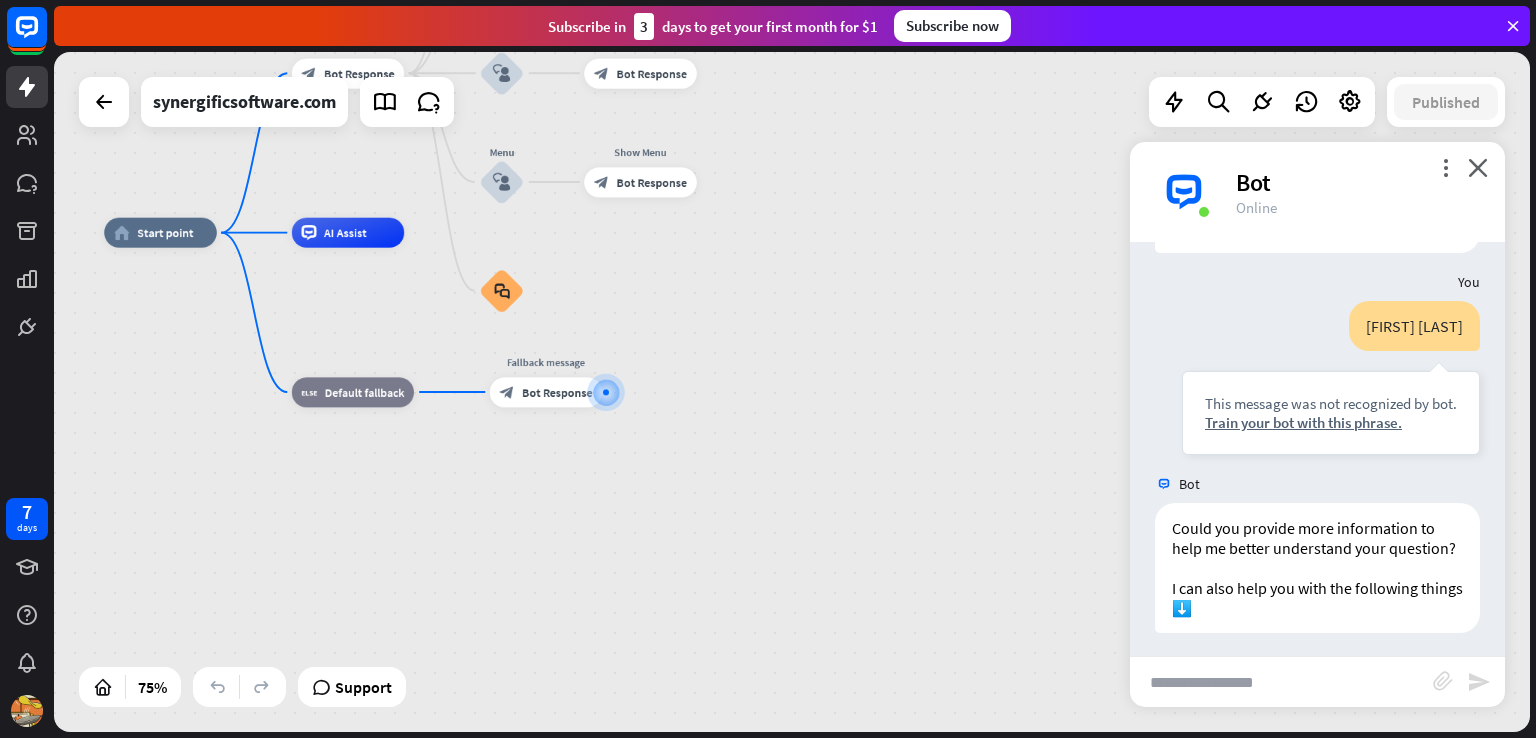 click at bounding box center [1281, 682] 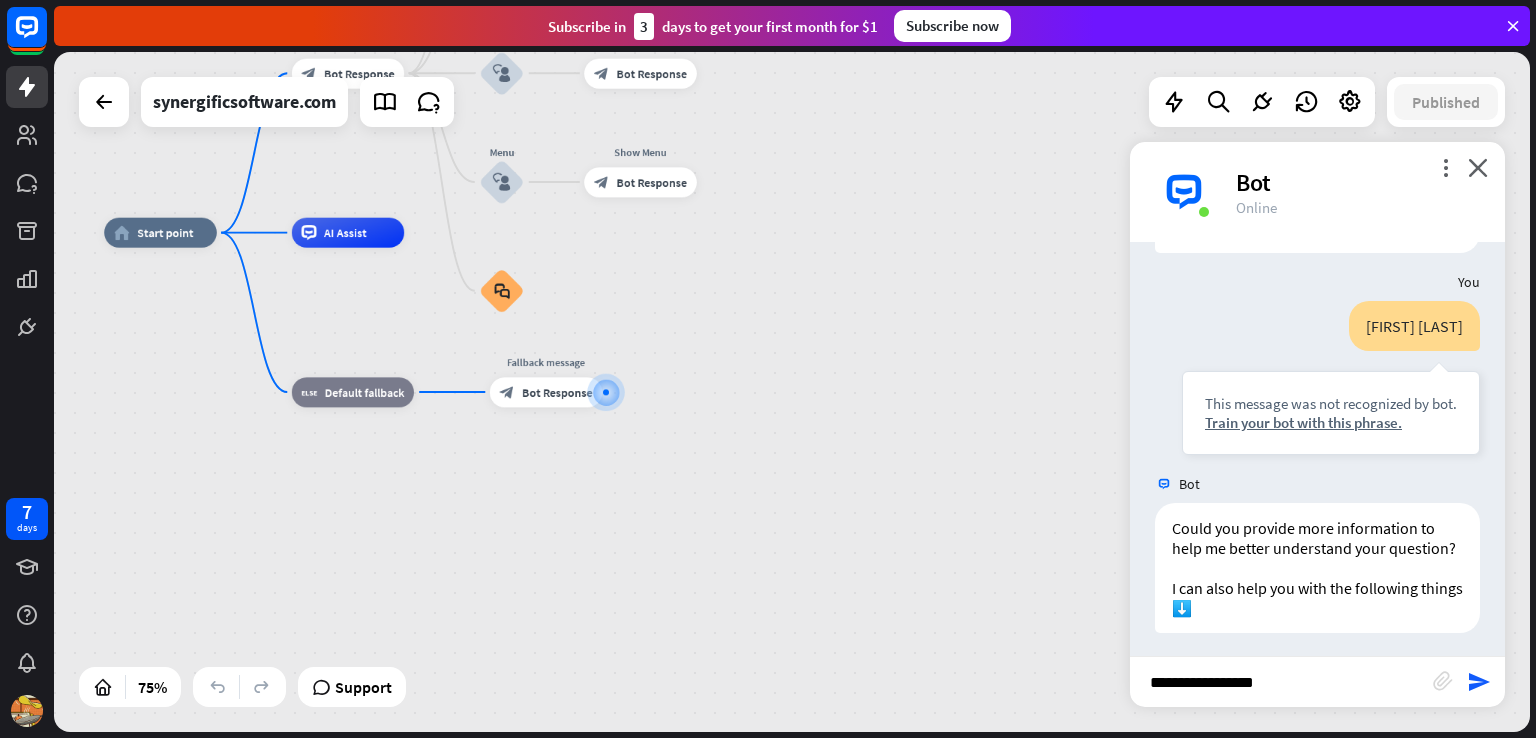 type on "**********" 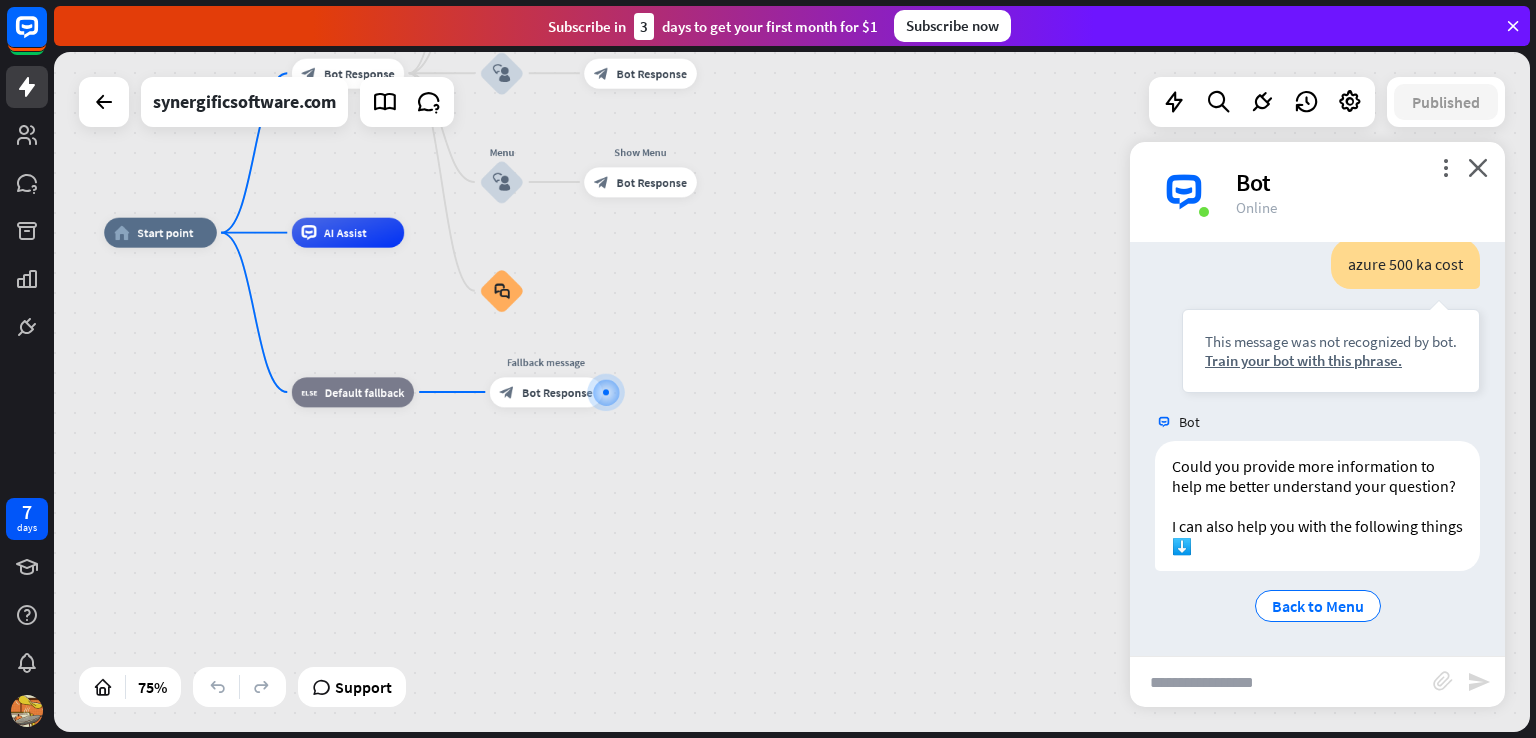 scroll, scrollTop: 5046, scrollLeft: 0, axis: vertical 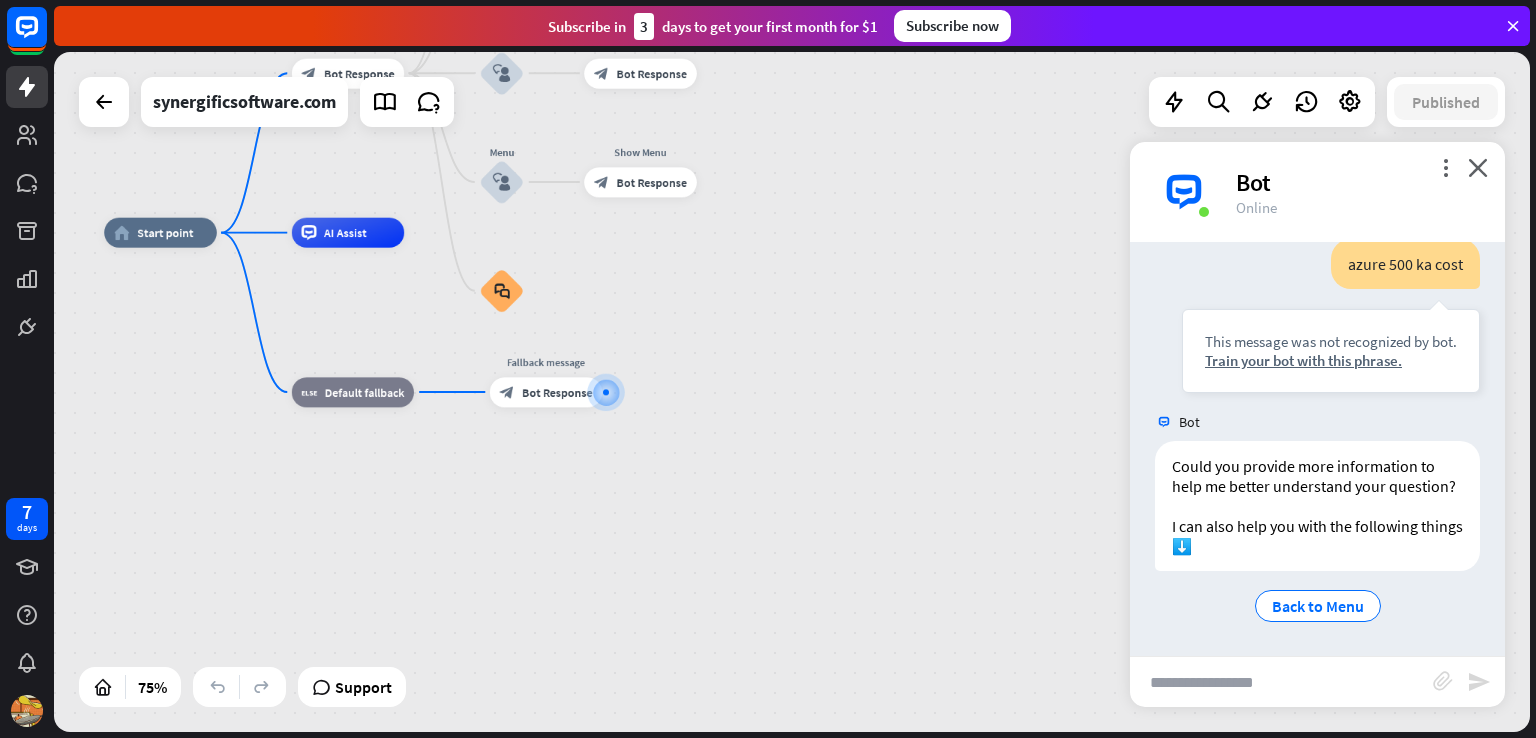 click at bounding box center [1281, 682] 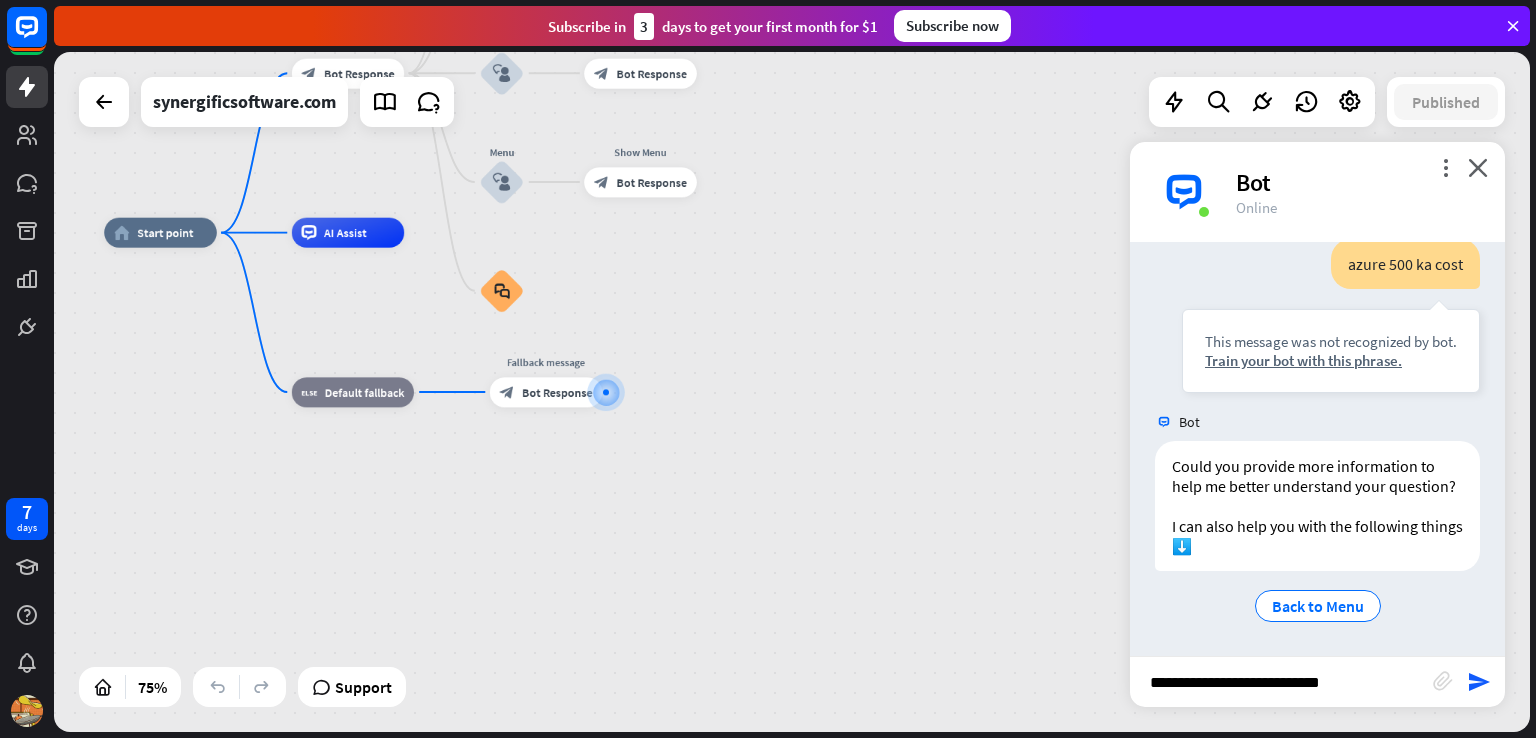 type on "**********" 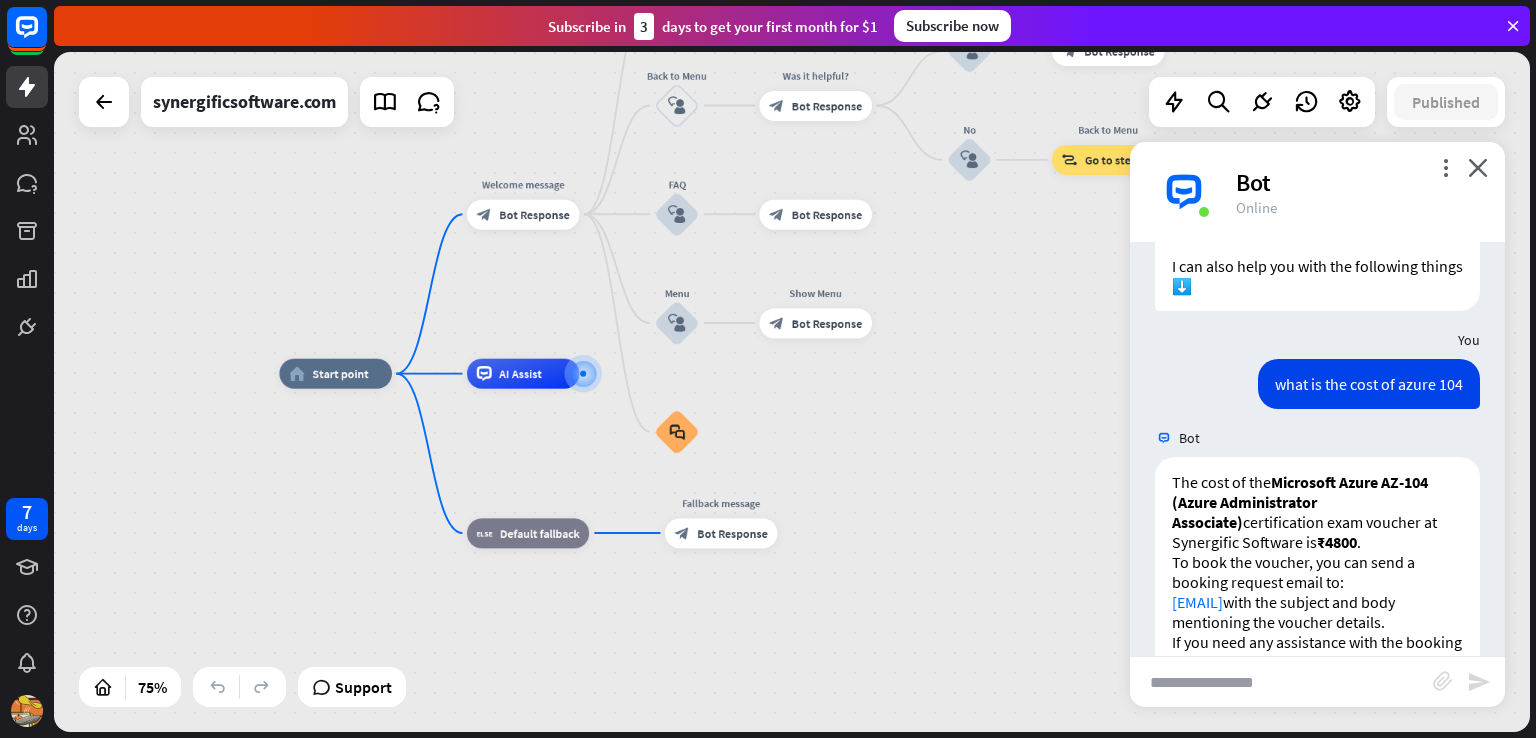 scroll, scrollTop: 5387, scrollLeft: 0, axis: vertical 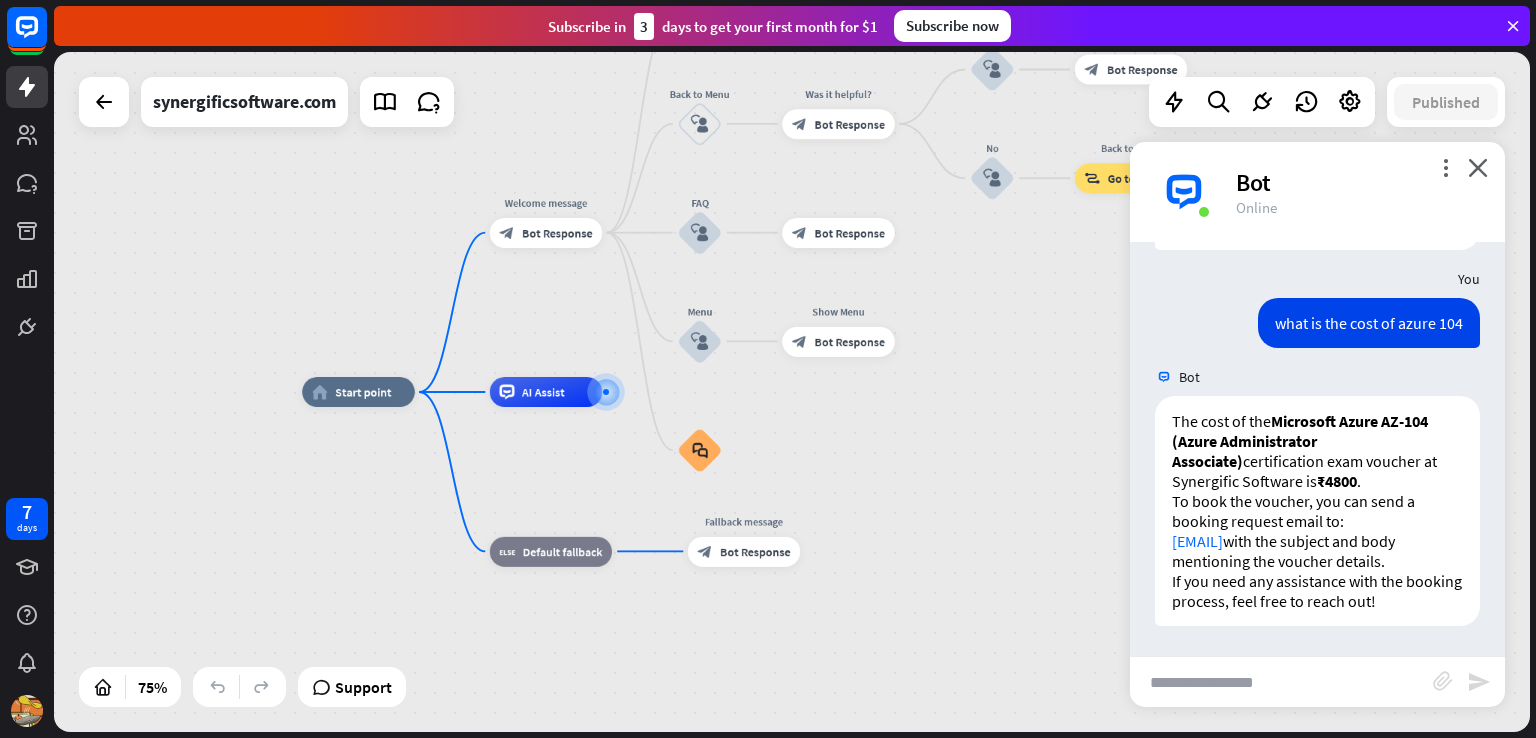 click at bounding box center (1281, 682) 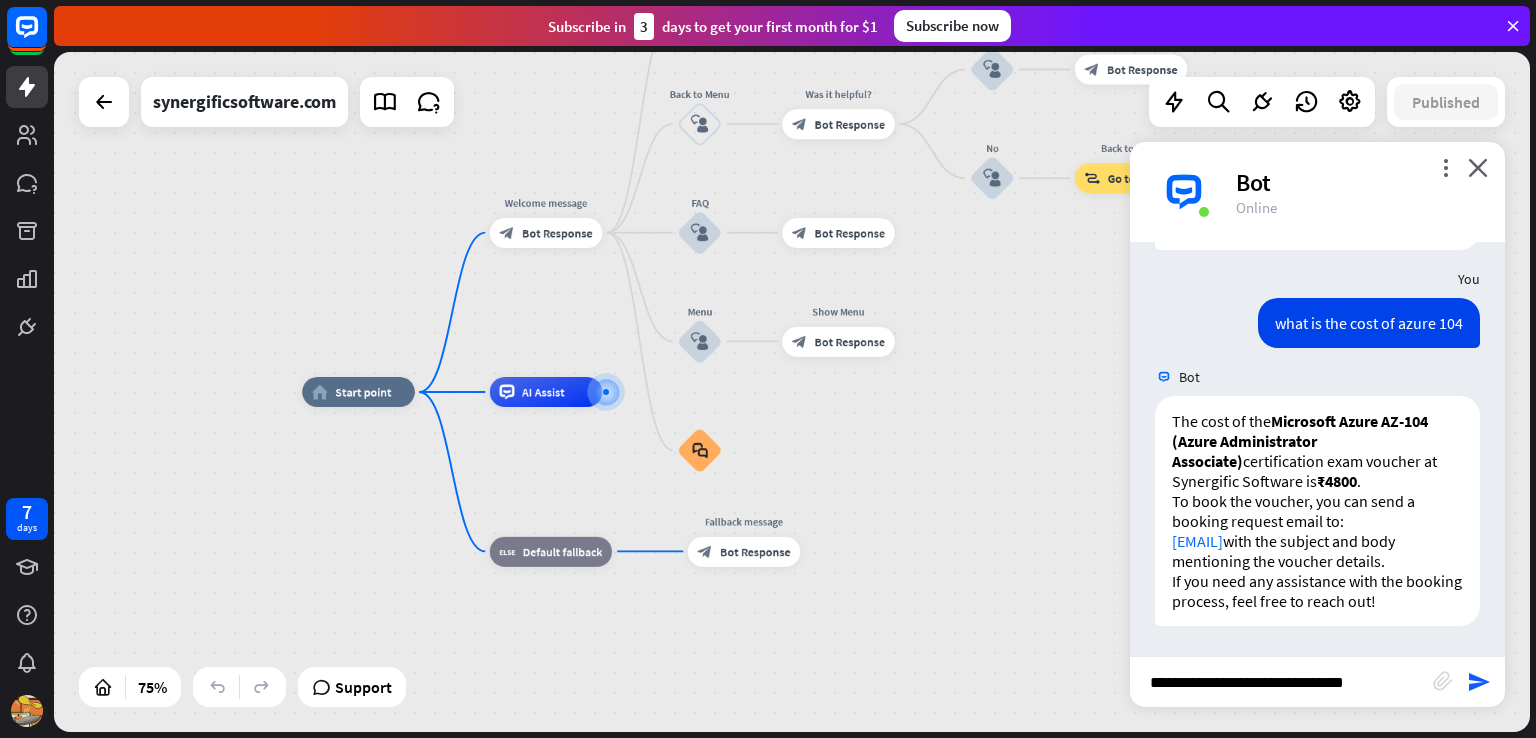 type on "**********" 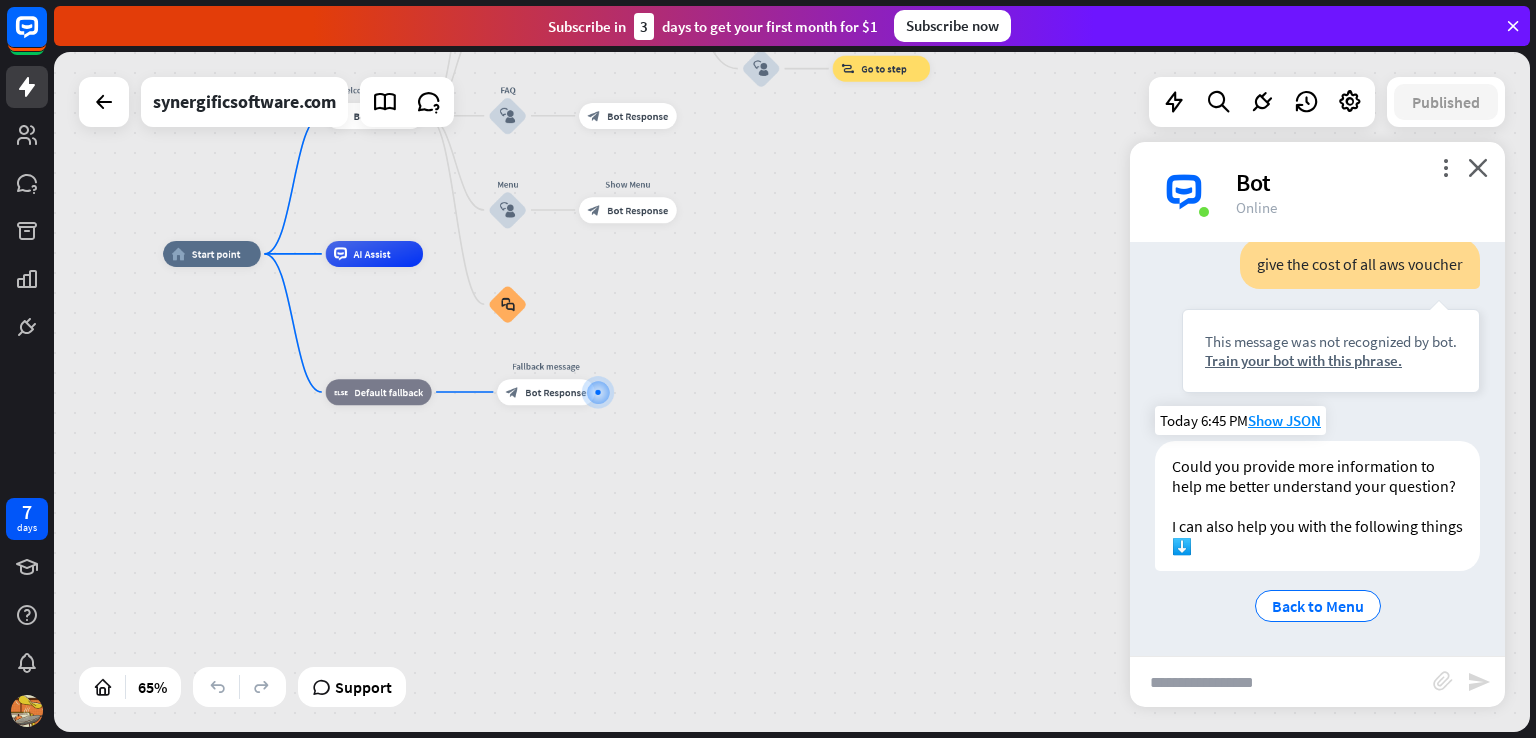 scroll, scrollTop: 5842, scrollLeft: 0, axis: vertical 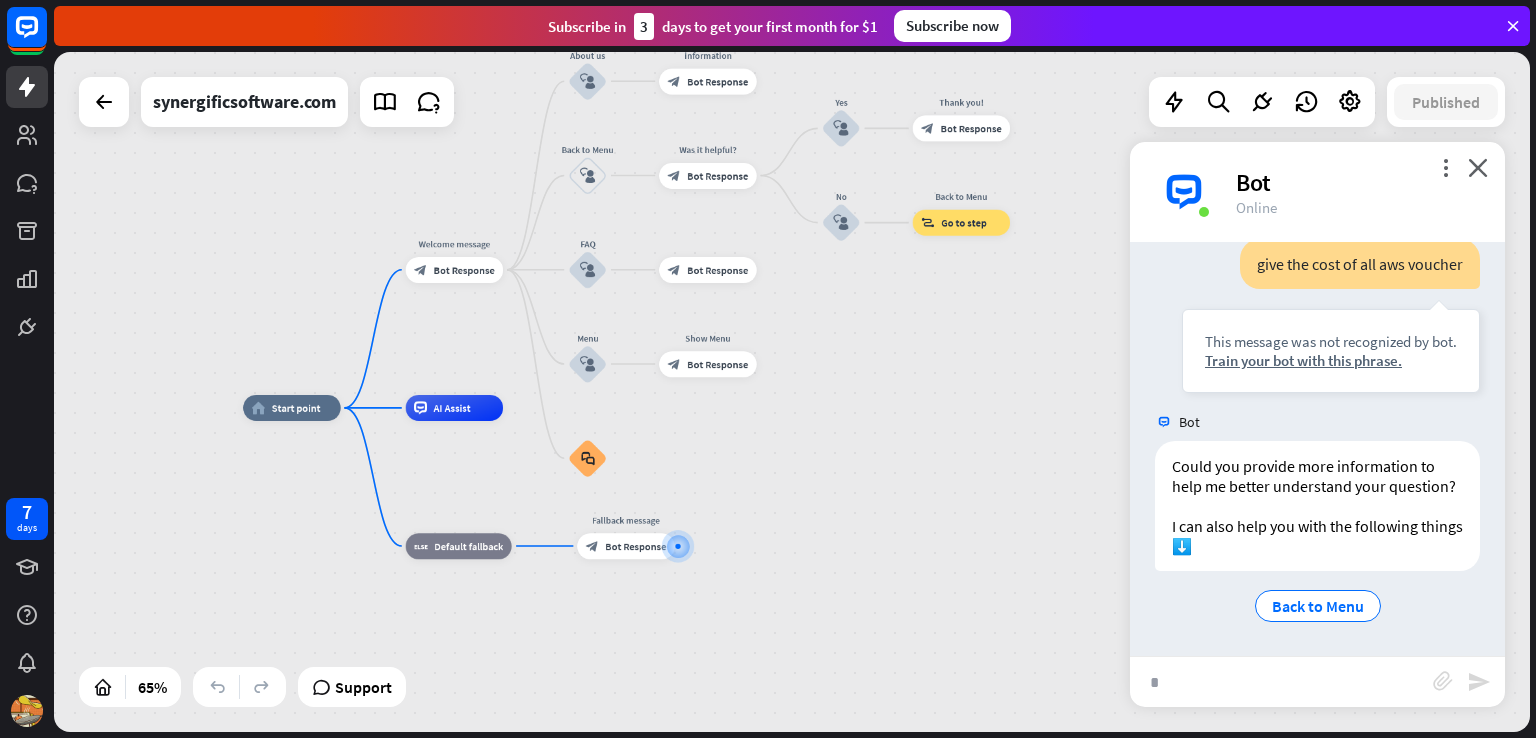 drag, startPoint x: 732, startPoint y: 335, endPoint x: 812, endPoint y: 489, distance: 173.53963 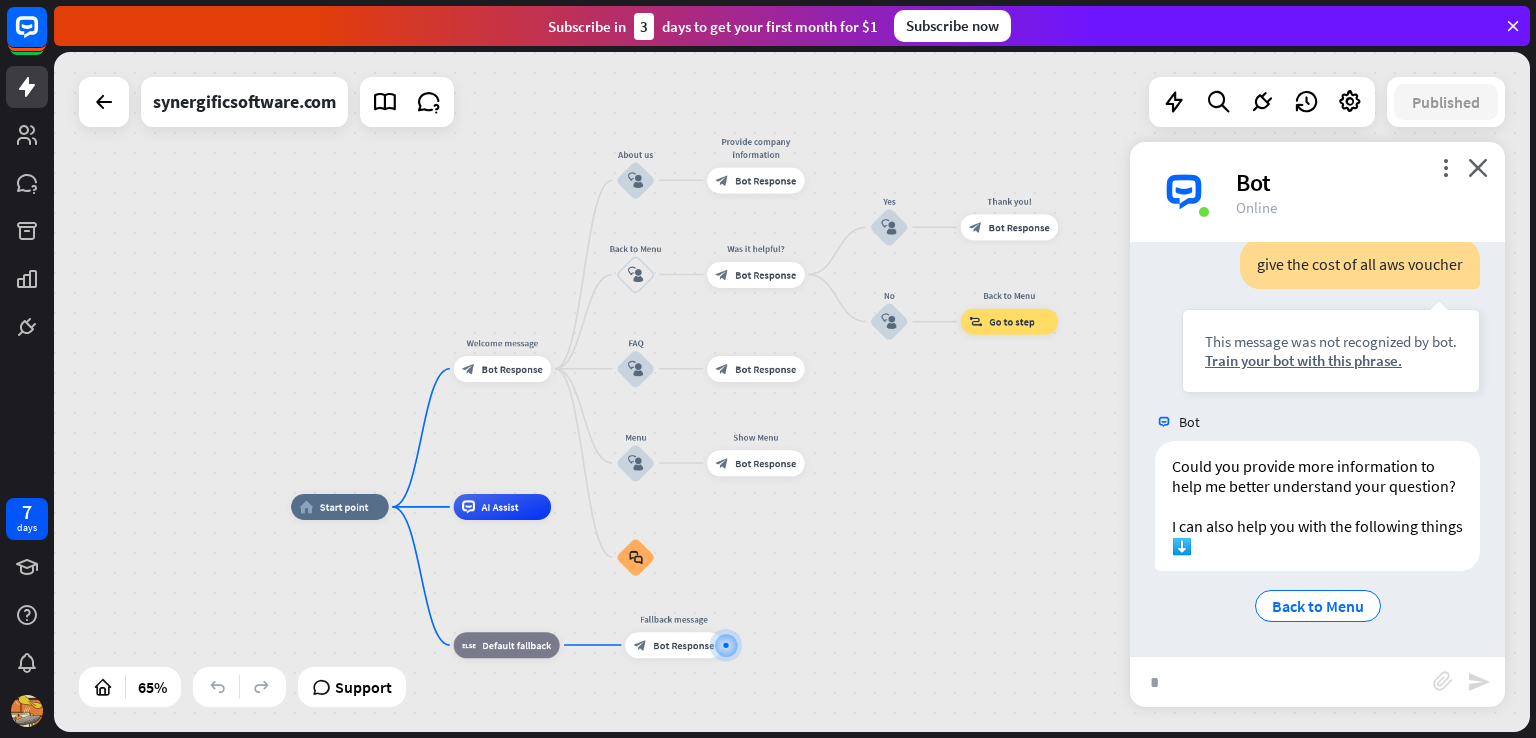 drag, startPoint x: 844, startPoint y: 356, endPoint x: 892, endPoint y: 455, distance: 110.02273 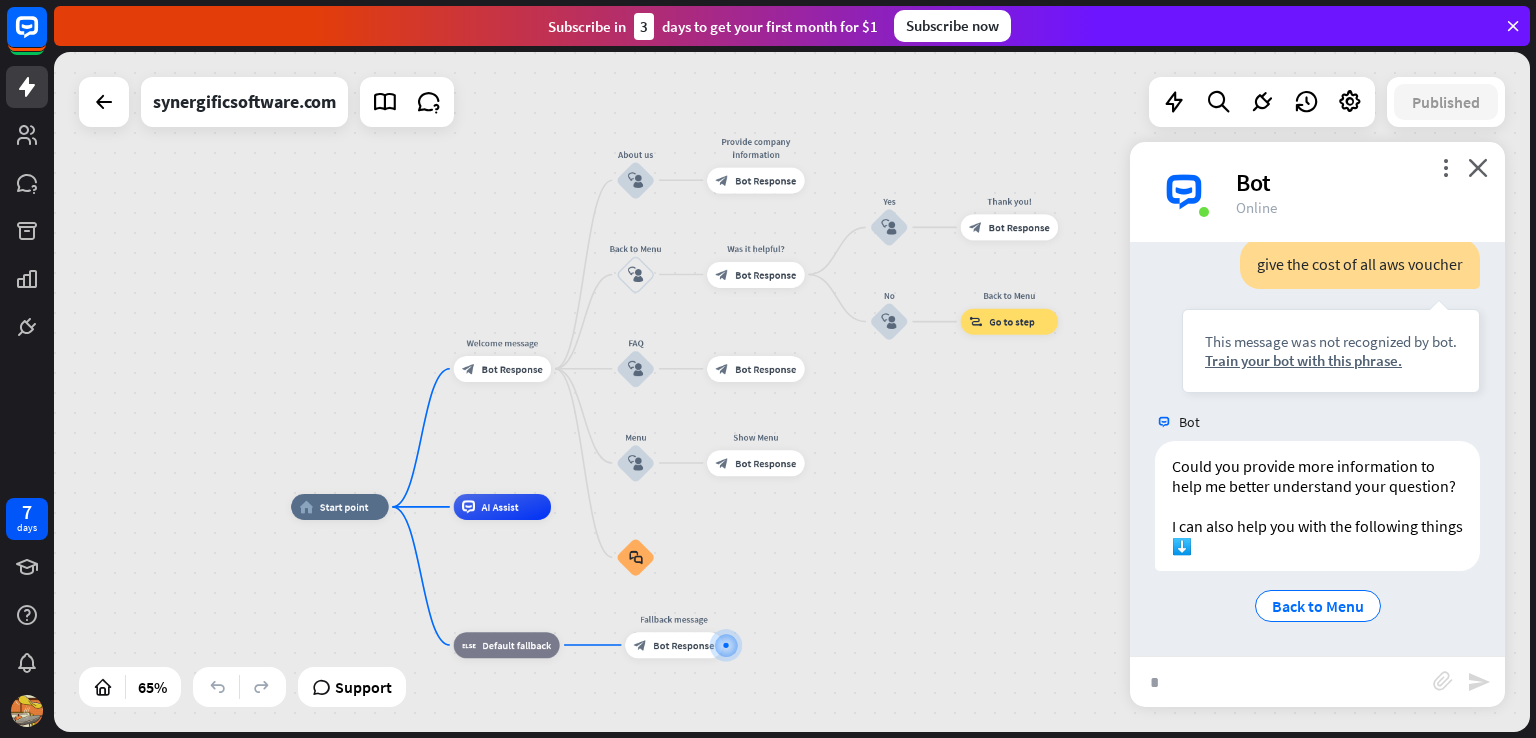 click on "home_2   Start point                 Welcome message   block_bot_response   Bot Response                 About us   block_user_input                 Provide company information   block_bot_response   Bot Response                 Back to Menu   block_user_input                 Was it helpful?   block_bot_response   Bot Response                 Yes   block_user_input                 Thank you!   block_bot_response   Bot Response                 No   block_user_input                 Back to Menu   block_goto   Go to step                 FAQ   block_user_input                   block_bot_response   Bot Response                 Menu   block_user_input                 Show Menu   block_bot_response   Bot Response                   block_faq                     AI Assist                   block_fallback   Default fallback                 Fallback message   block_bot_response   Bot Response" at bounding box center [792, 392] 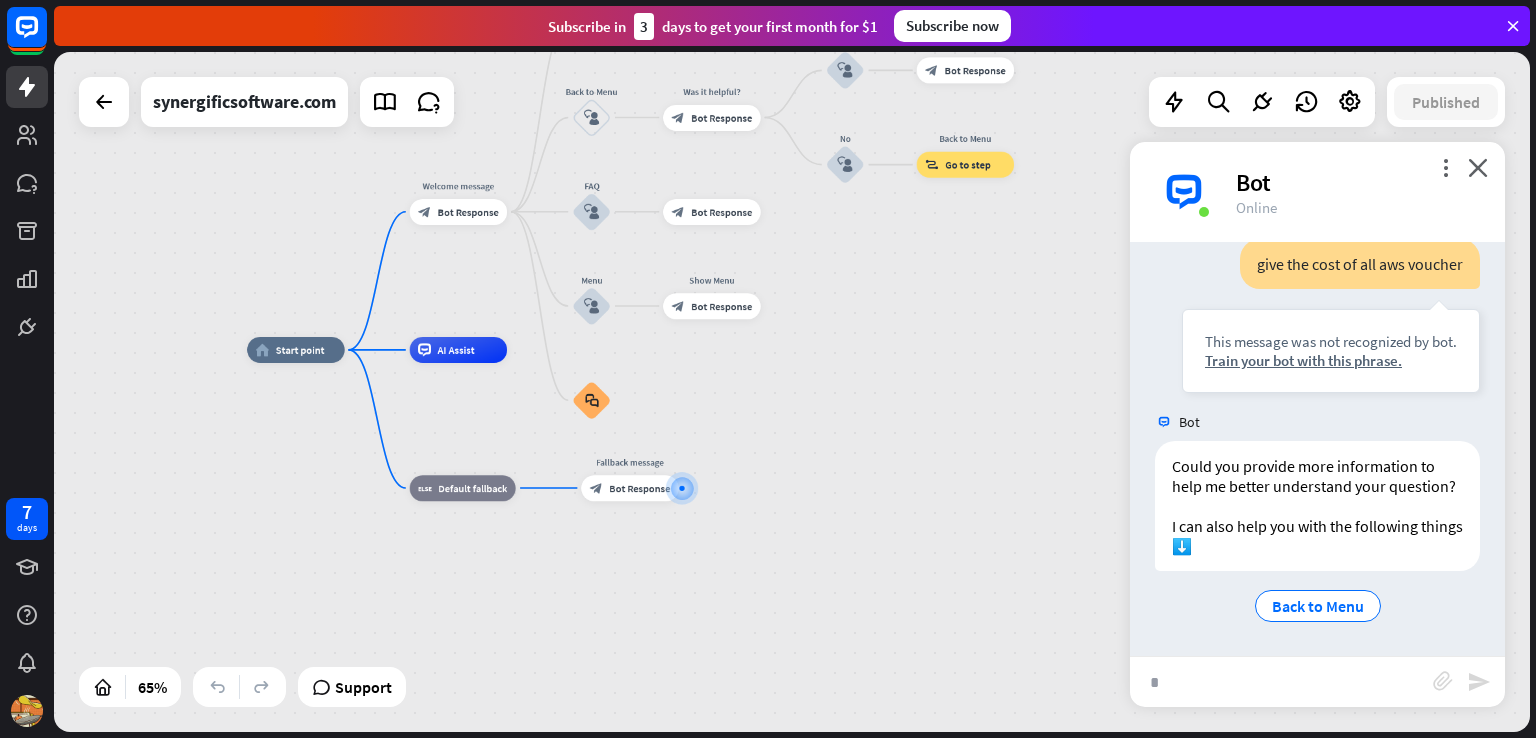 drag, startPoint x: 823, startPoint y: 561, endPoint x: 778, endPoint y: 404, distance: 163.32176 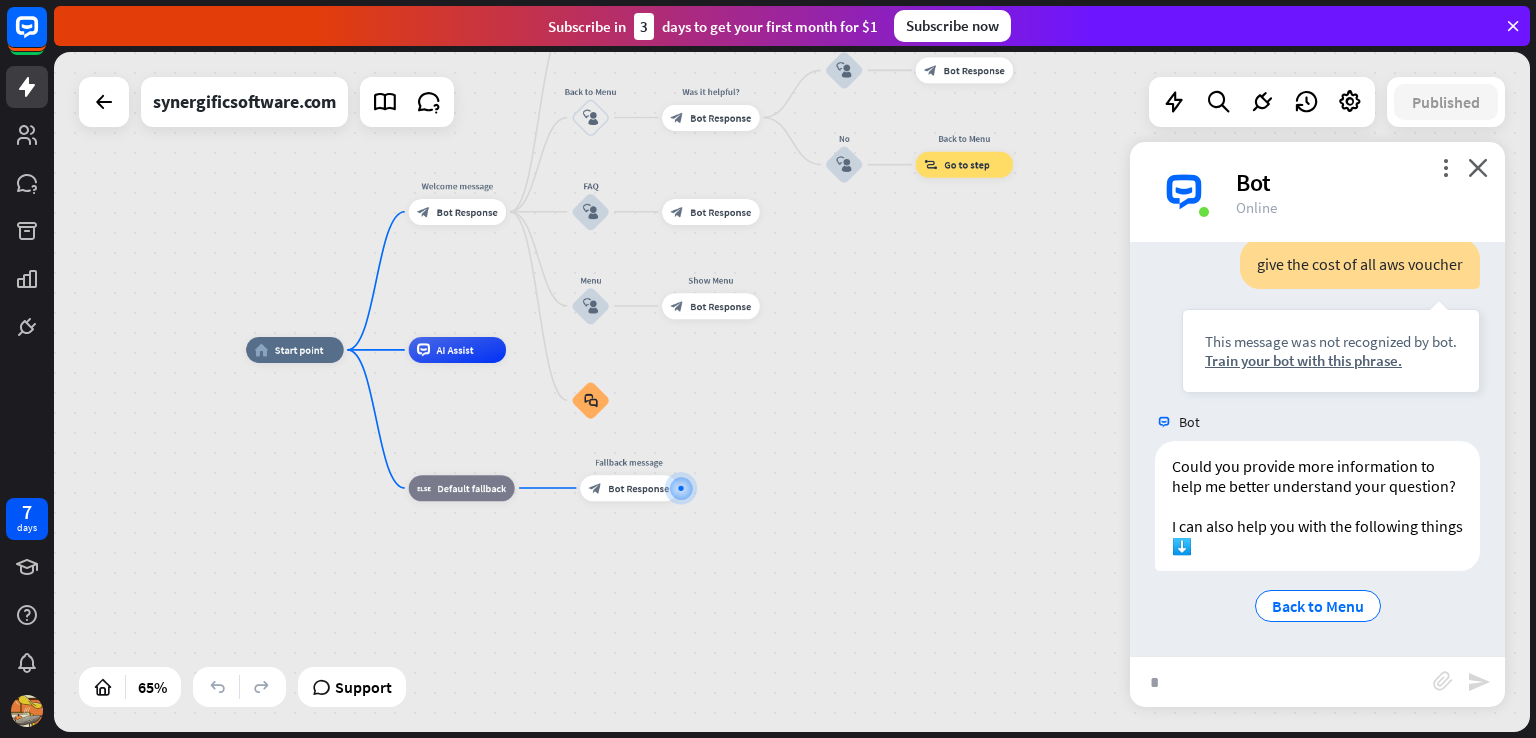 click at bounding box center (1281, 682) 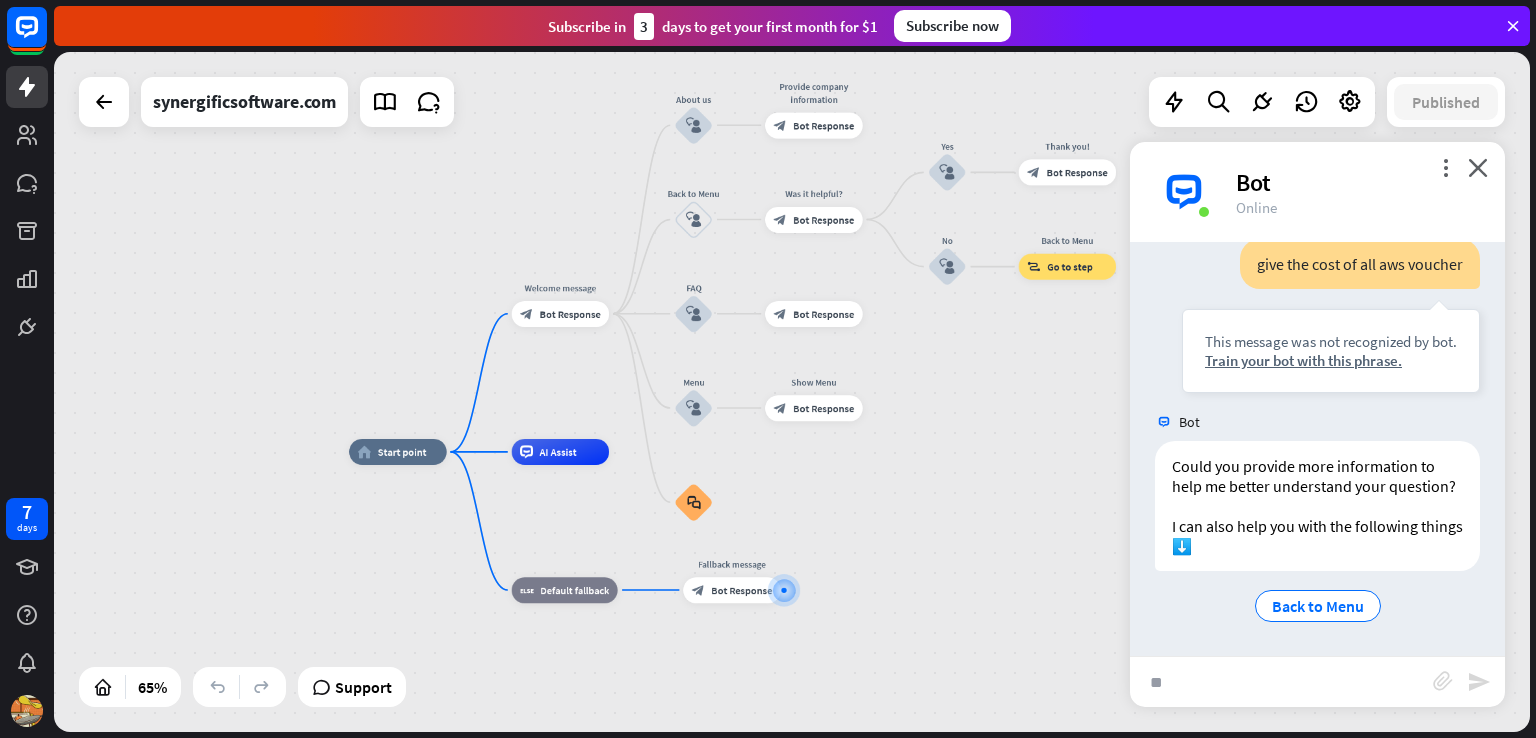 drag, startPoint x: 776, startPoint y: 418, endPoint x: 879, endPoint y: 520, distance: 144.95862 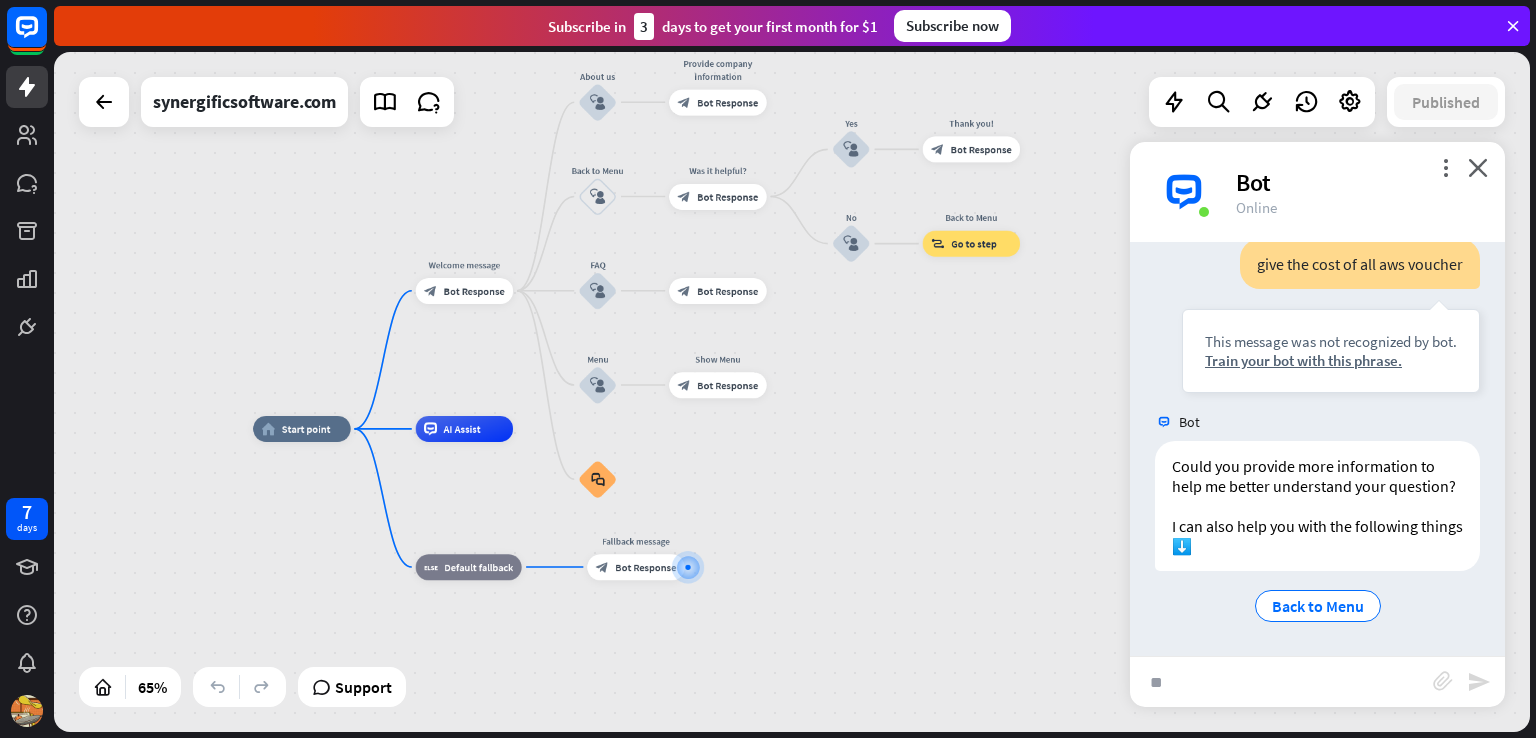 drag, startPoint x: 936, startPoint y: 542, endPoint x: 840, endPoint y: 519, distance: 98.71677 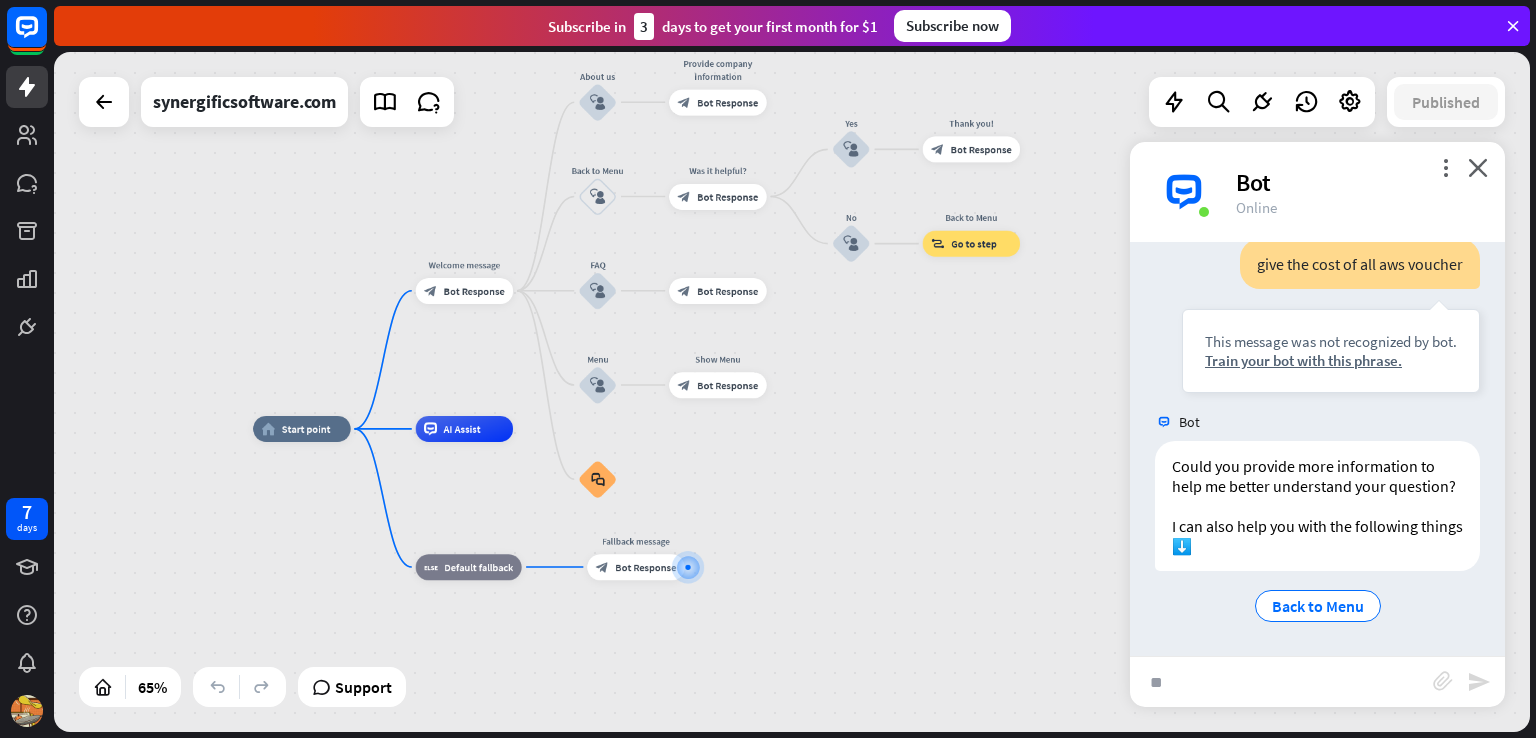 click on "home_2   Start point                 Welcome message   block_bot_response   Bot Response                 About us   block_user_input                 Provide company information   block_bot_response   Bot Response                 Back to Menu   block_user_input                 Was it helpful?   block_bot_response   Bot Response                 Yes   block_user_input                 Thank you!   block_bot_response   Bot Response                 No   block_user_input                 Back to Menu   block_goto   Go to step                 FAQ   block_user_input                   block_bot_response   Bot Response                 Menu   block_user_input                 Show Menu   block_bot_response   Bot Response                   block_faq                     AI Assist                   block_fallback   Default fallback                 Fallback message   block_bot_response   Bot Response" at bounding box center (732, 650) 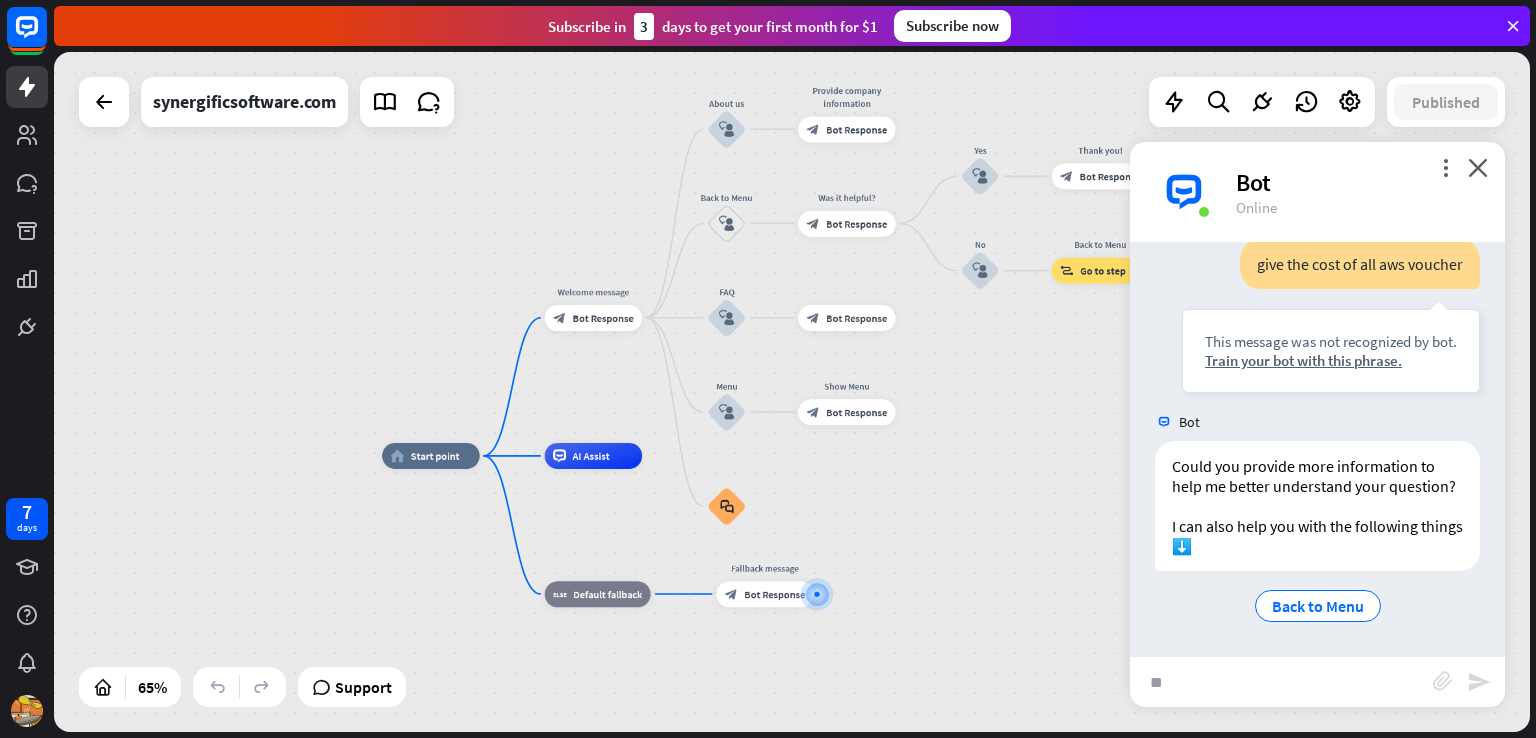 drag, startPoint x: 943, startPoint y: 421, endPoint x: 1081, endPoint y: 448, distance: 140.6165 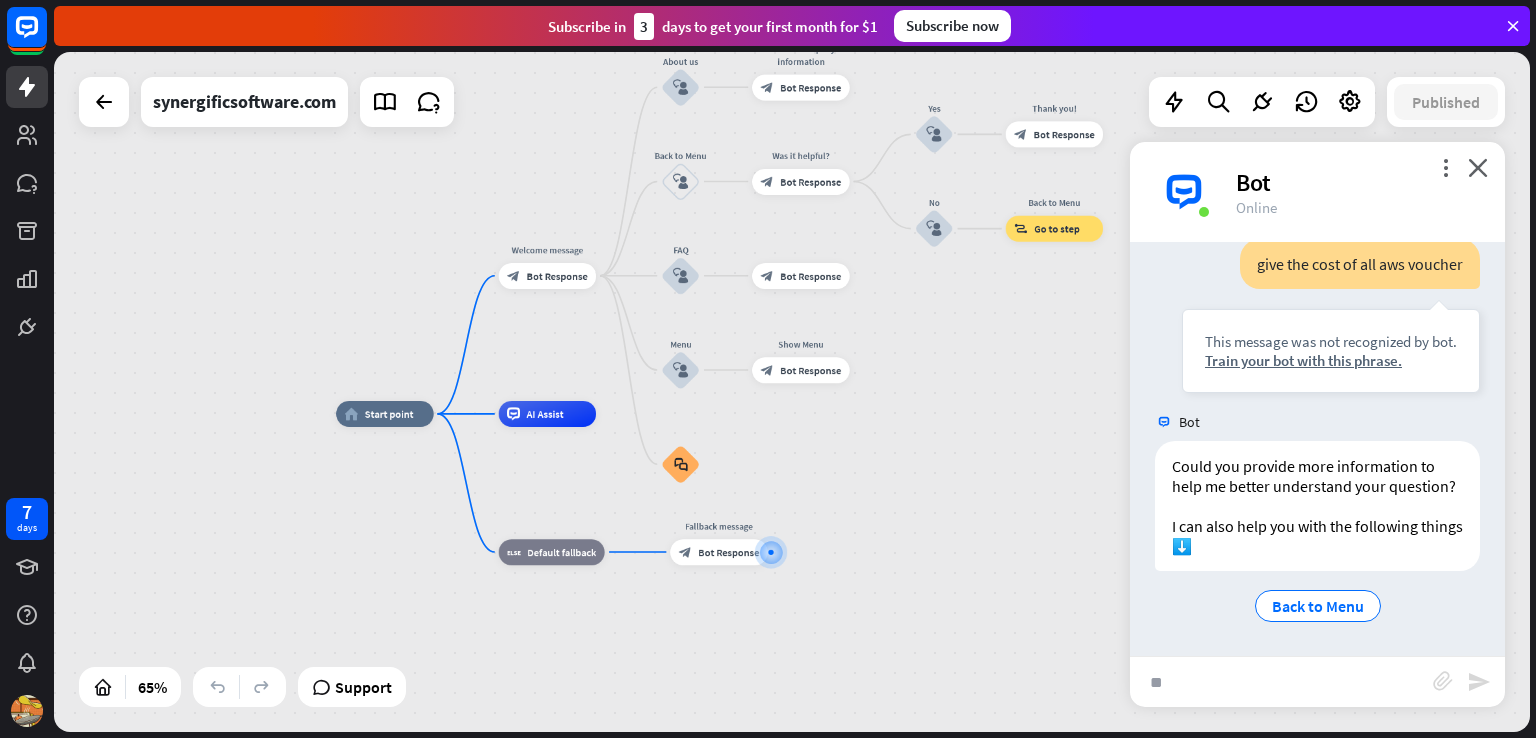 drag, startPoint x: 942, startPoint y: 486, endPoint x: 887, endPoint y: 444, distance: 69.2026 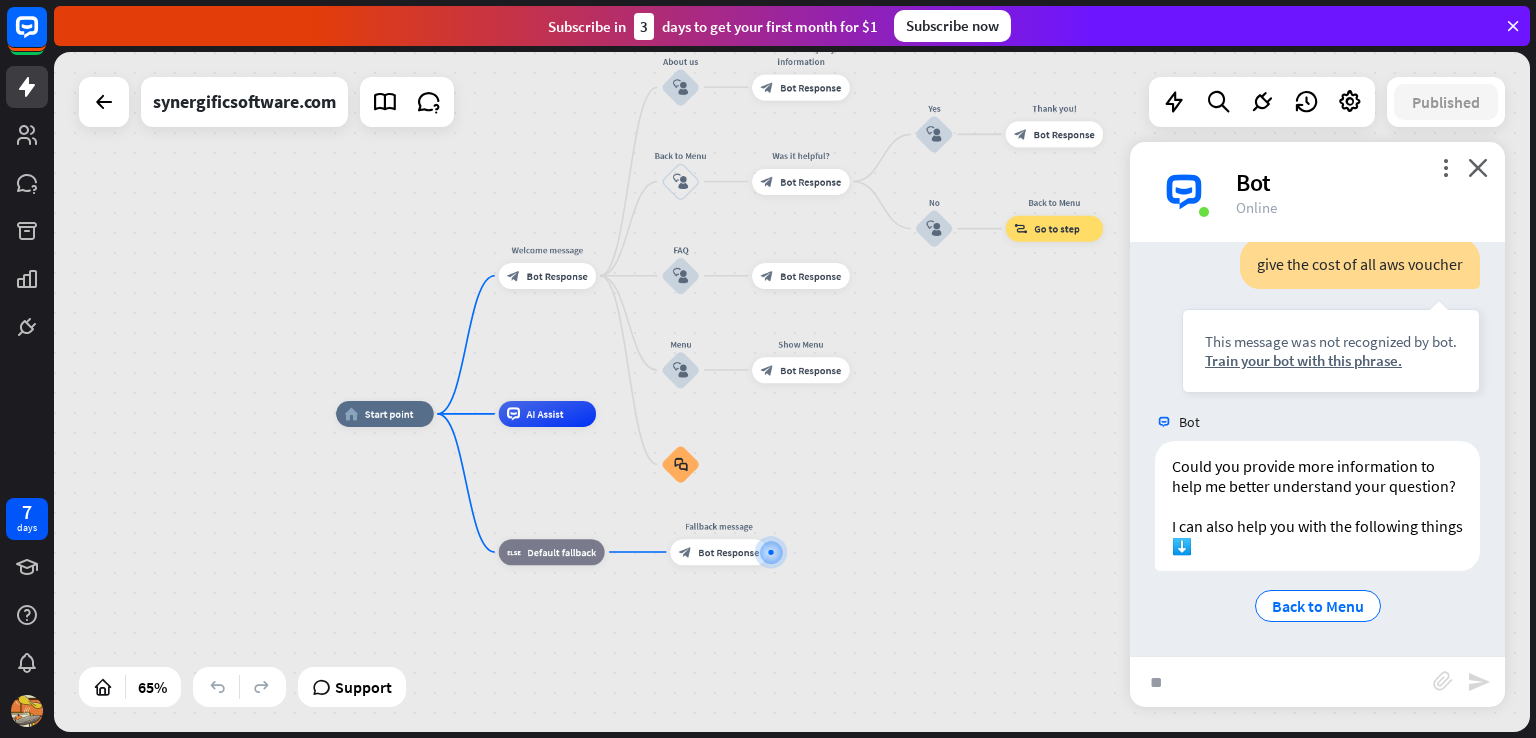 click on "home_2   Start point                 Welcome message   block_bot_response   Bot Response                 About us   block_user_input                 Provide company information   block_bot_response   Bot Response                 Back to Menu   block_user_input                 Was it helpful?   block_bot_response   Bot Response                 Yes   block_user_input                 Thank you!   block_bot_response   Bot Response                 No   block_user_input                 Back to Menu   block_goto   Go to step                 FAQ   block_user_input                   block_bot_response   Bot Response                 Menu   block_user_input                 Show Menu   block_bot_response   Bot Response                   block_faq                     AI Assist                   block_fallback   Default fallback                 Fallback message   block_bot_response   Bot Response" at bounding box center (815, 635) 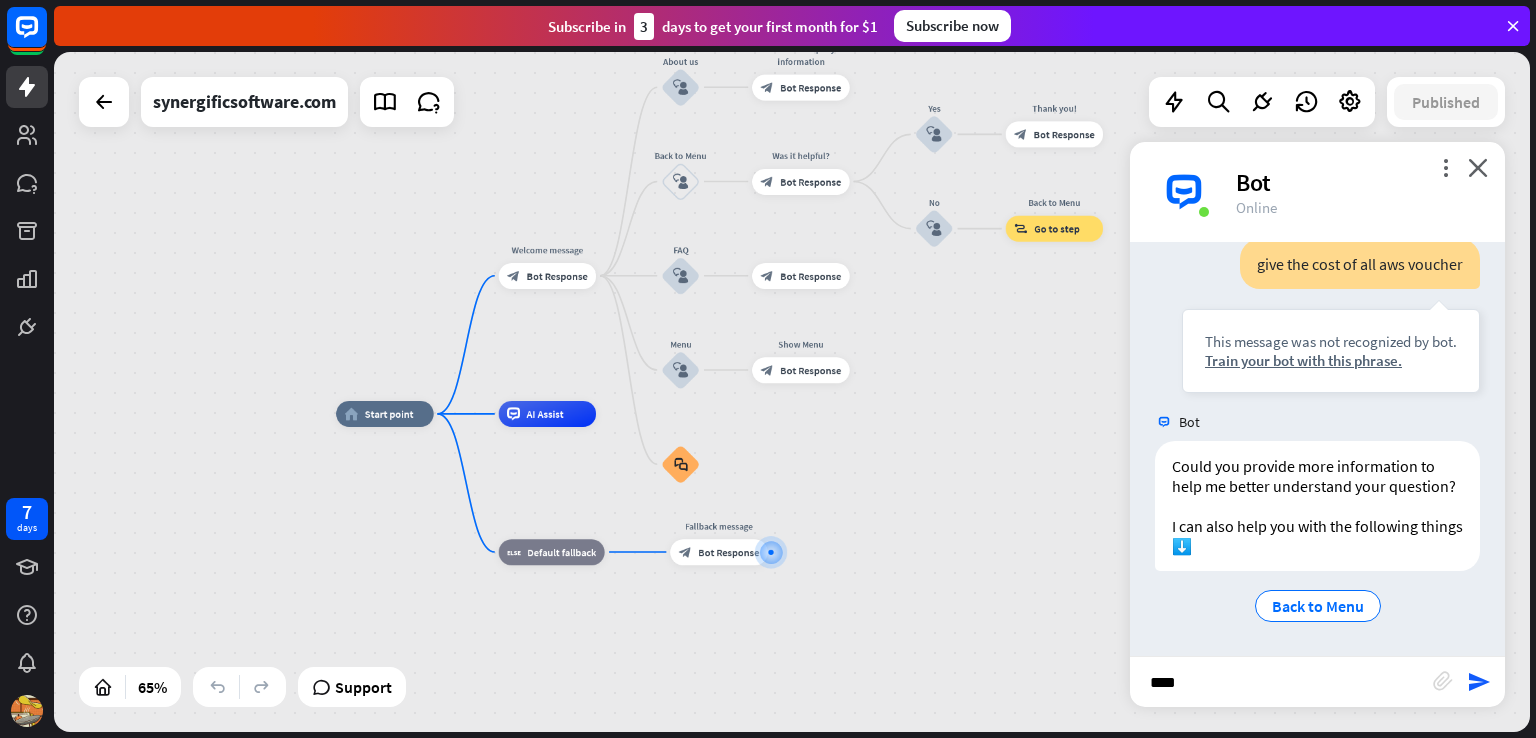 type on "*" 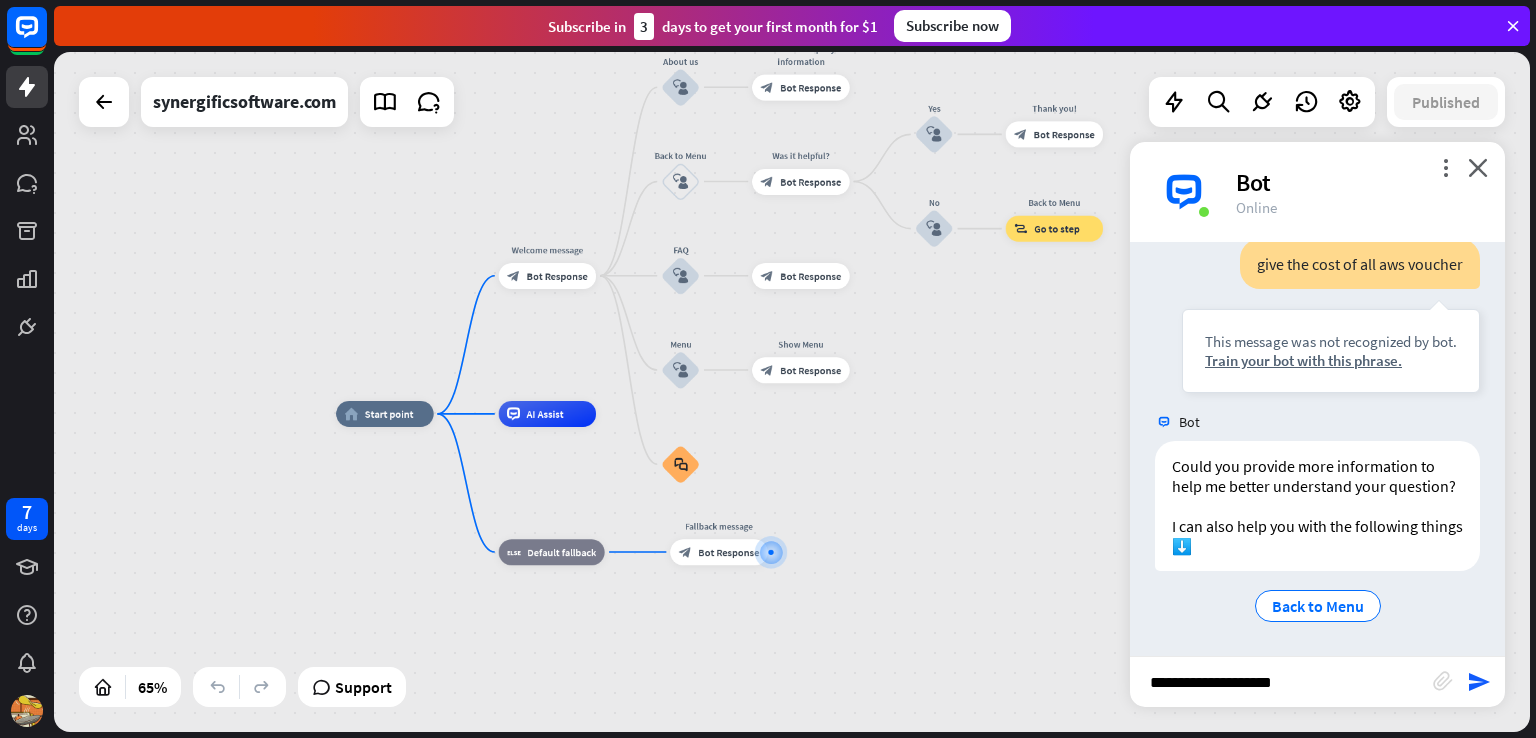 type on "**********" 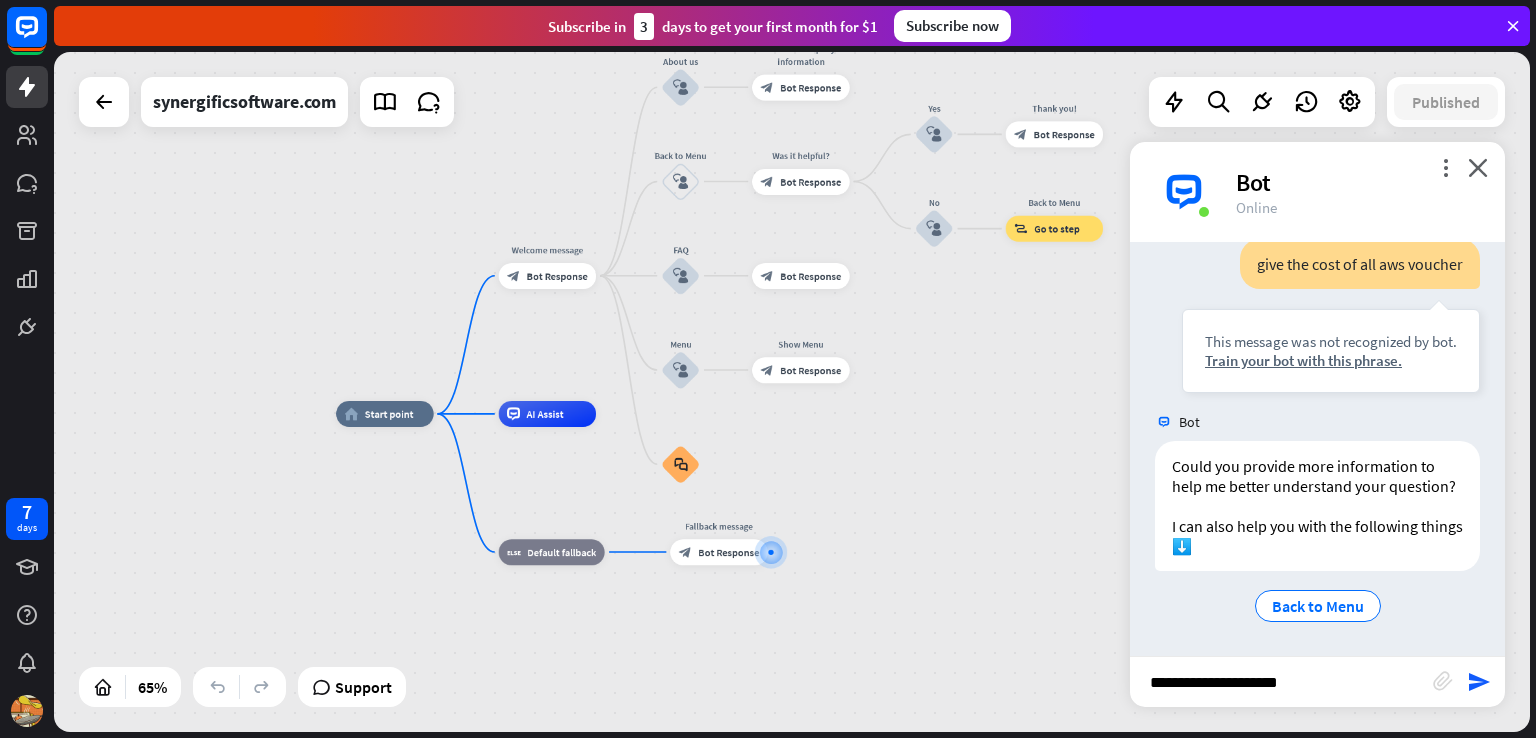 type 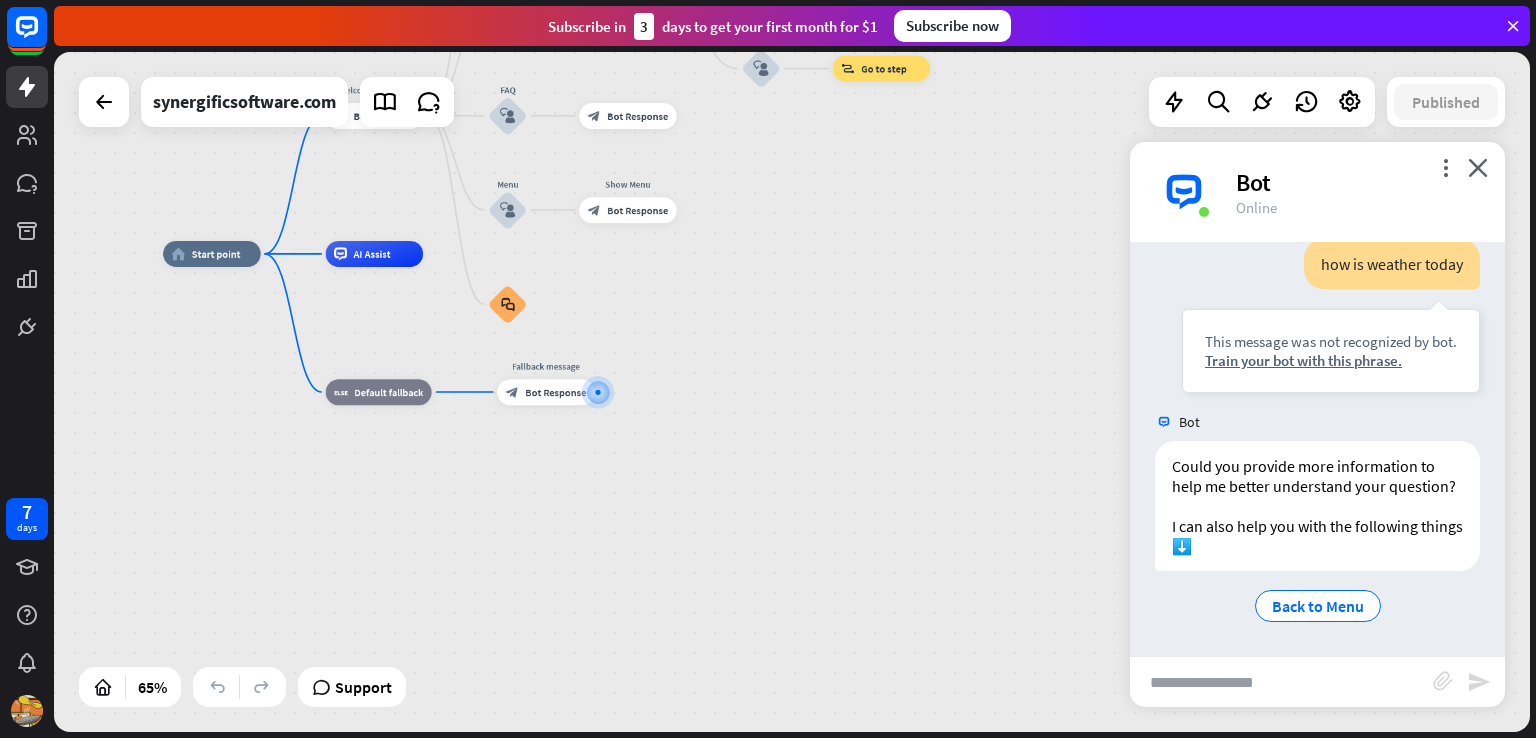 scroll, scrollTop: 6240, scrollLeft: 0, axis: vertical 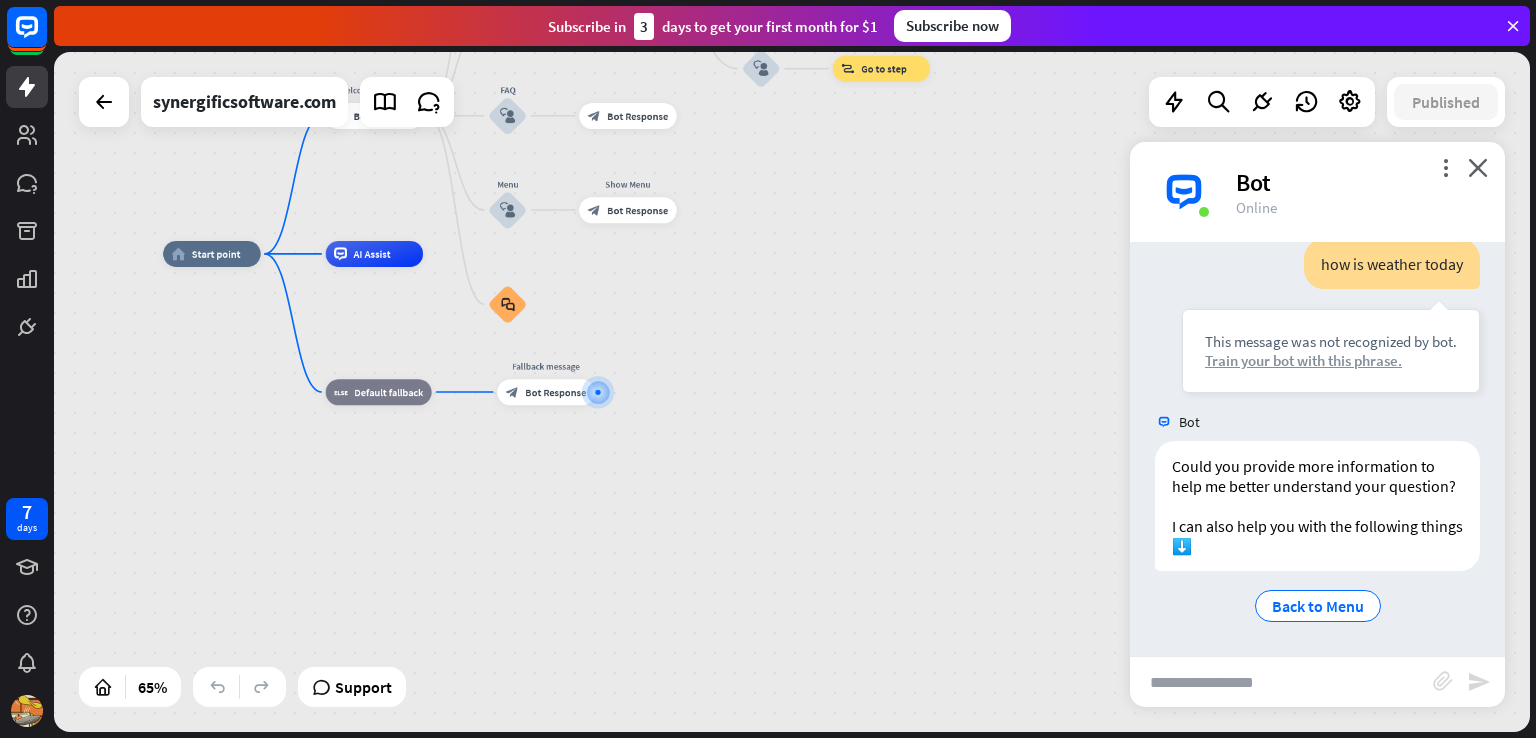 click on "Train your bot with this phrase." at bounding box center (1331, 360) 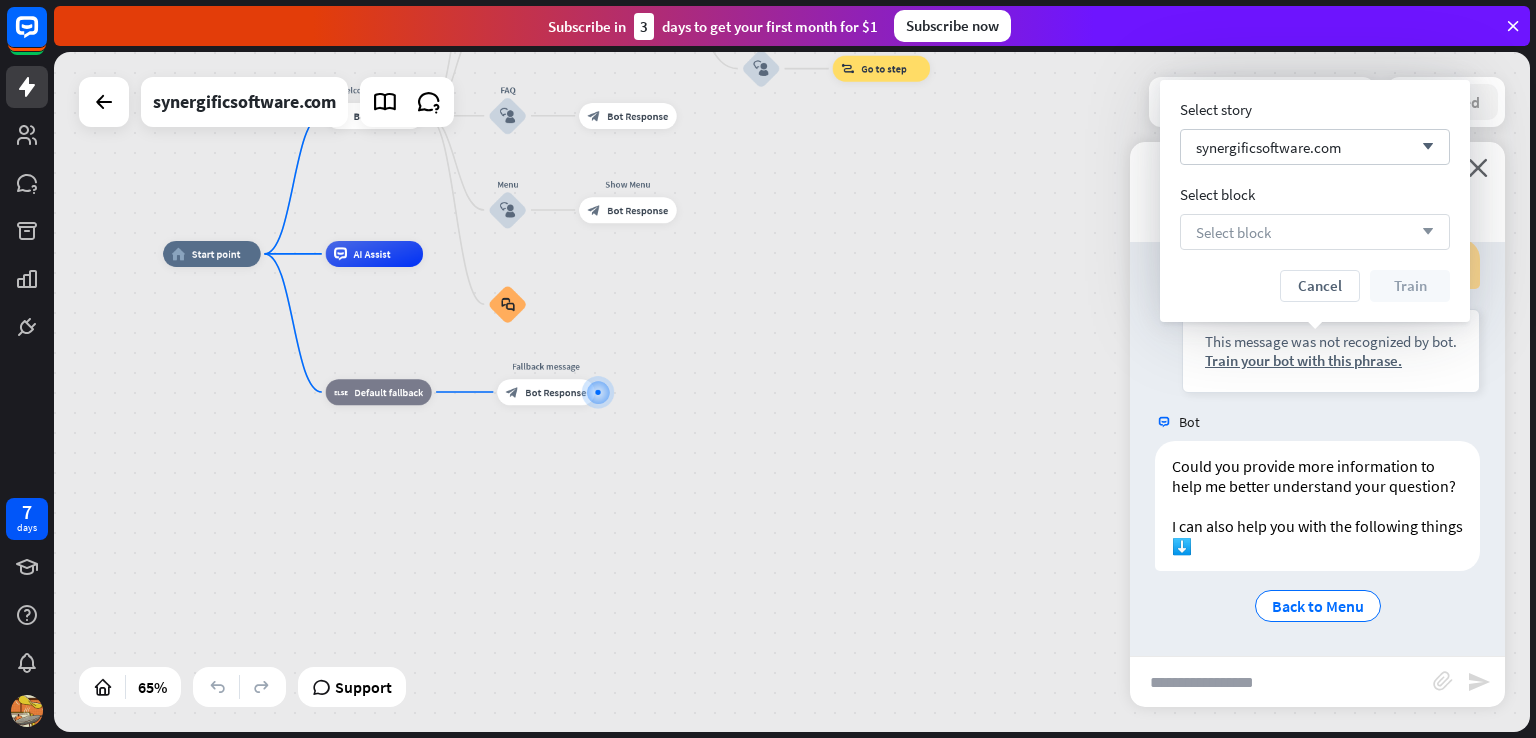 click on "Select block
arrow_down" at bounding box center (1315, 232) 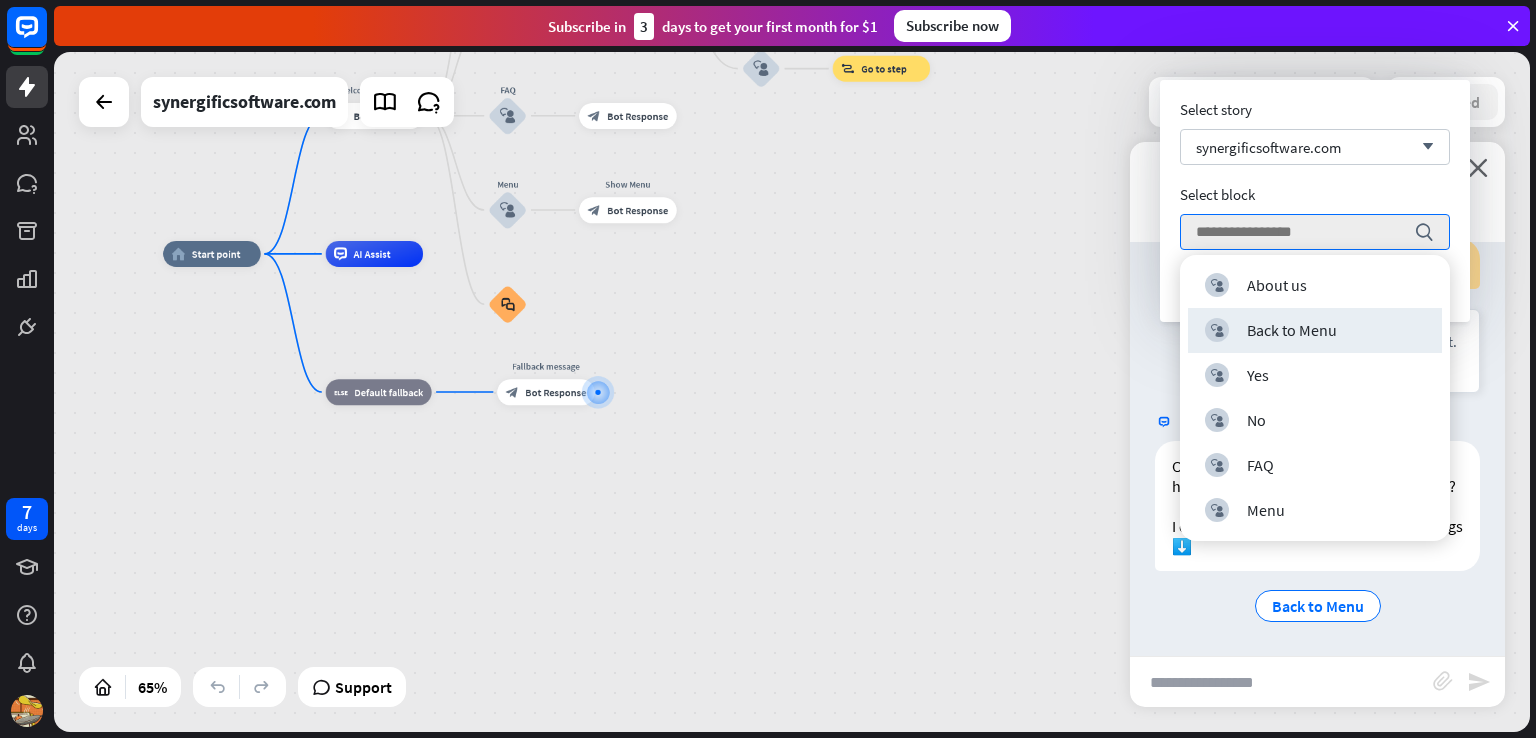 click on "home_2   Start point                 Welcome message   block_bot_response   Bot Response                 About us   block_user_input                 Provide company information   block_bot_response   Bot Response                 Back to Menu   block_user_input                 Was it helpful?   block_bot_response   Bot Response                 Yes   block_user_input                 Thank you!   block_bot_response   Bot Response                 No   block_user_input                 Back to Menu   block_goto   Go to step                 FAQ   block_user_input                   block_bot_response   Bot Response                 Menu   block_user_input                 Show Menu   block_bot_response   Bot Response                   block_faq                     AI Assist                   block_fallback   Default fallback                 Fallback message   block_bot_response   Bot Response" at bounding box center (642, 475) 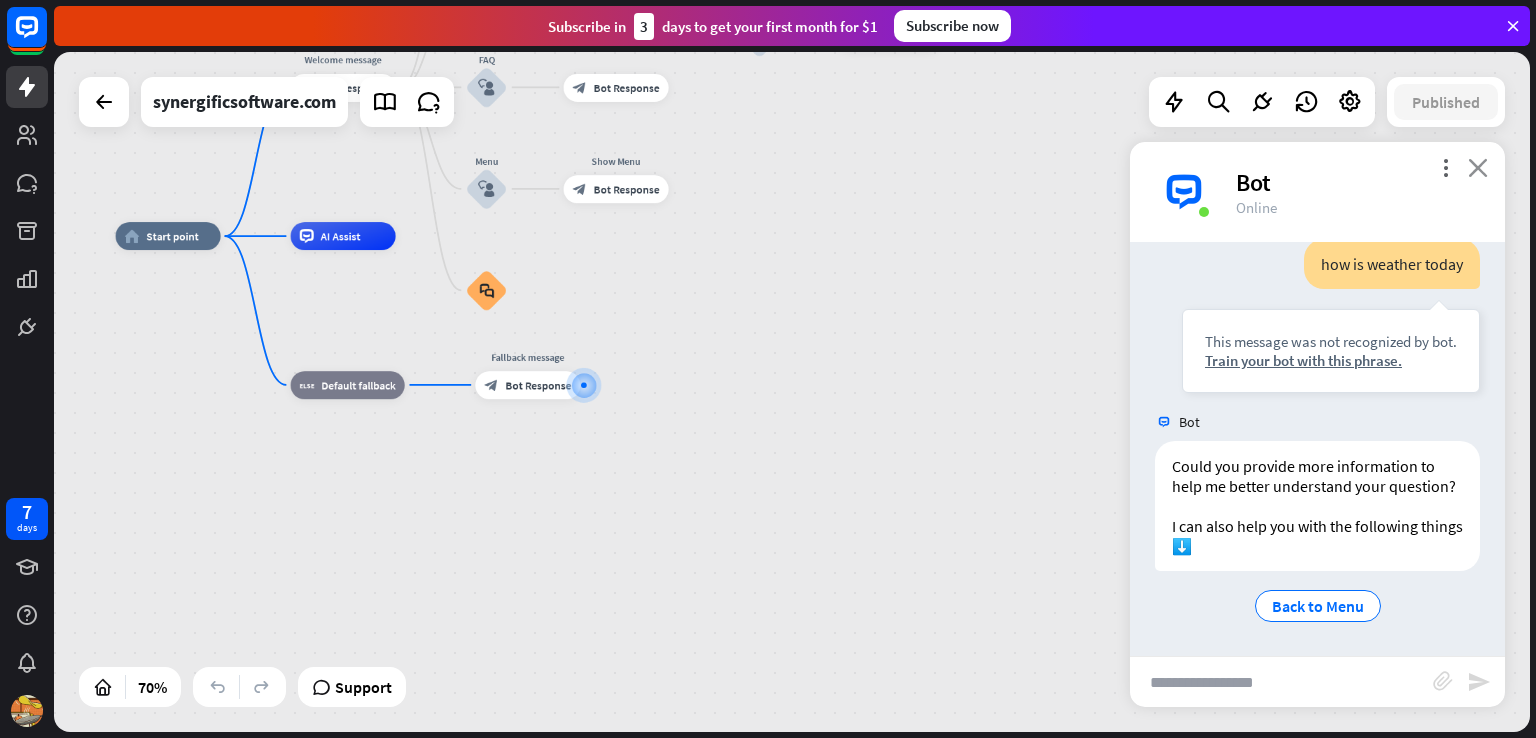 click on "close" at bounding box center [1478, 167] 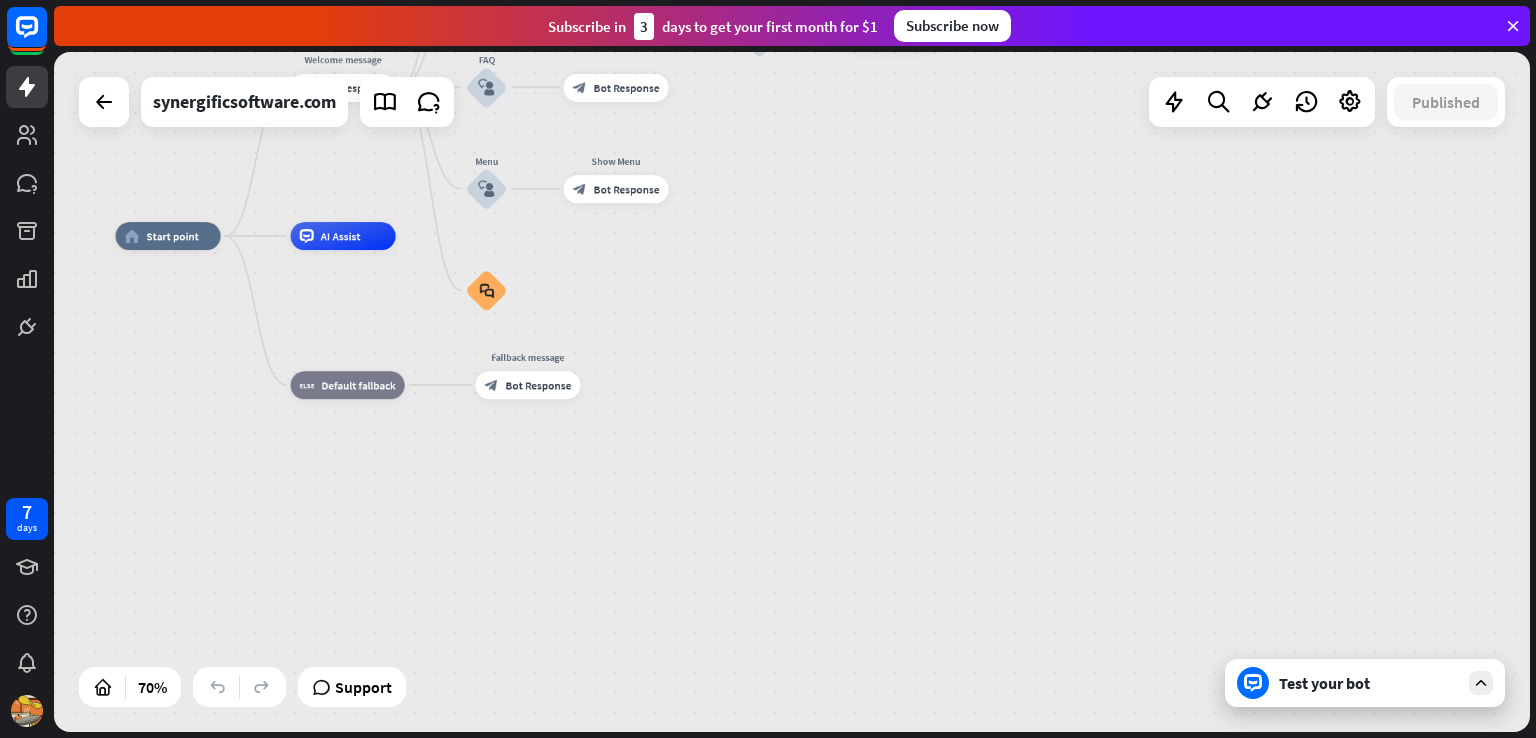 drag, startPoint x: 839, startPoint y: 460, endPoint x: 1153, endPoint y: 575, distance: 334.39648 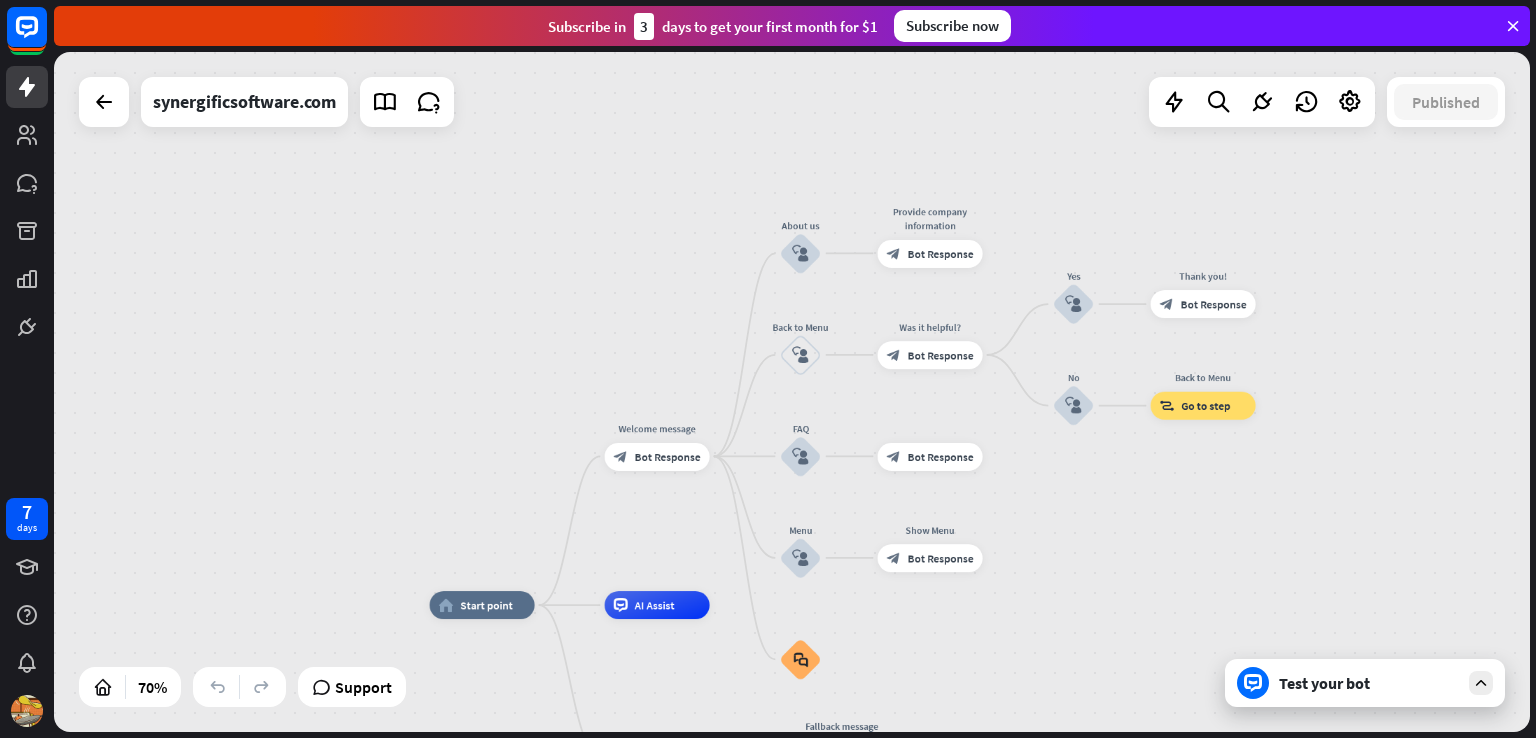 drag, startPoint x: 928, startPoint y: 367, endPoint x: 928, endPoint y: 621, distance: 254 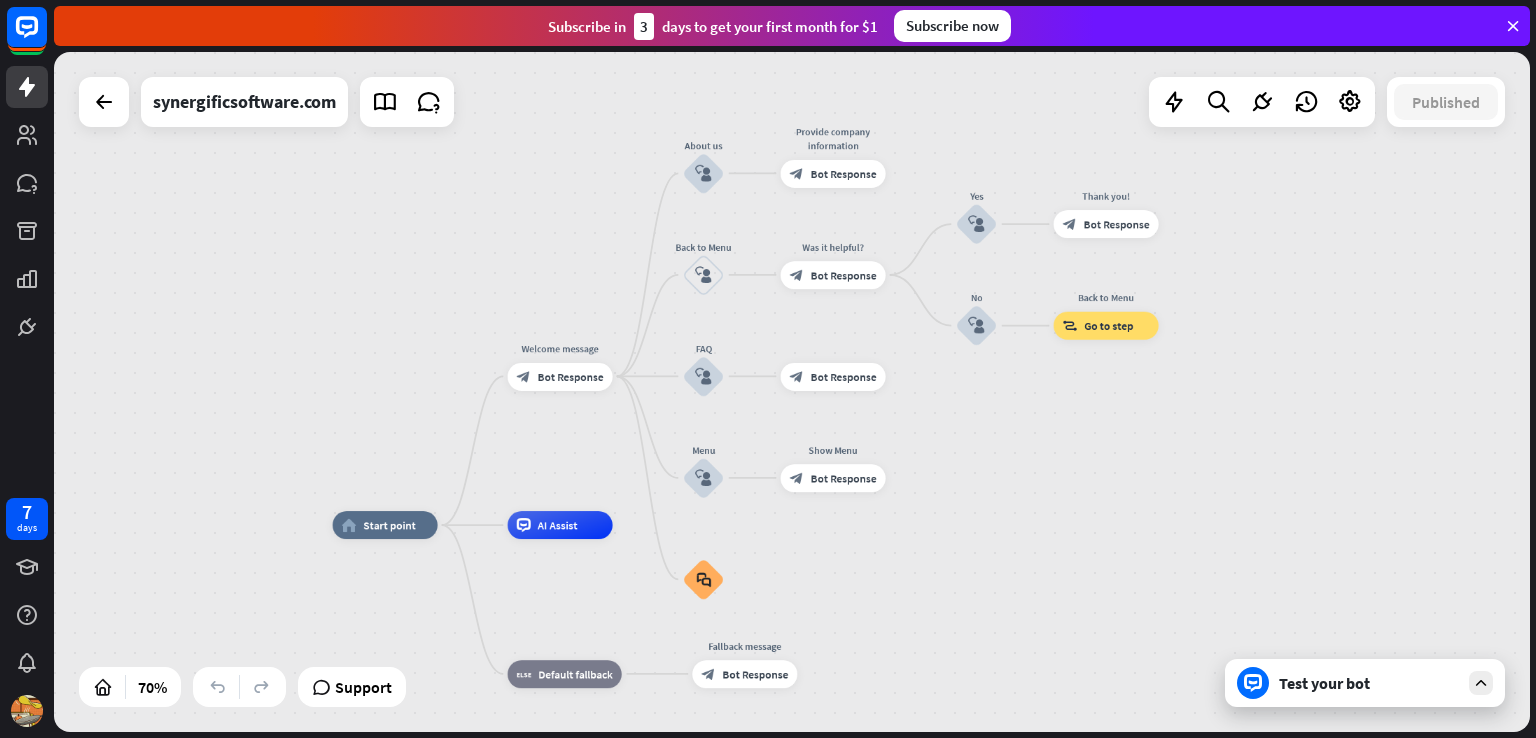 drag, startPoint x: 1028, startPoint y: 561, endPoint x: 932, endPoint y: 481, distance: 124.964 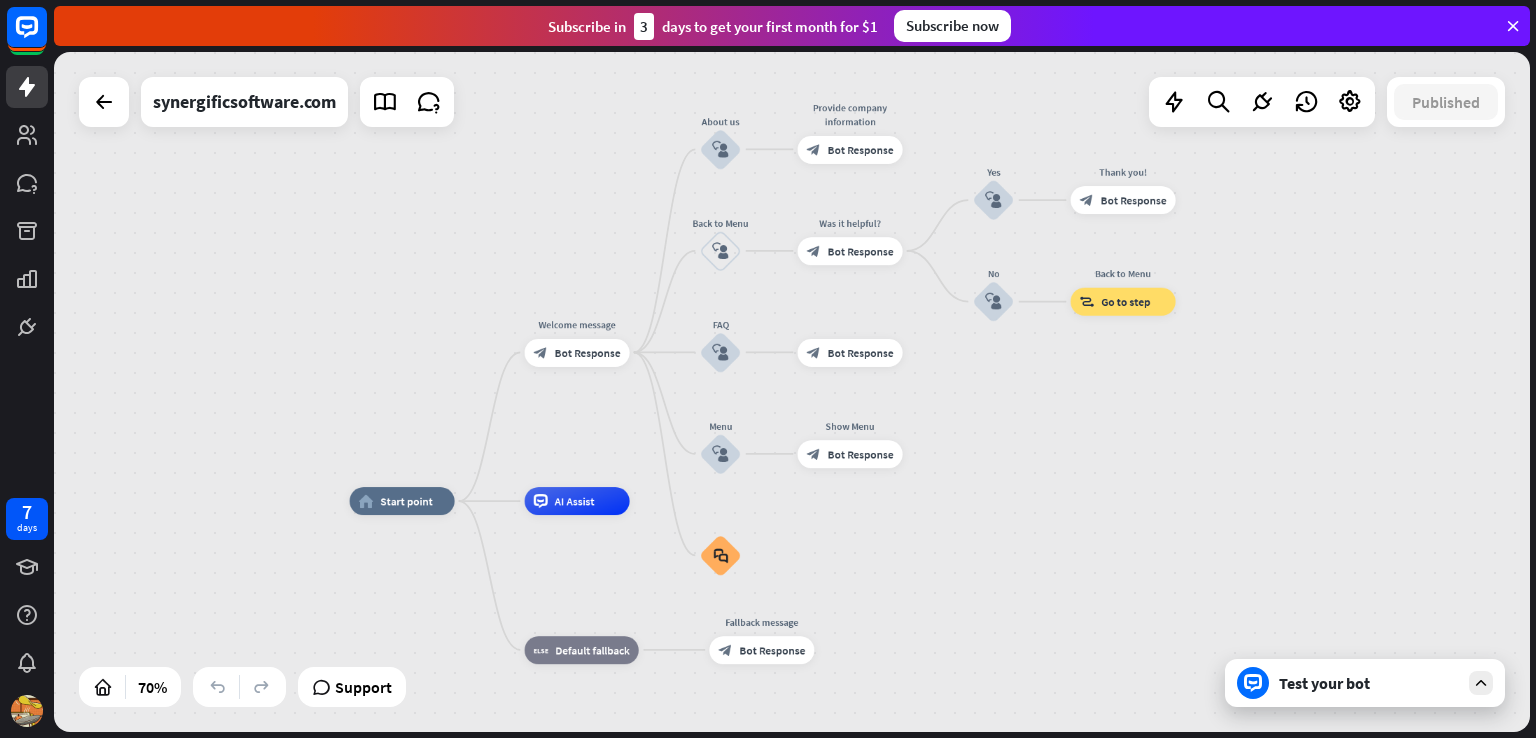 drag, startPoint x: 928, startPoint y: 449, endPoint x: 948, endPoint y: 454, distance: 20.615528 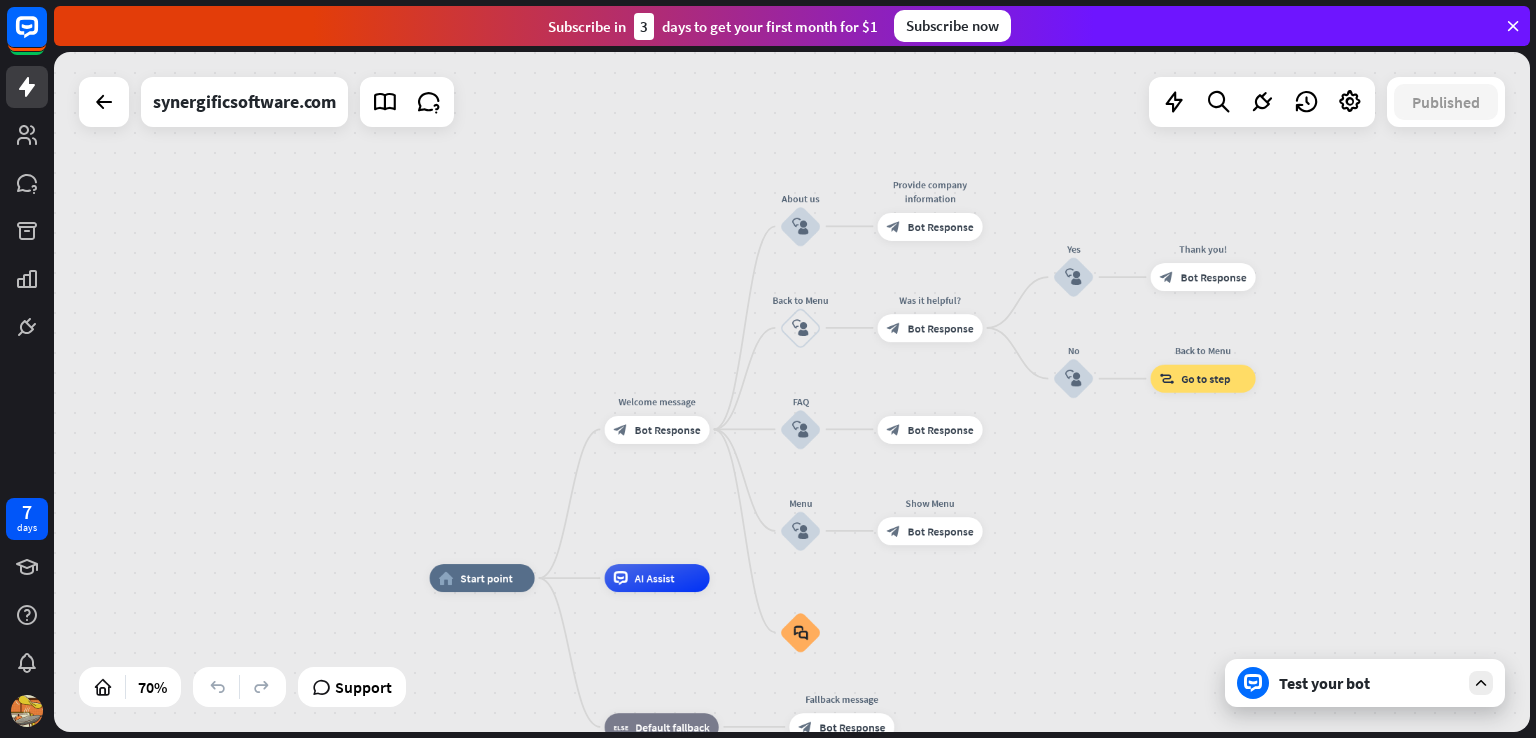 drag, startPoint x: 980, startPoint y: 440, endPoint x: 1060, endPoint y: 517, distance: 111.03603 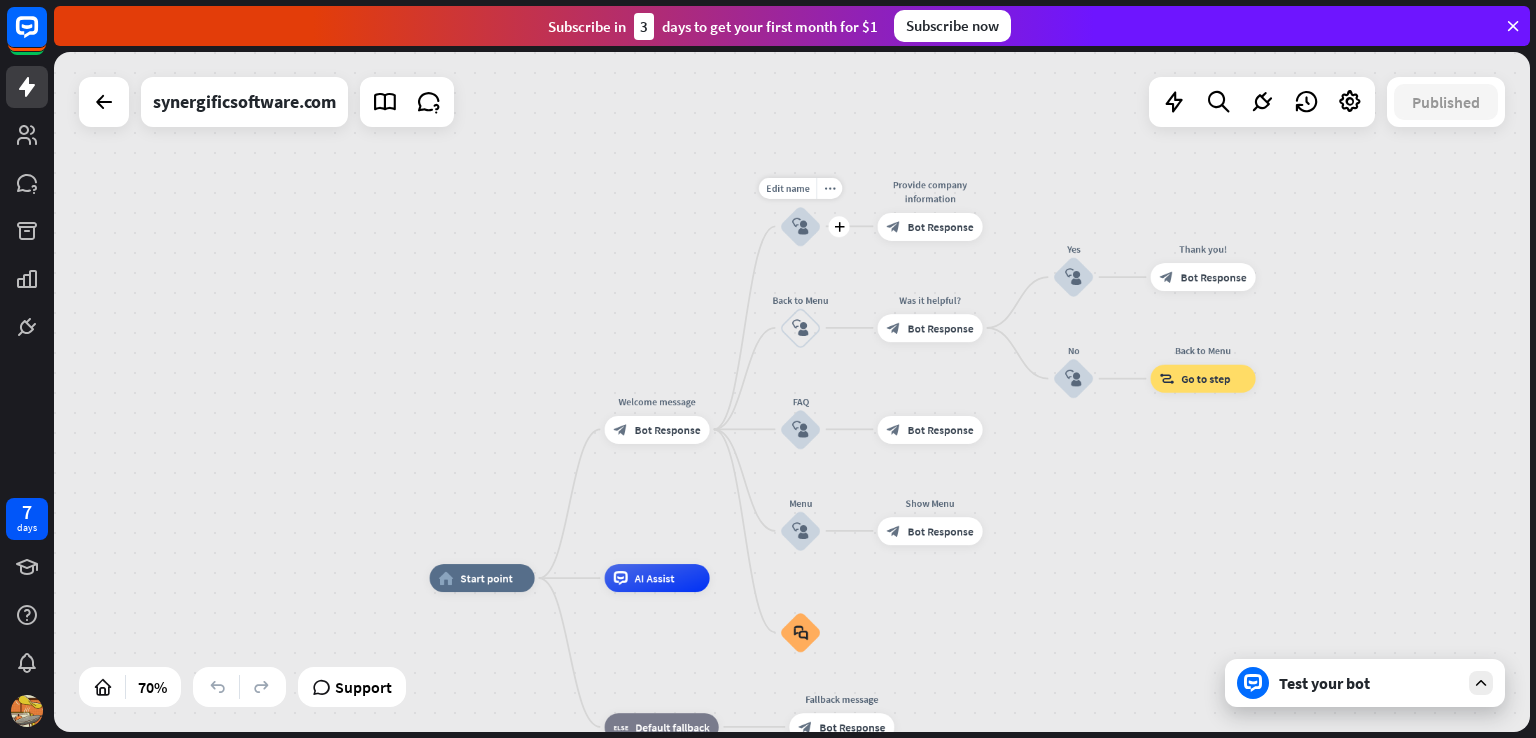 click on "block_user_input" at bounding box center (801, 226) 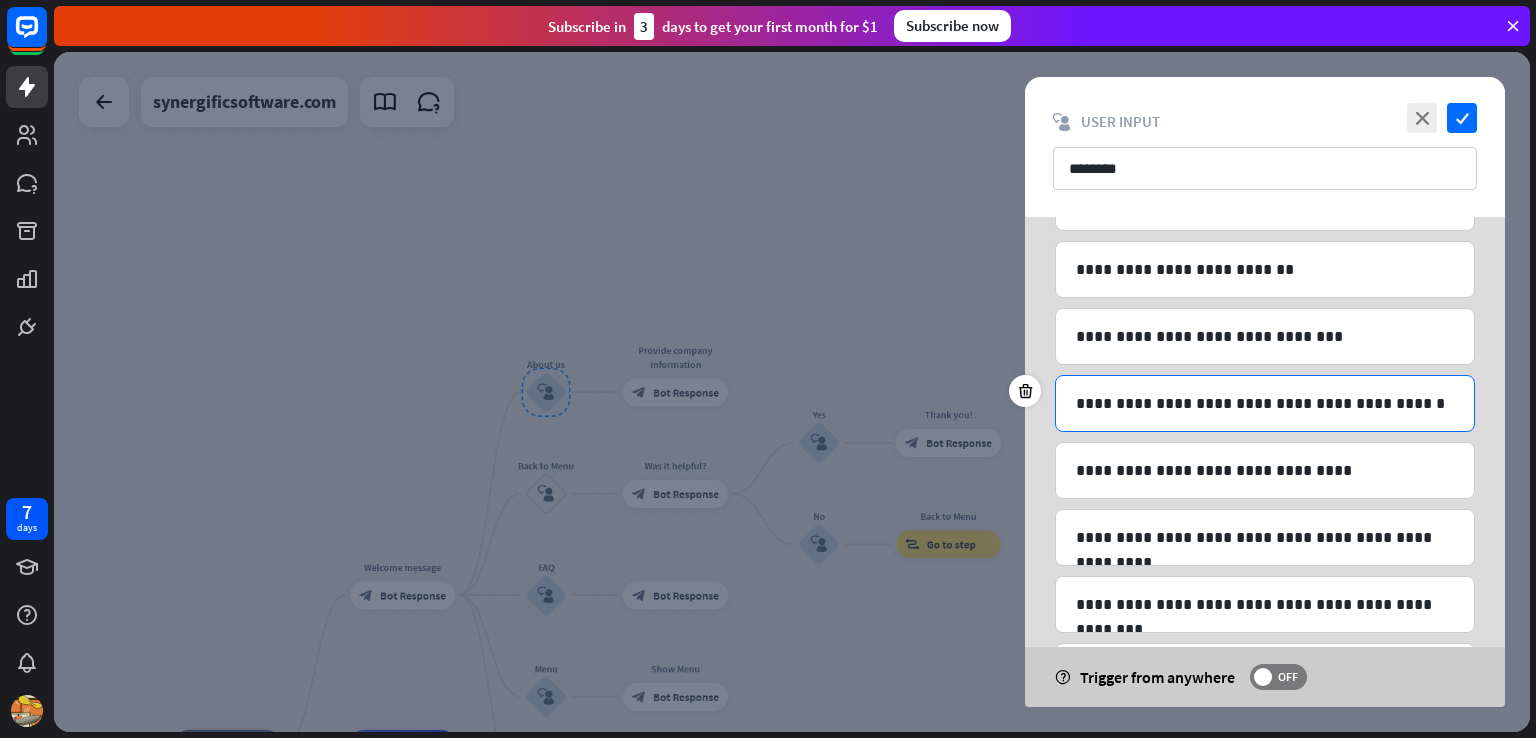 scroll, scrollTop: 289, scrollLeft: 0, axis: vertical 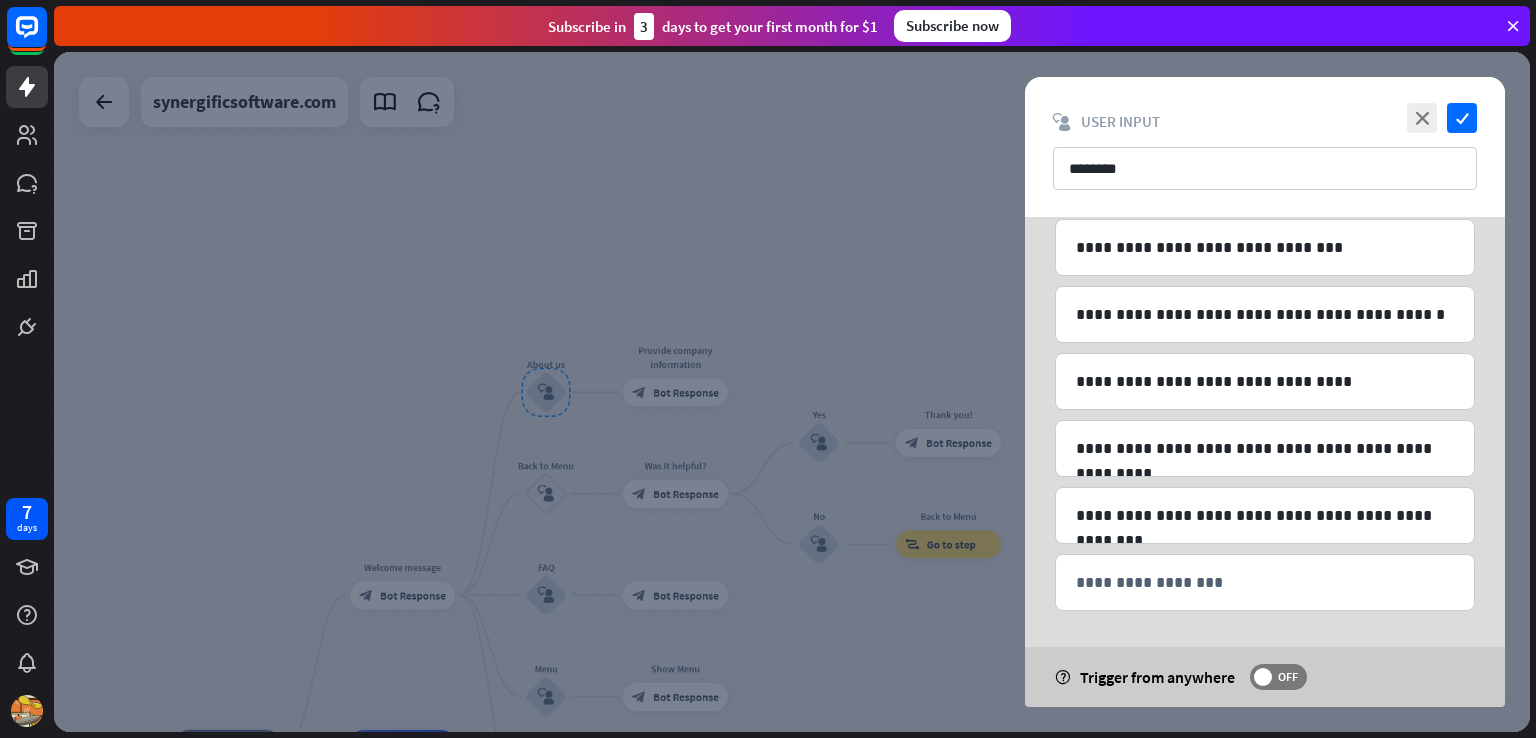 click at bounding box center (792, 392) 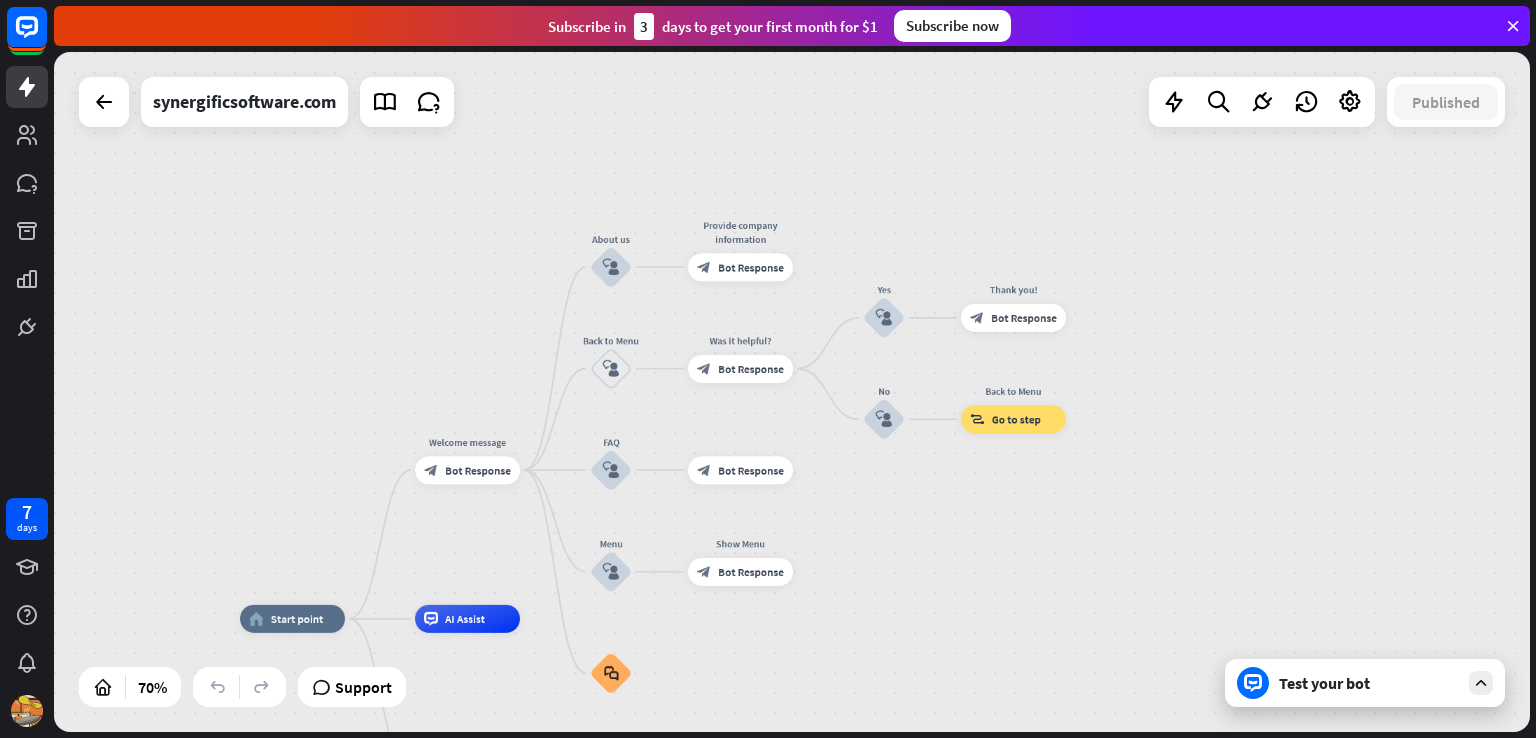 drag, startPoint x: 1188, startPoint y: 371, endPoint x: 1253, endPoint y: 246, distance: 140.89003 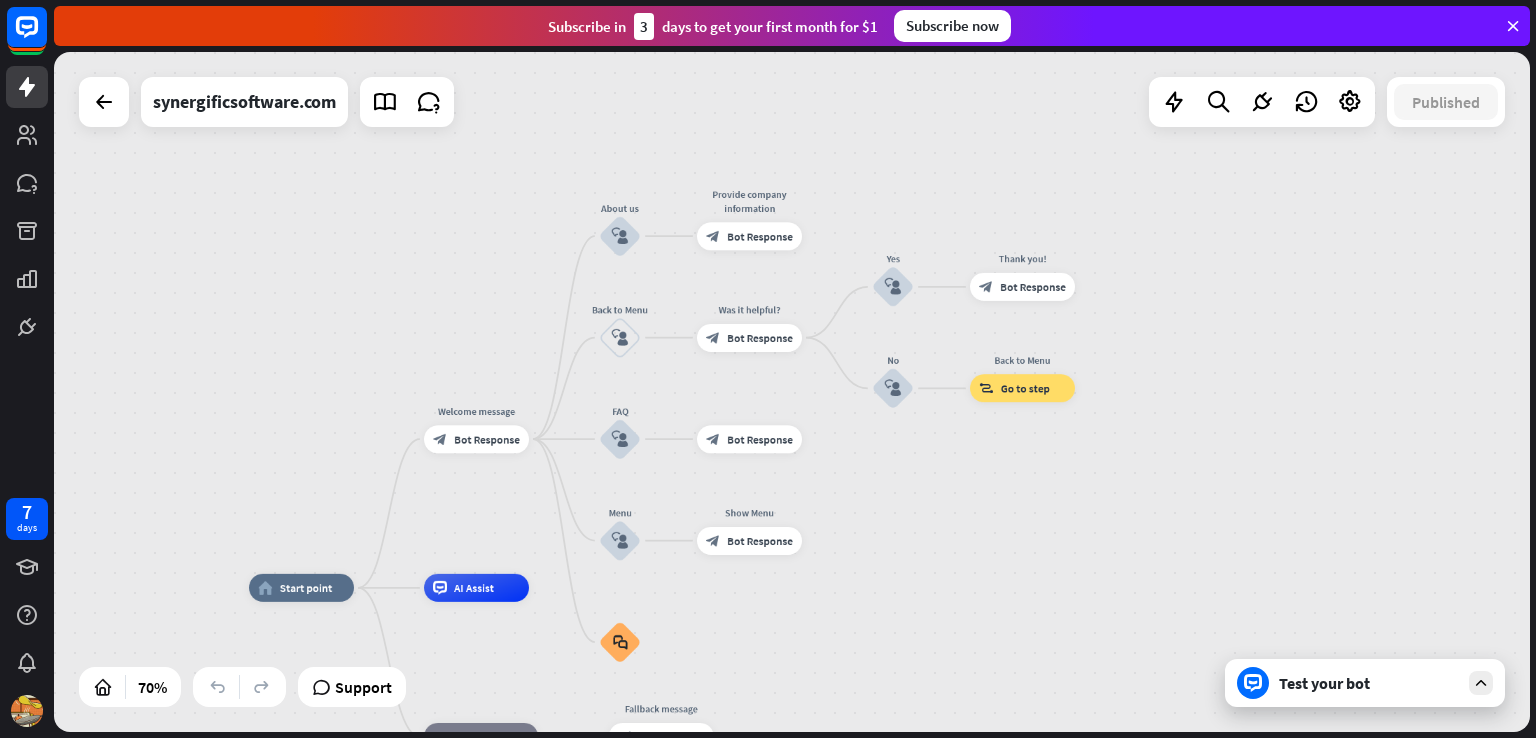 drag, startPoint x: 875, startPoint y: 512, endPoint x: 893, endPoint y: 459, distance: 55.97321 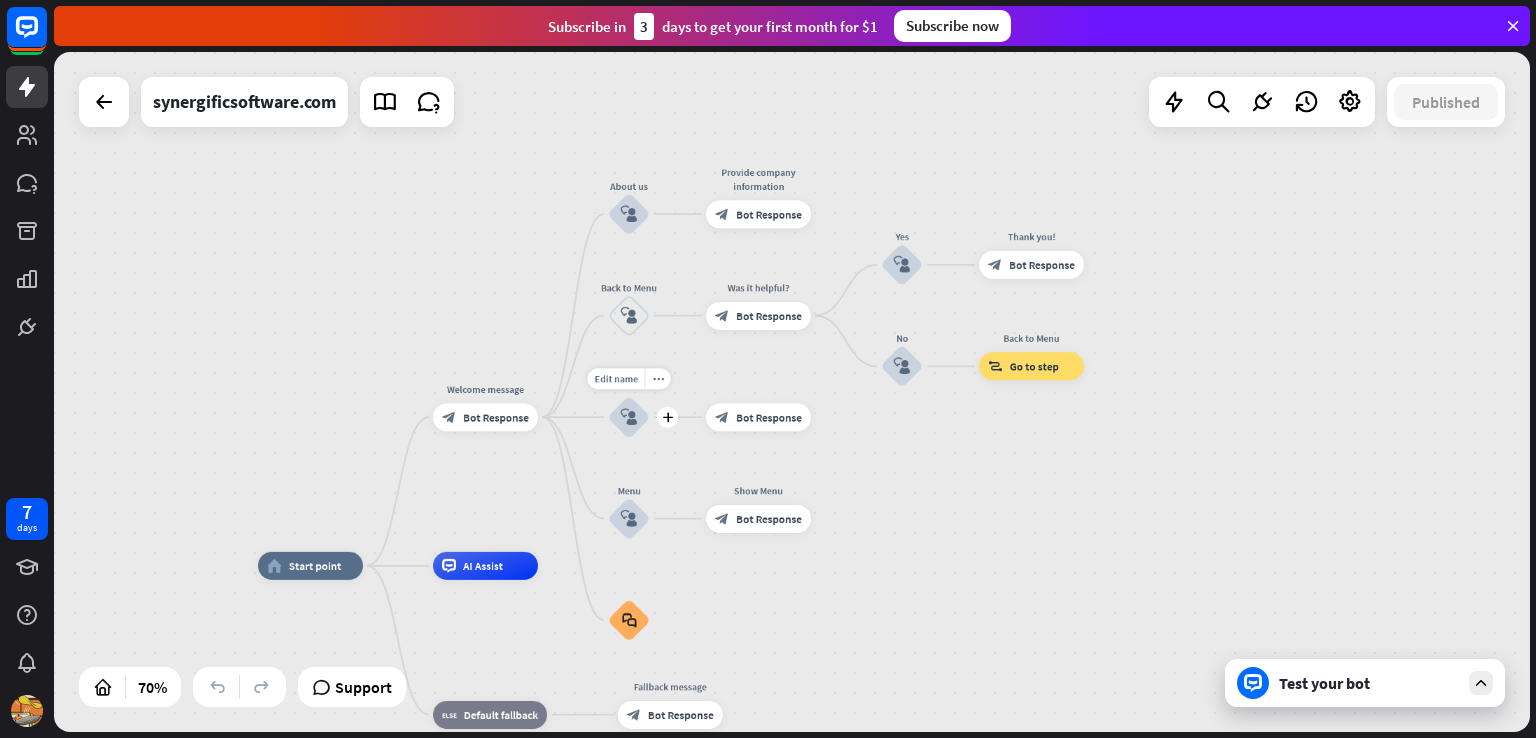click on "block_user_input" at bounding box center [629, 417] 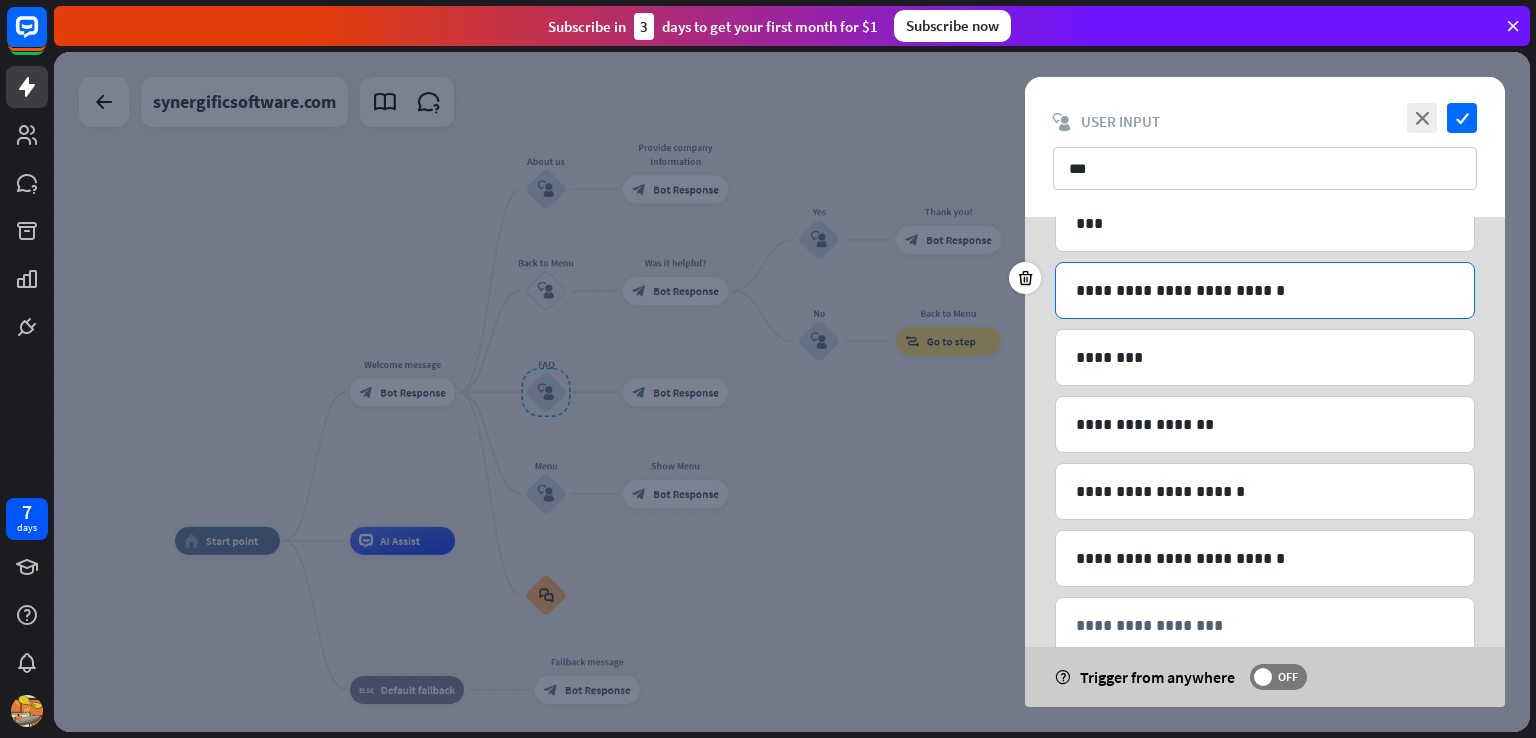 scroll, scrollTop: 223, scrollLeft: 0, axis: vertical 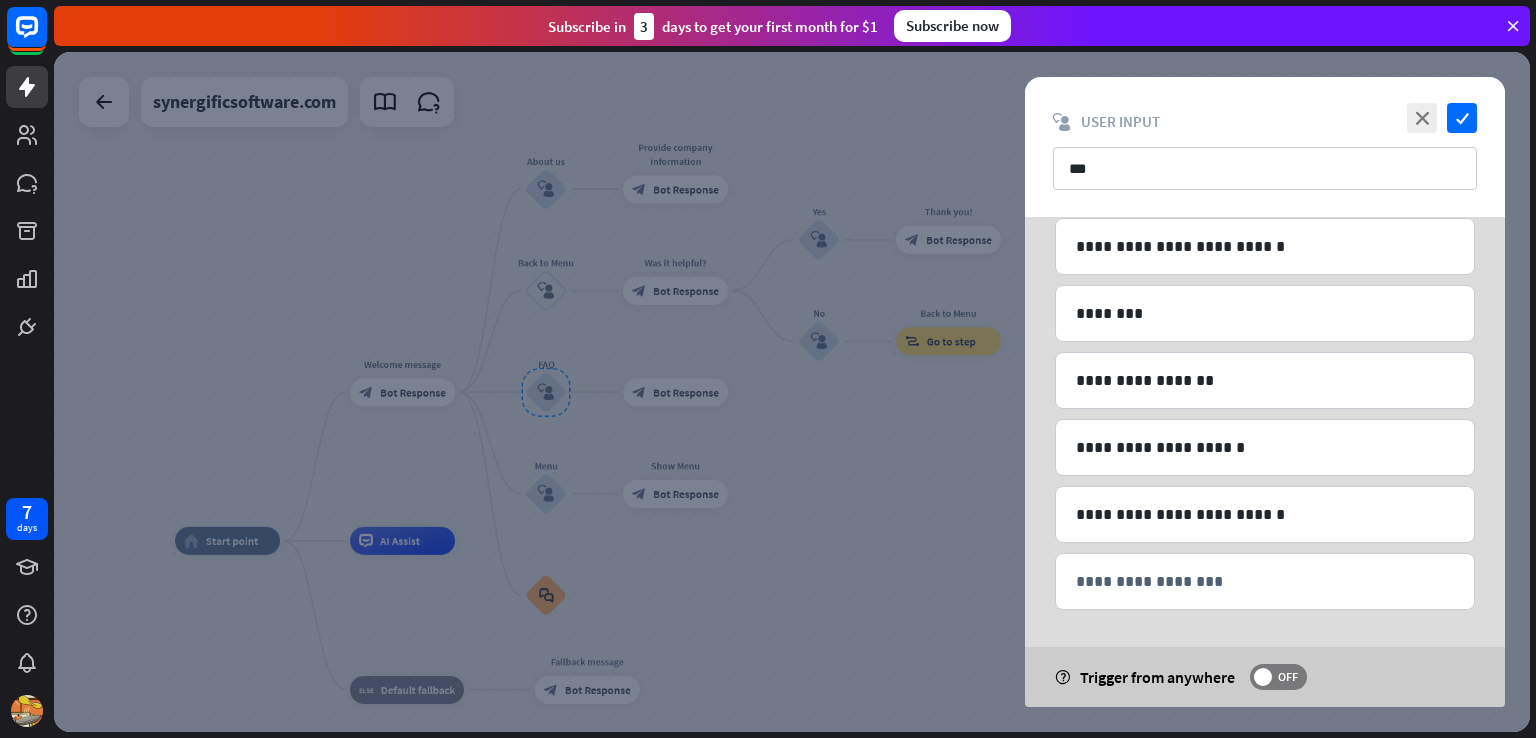 click at bounding box center (792, 392) 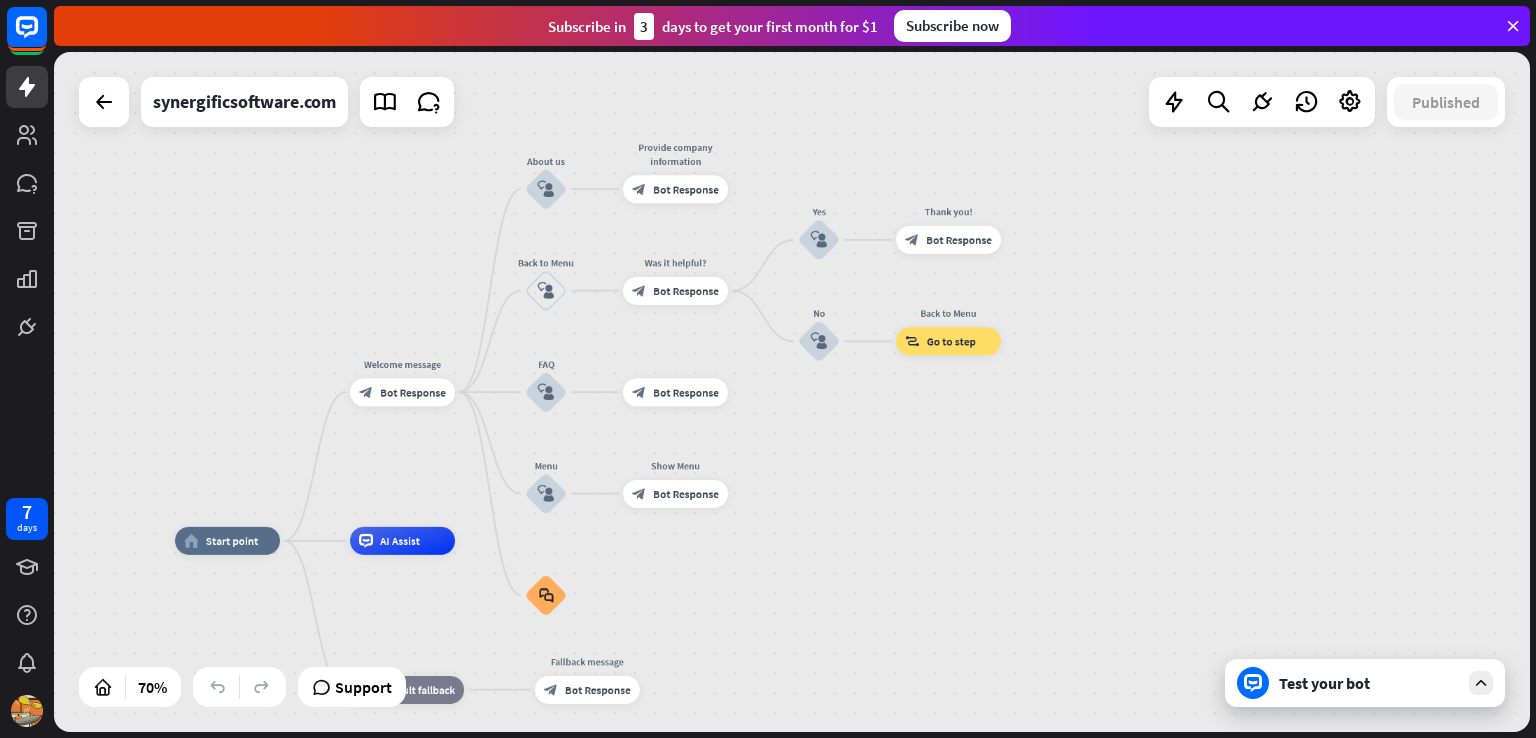 click on "Test your bot" at bounding box center [1369, 683] 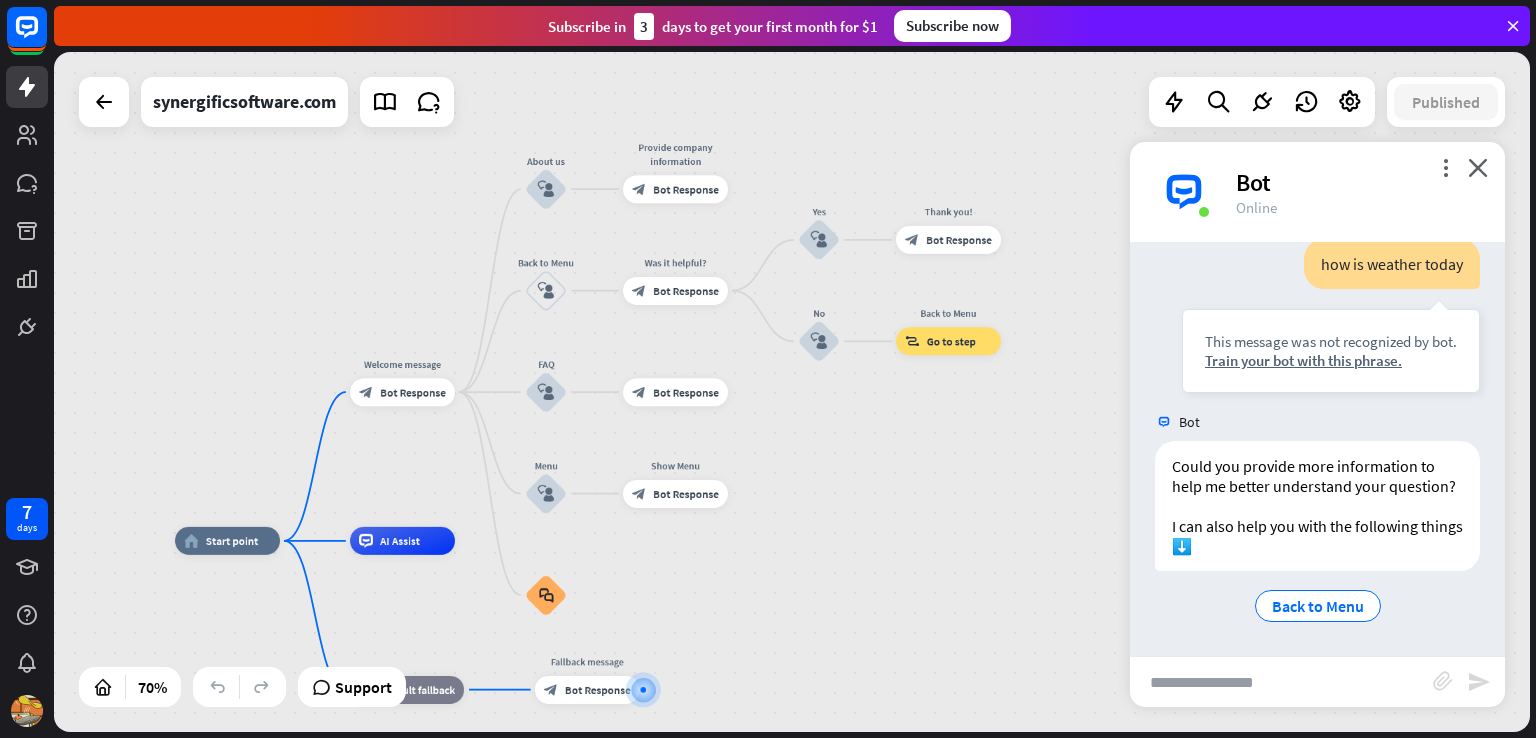 scroll, scrollTop: 6241, scrollLeft: 0, axis: vertical 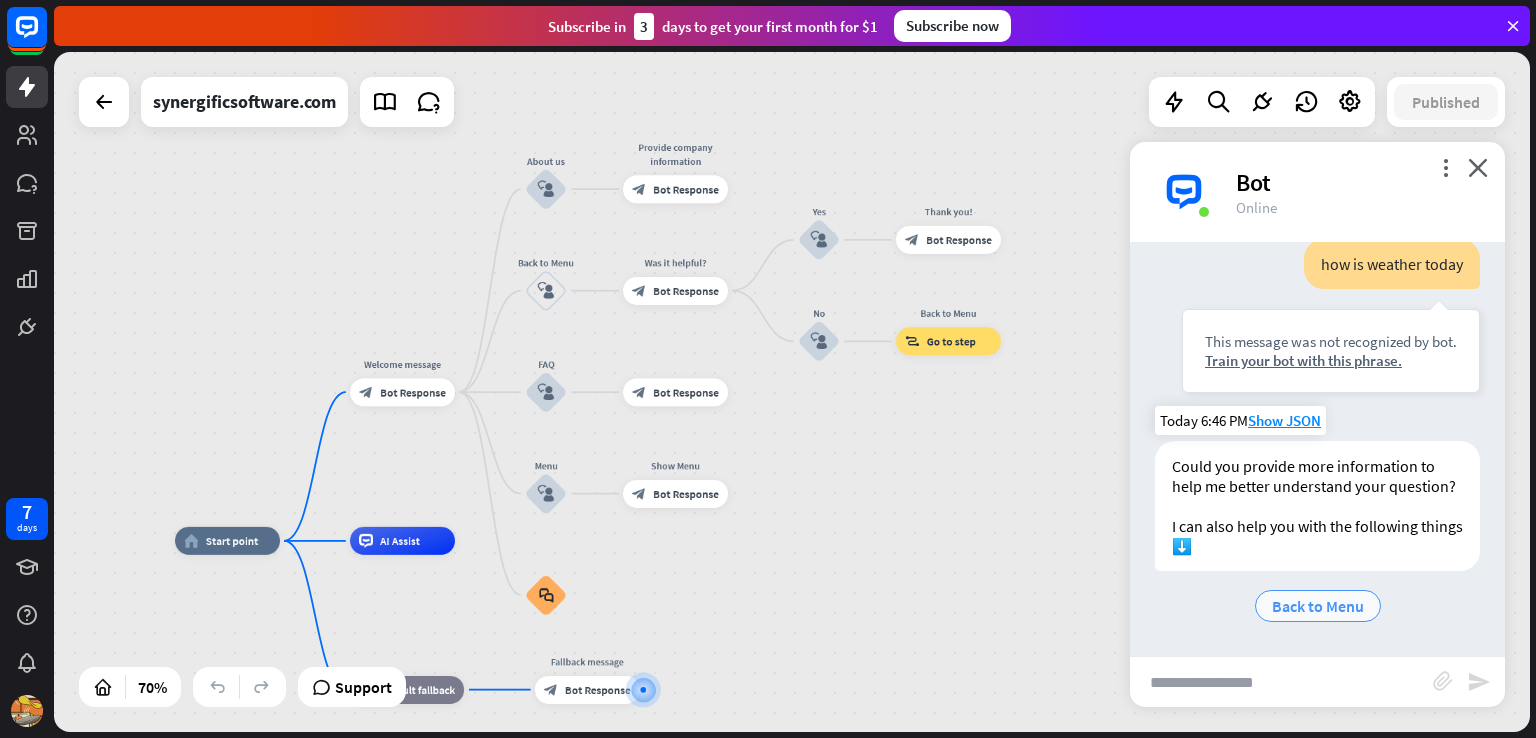 click on "Back to Menu" at bounding box center [1318, 606] 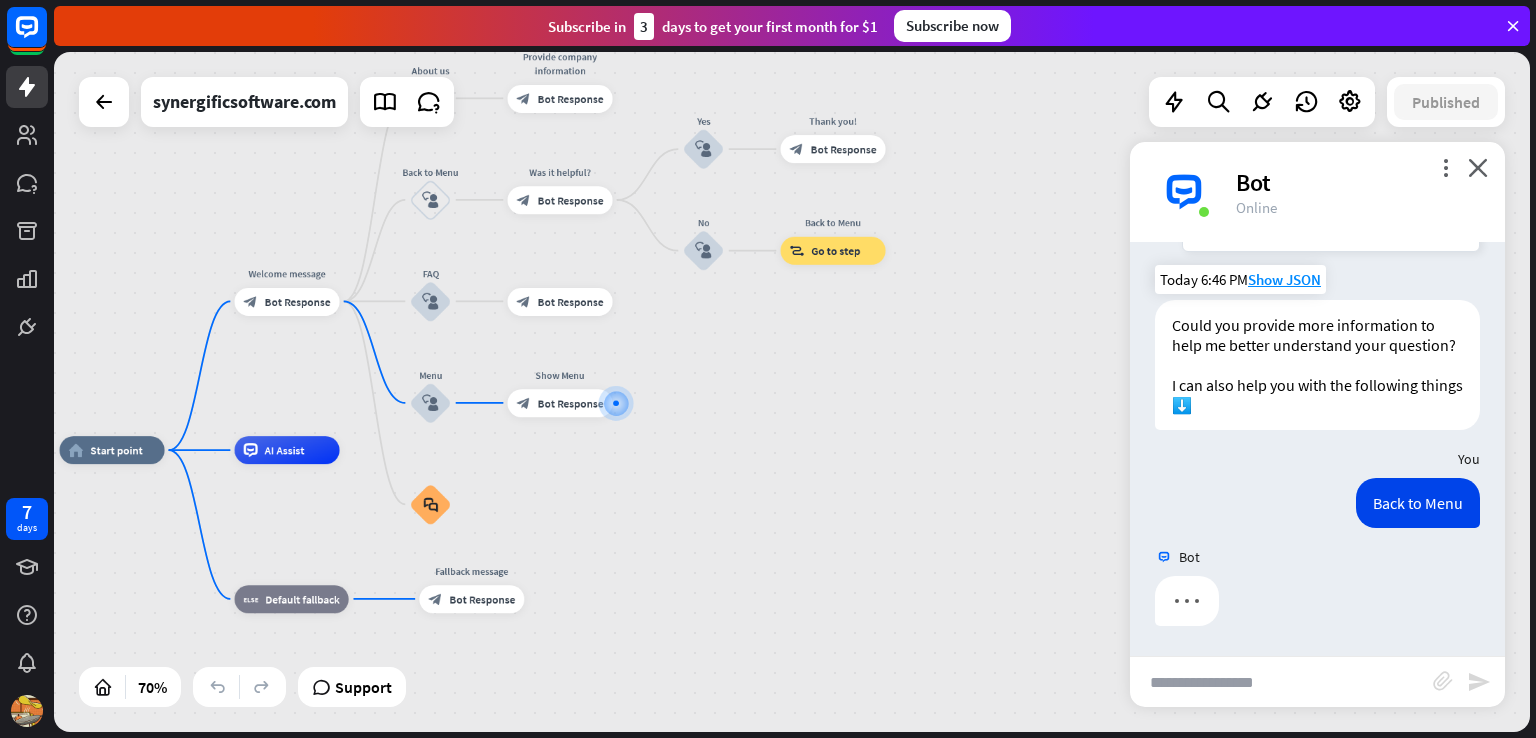 scroll, scrollTop: 6382, scrollLeft: 0, axis: vertical 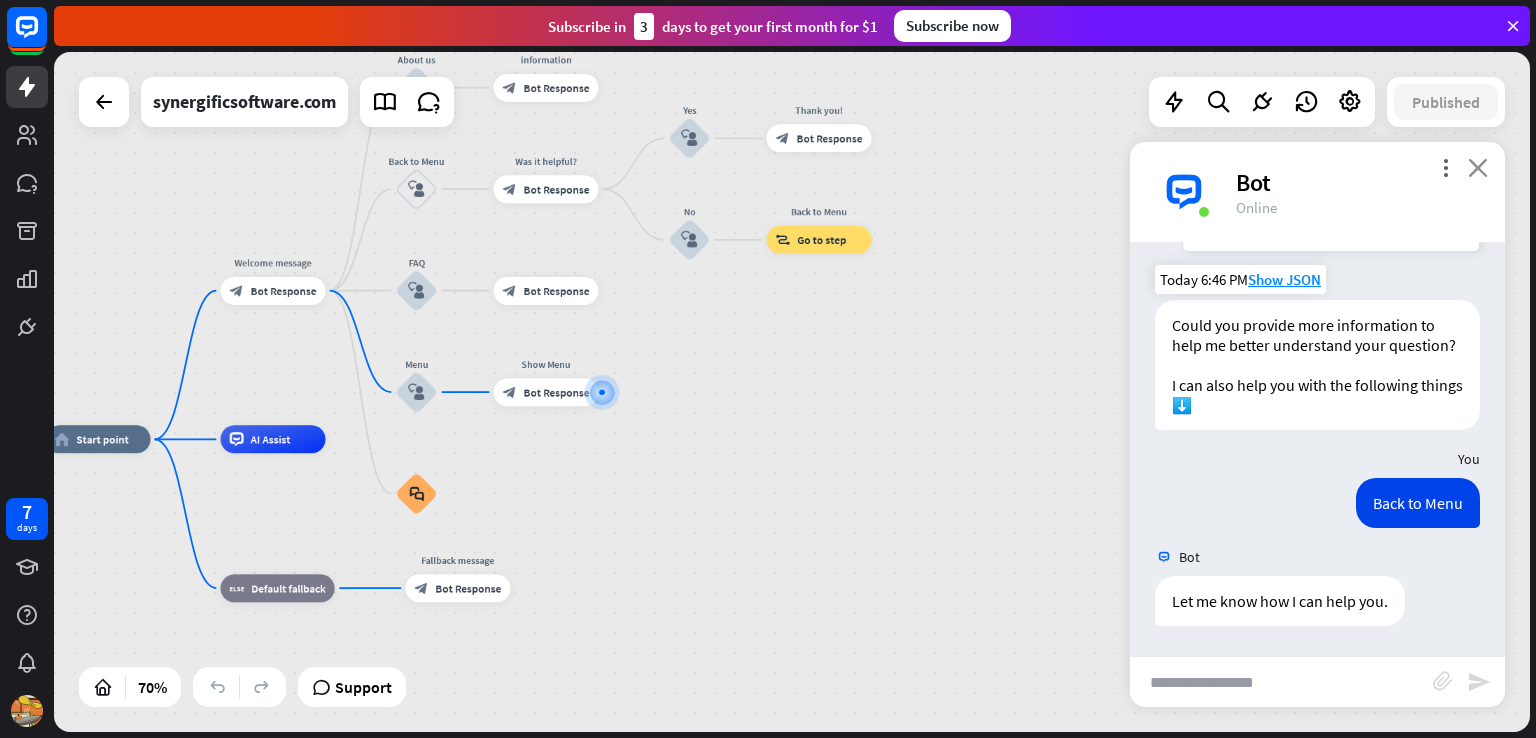 click on "close" at bounding box center [1478, 167] 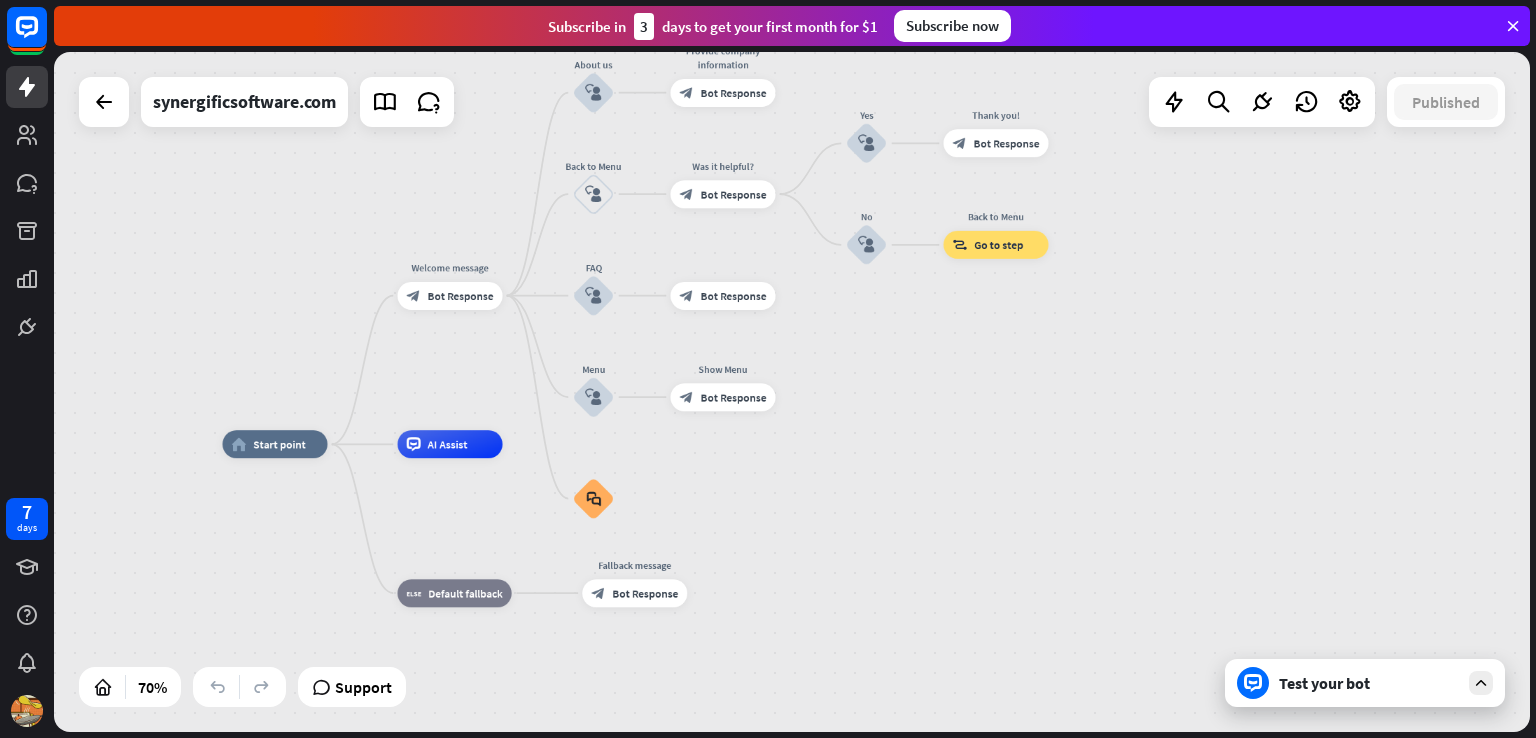 drag, startPoint x: 800, startPoint y: 372, endPoint x: 977, endPoint y: 377, distance: 177.0706 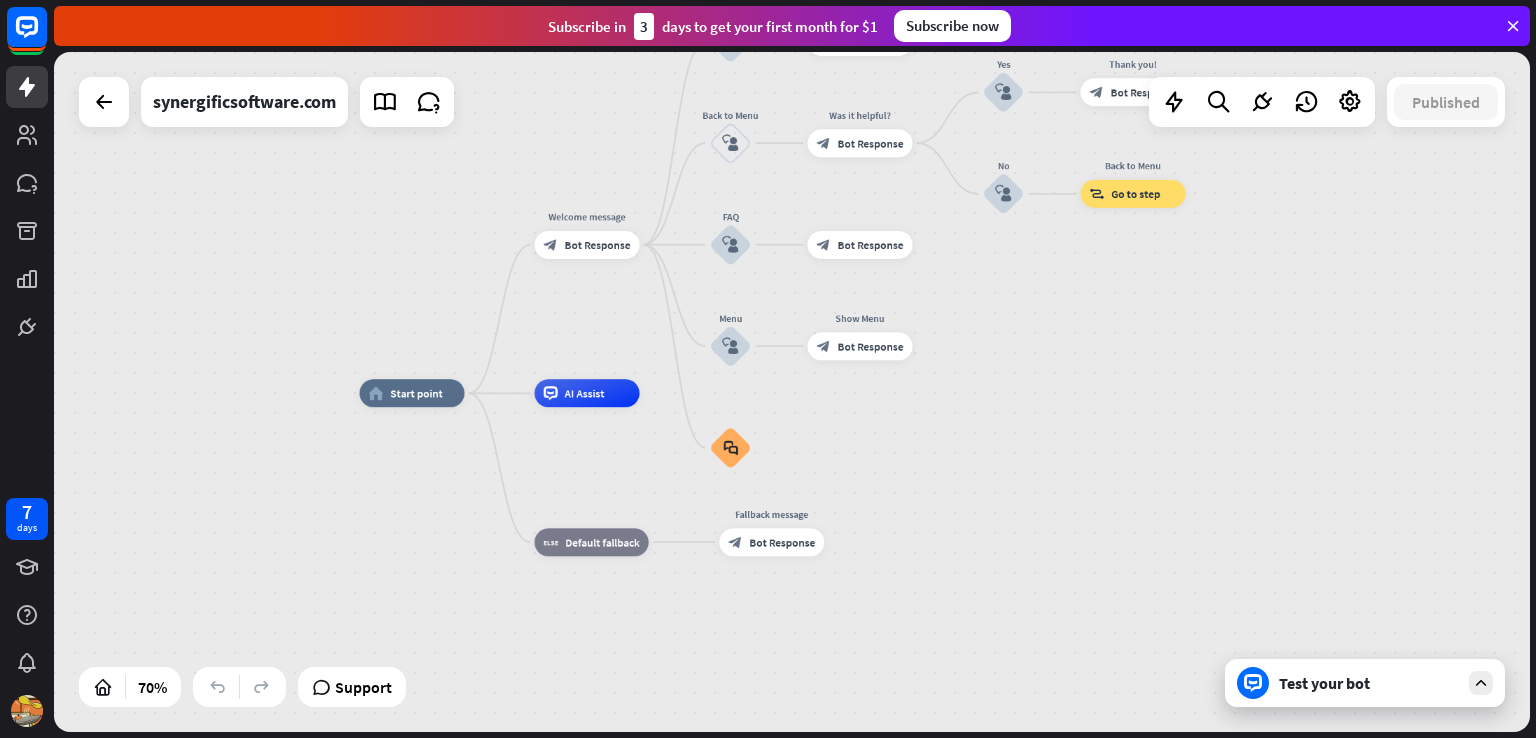 drag, startPoint x: 860, startPoint y: 443, endPoint x: 997, endPoint y: 392, distance: 146.18481 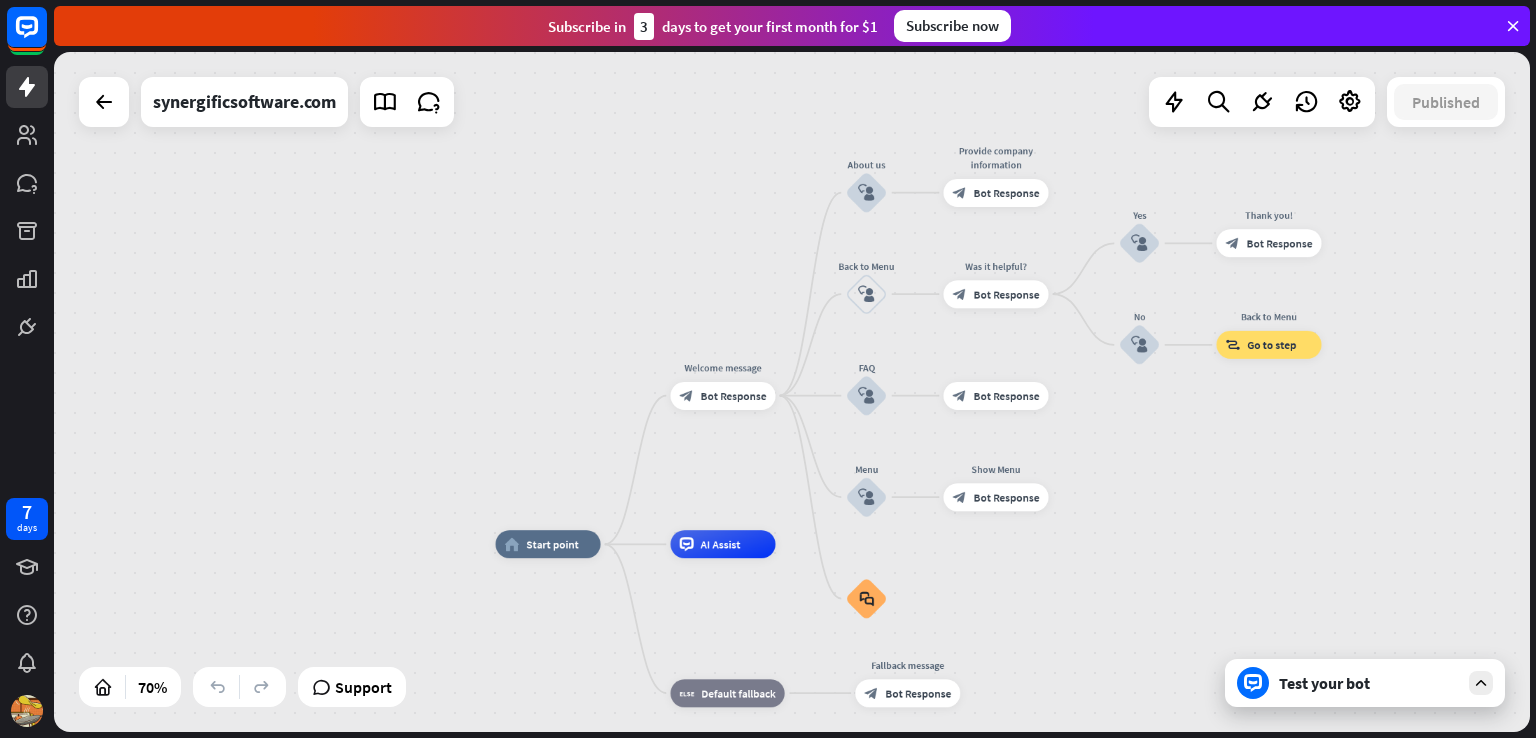 drag, startPoint x: 1012, startPoint y: 318, endPoint x: 1168, endPoint y: 501, distance: 240.46829 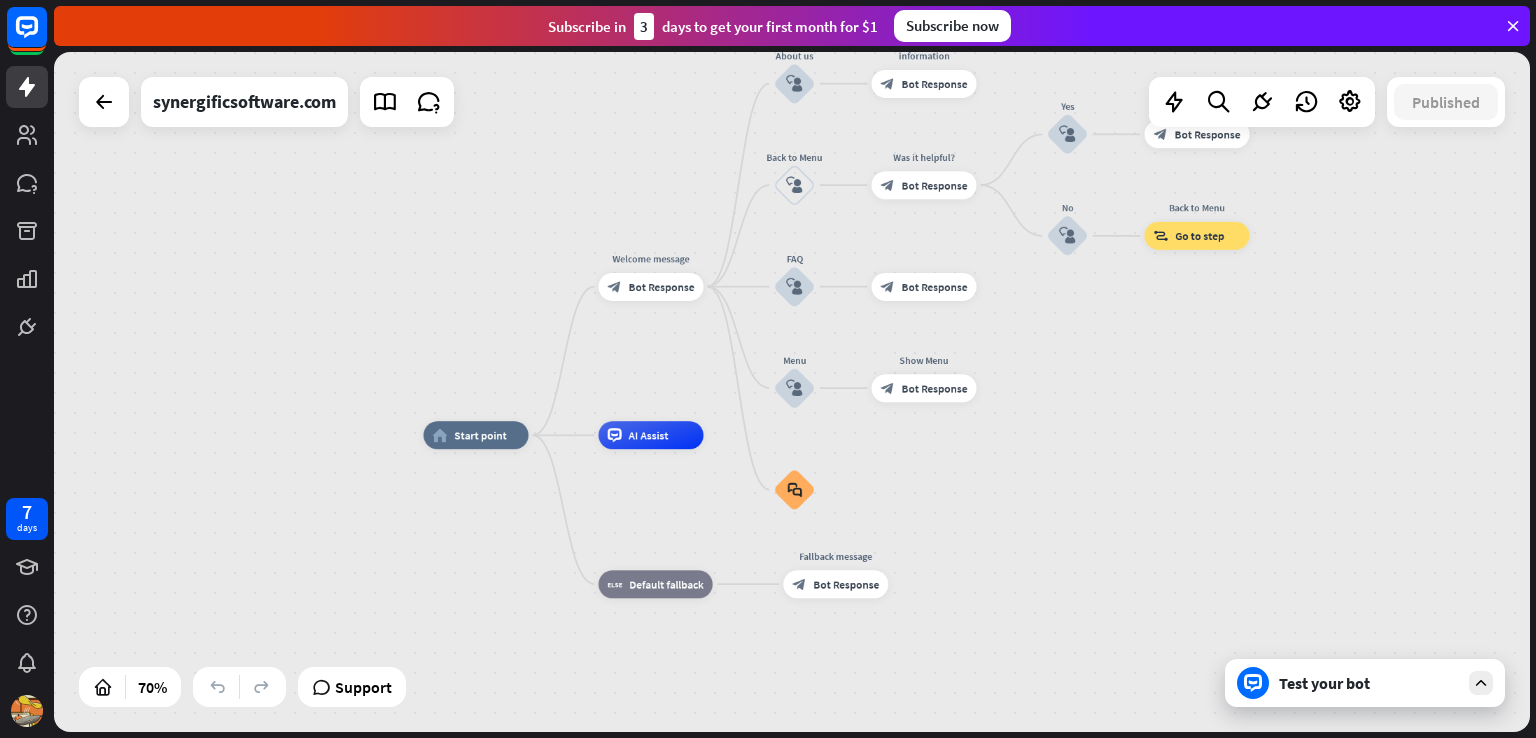 drag, startPoint x: 1156, startPoint y: 505, endPoint x: 1064, endPoint y: 364, distance: 168.35974 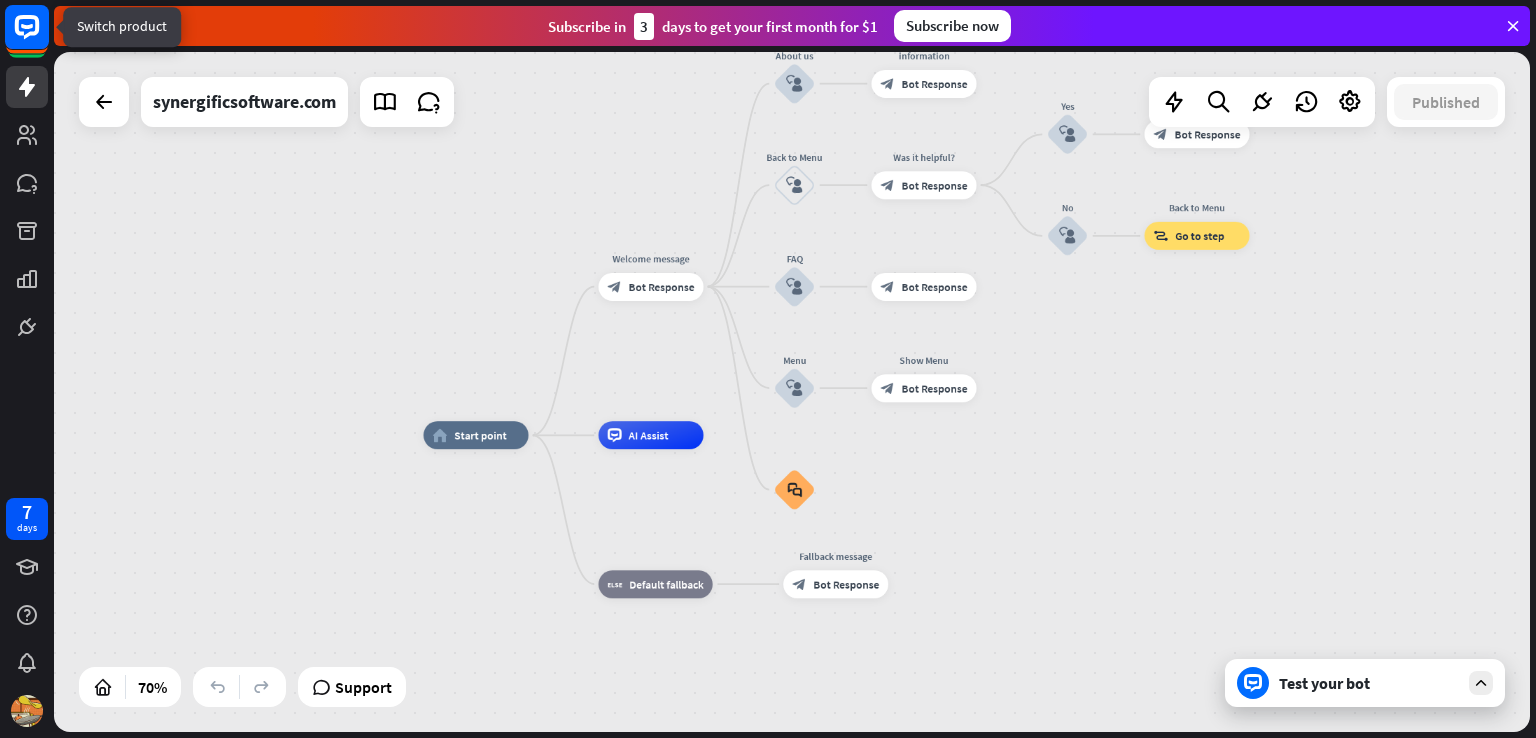 click 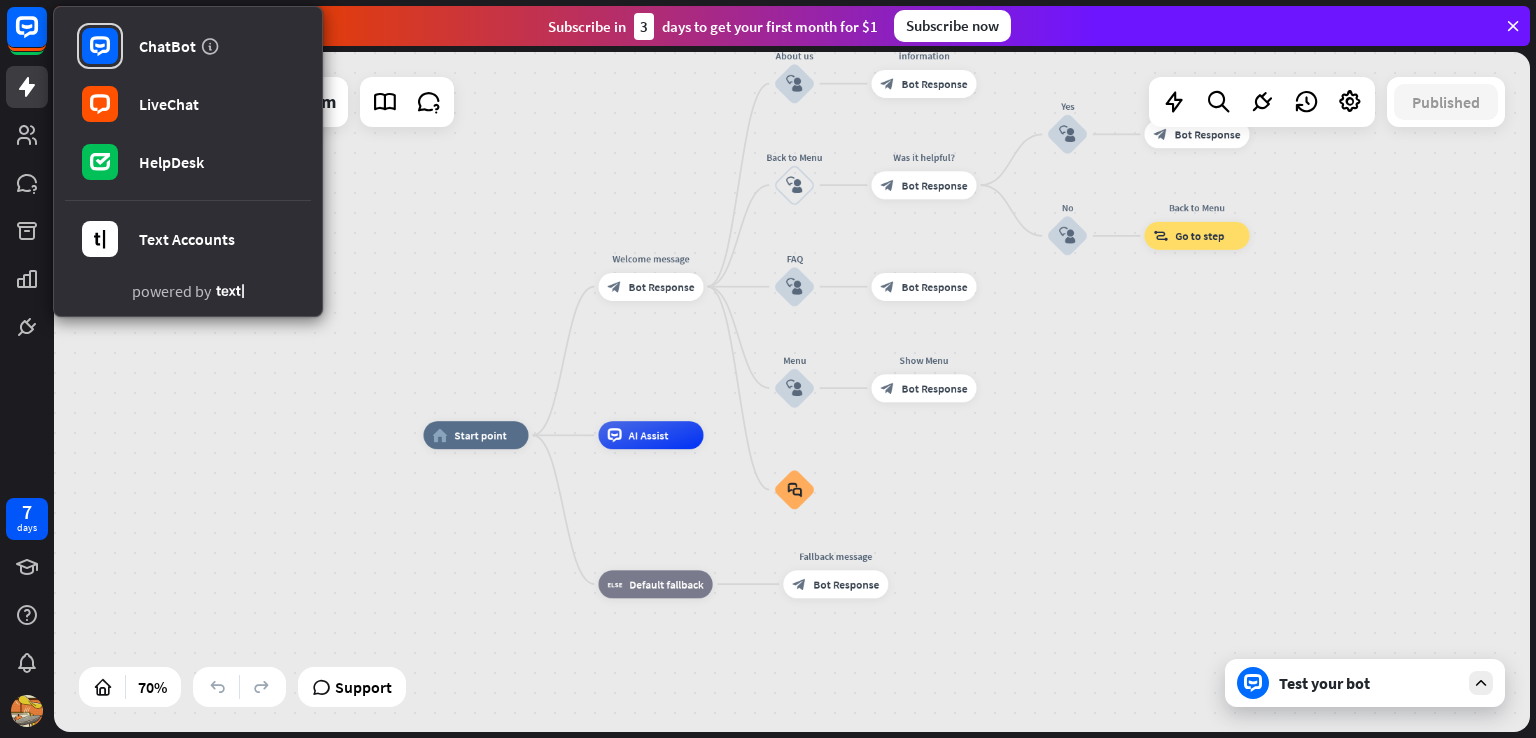 click on "home_2   Start point                 Welcome message   block_bot_response   Bot Response                 About us   block_user_input                 Provide company information   block_bot_response   Bot Response                 Back to Menu   block_user_input                 Was it helpful?   block_bot_response   Bot Response                 Yes   block_user_input                 Thank you!   block_bot_response   Bot Response                 No   block_user_input                 Back to Menu   block_goto   Go to step                 FAQ   block_user_input                   block_bot_response   Bot Response                 Menu   block_user_input                 Show Menu   block_bot_response   Bot Response                   block_faq                     AI Assist                   block_fallback   Default fallback                 Fallback message   block_bot_response   Bot Response" at bounding box center (792, 392) 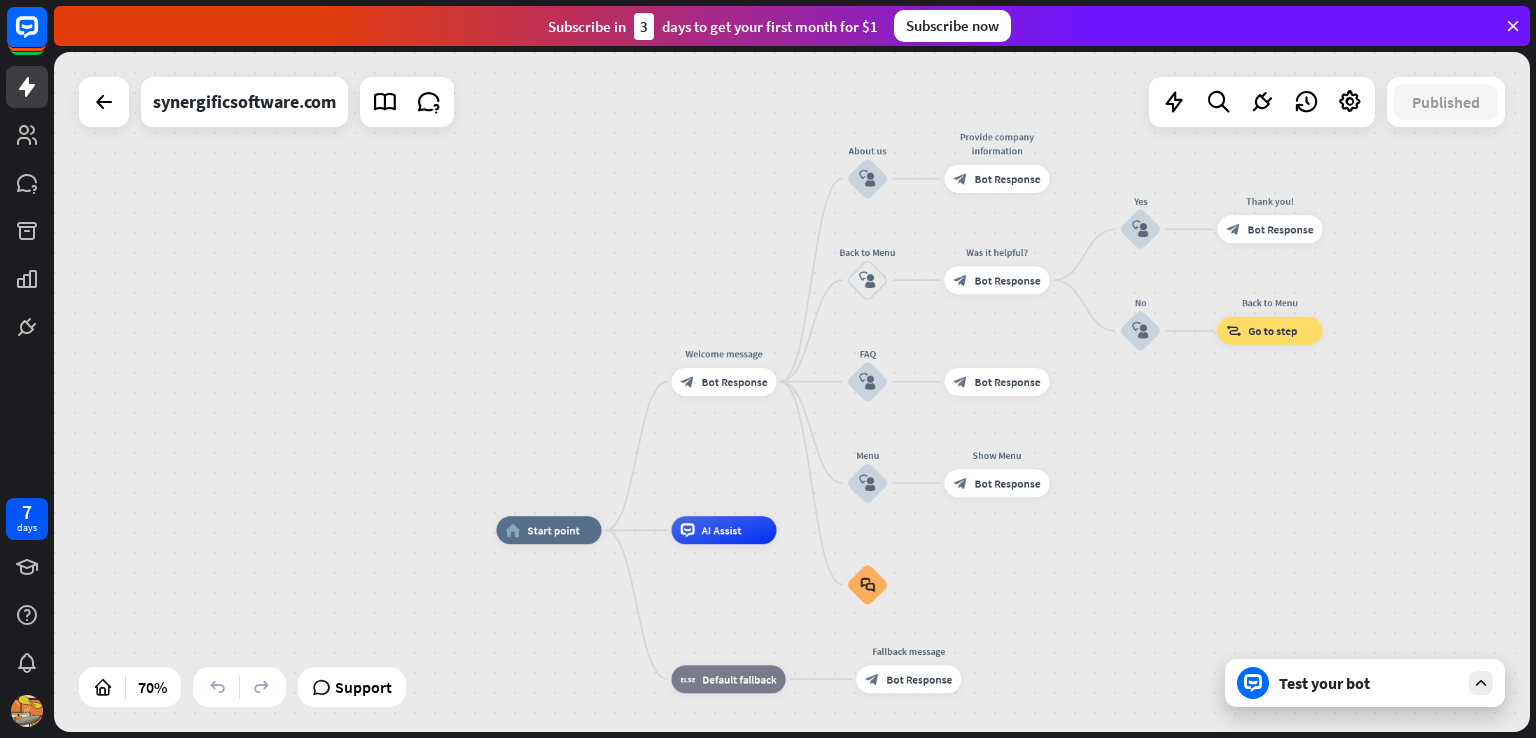 drag, startPoint x: 1050, startPoint y: 422, endPoint x: 1123, endPoint y: 517, distance: 119.80818 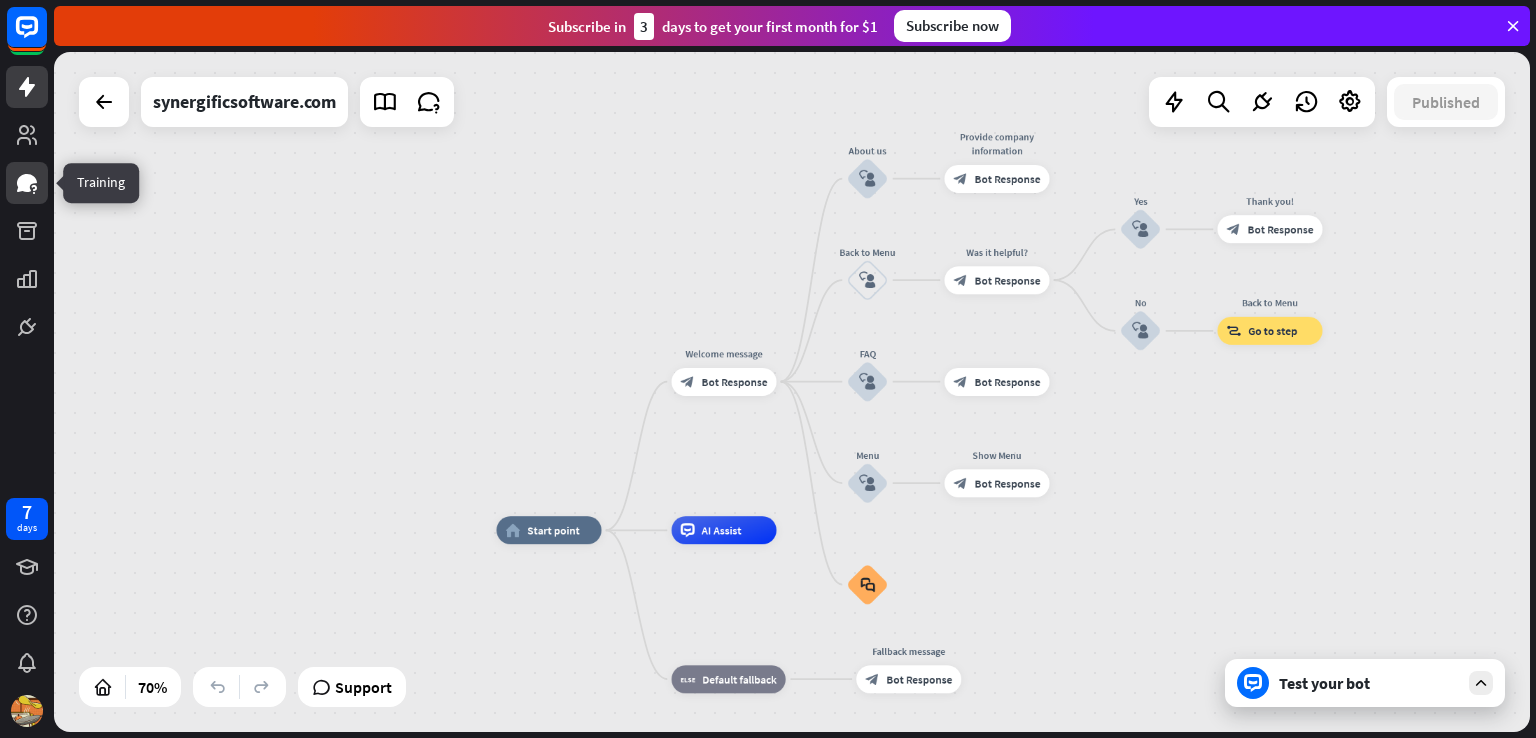 click at bounding box center [27, 183] 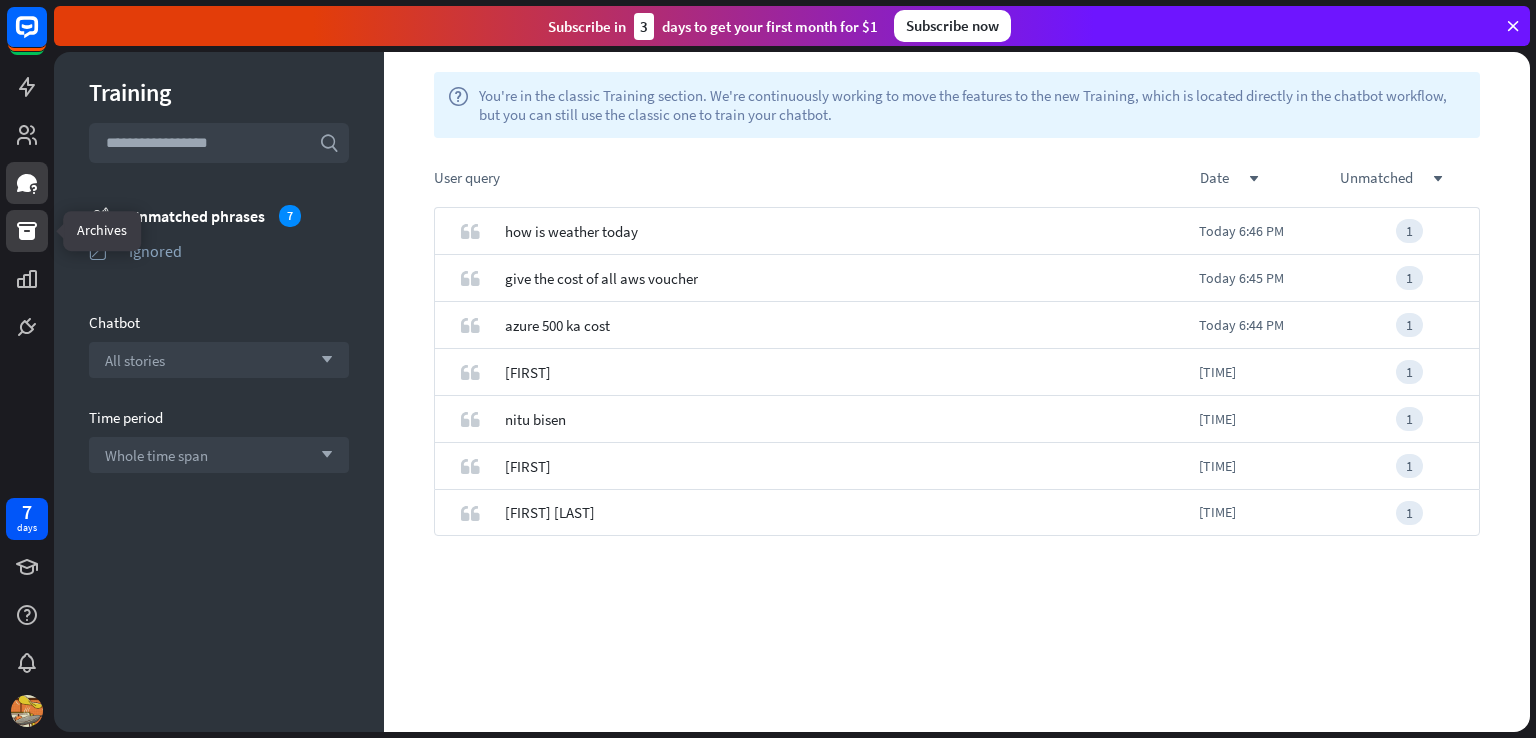 click 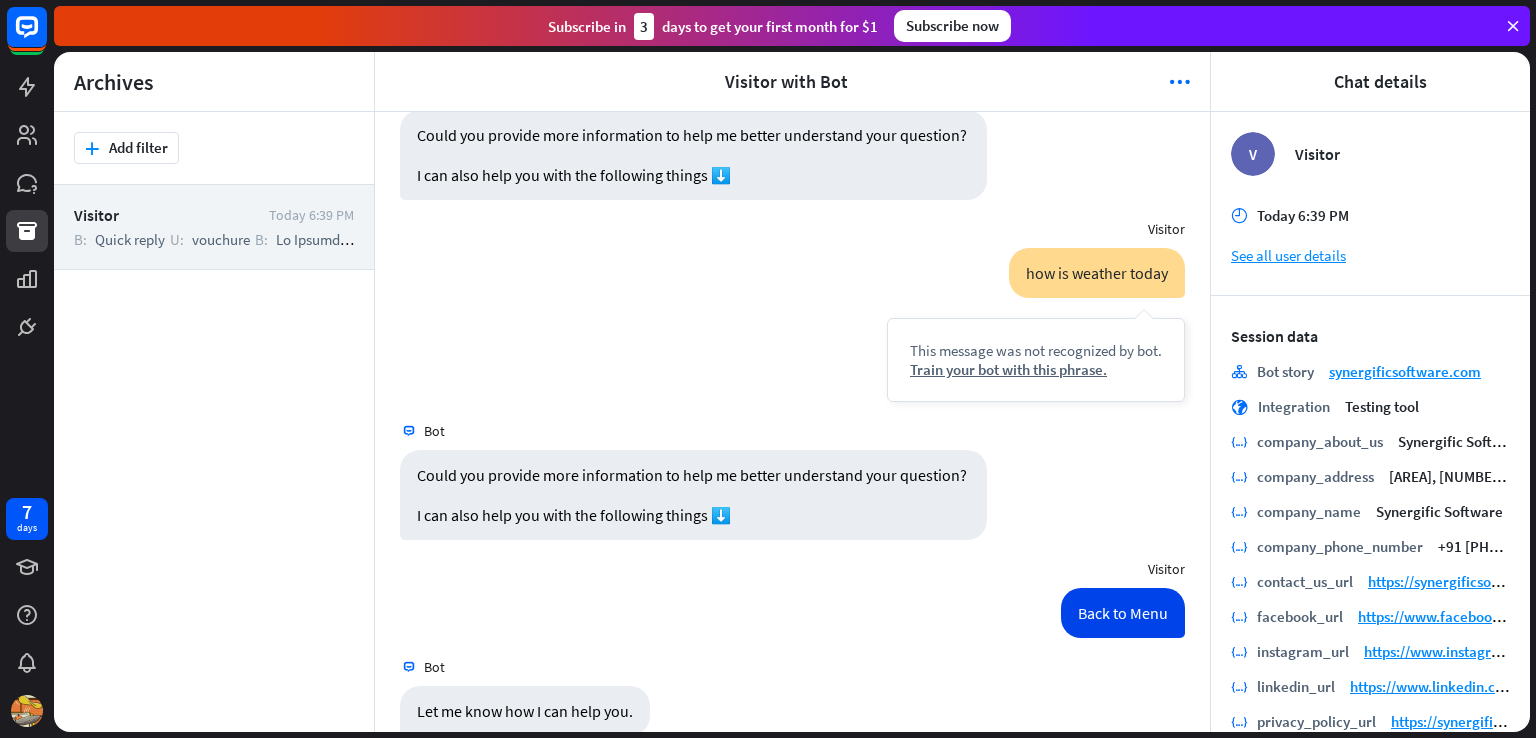 scroll, scrollTop: 4496, scrollLeft: 0, axis: vertical 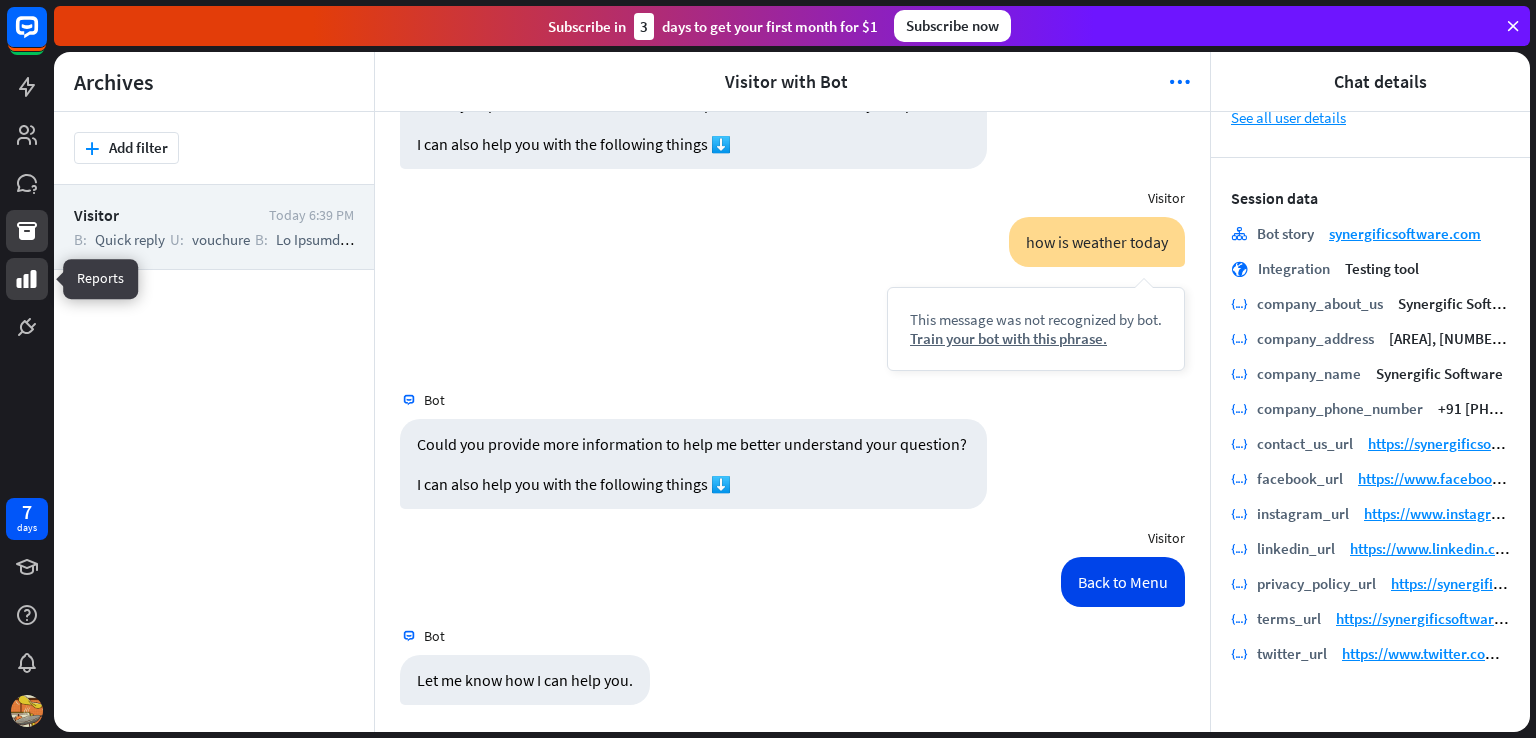 click 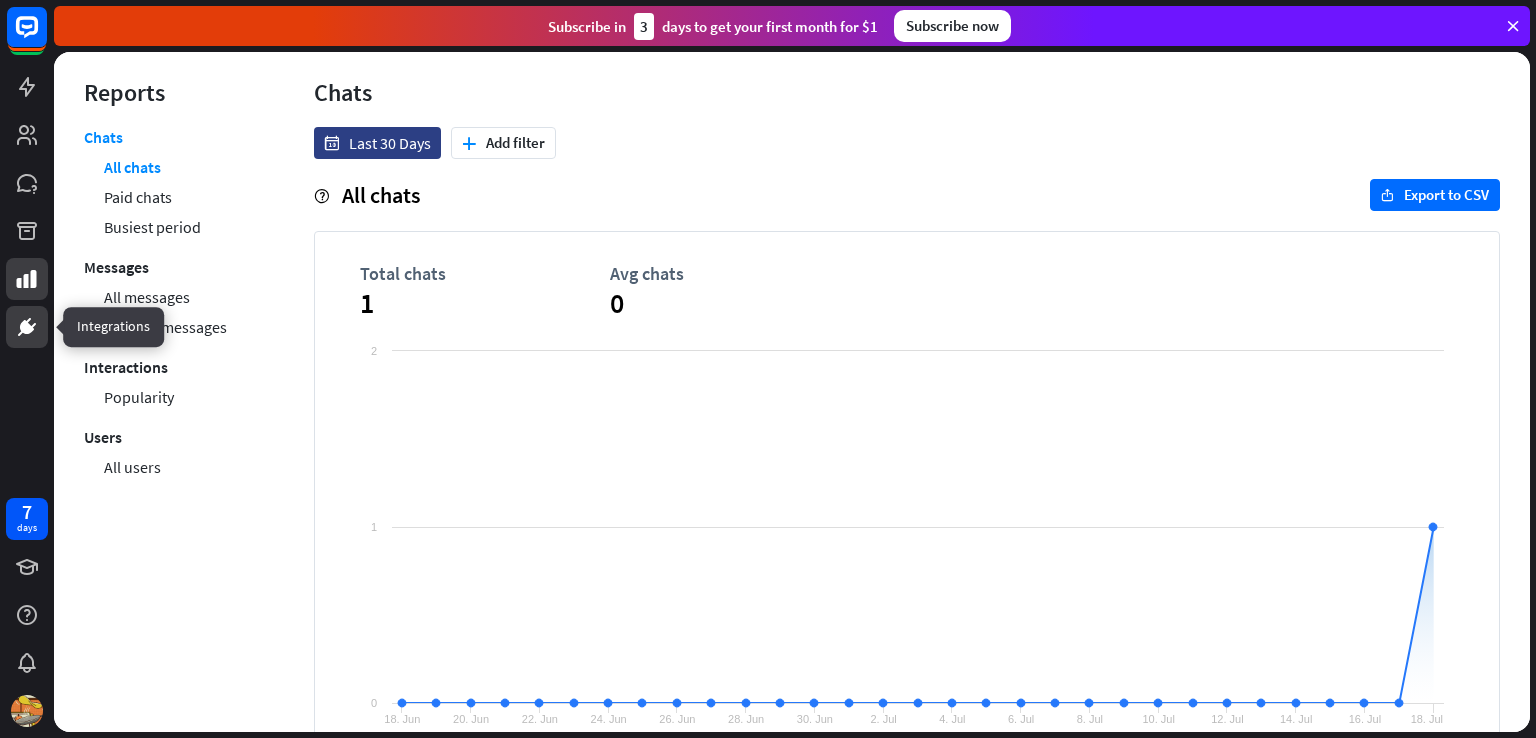 click 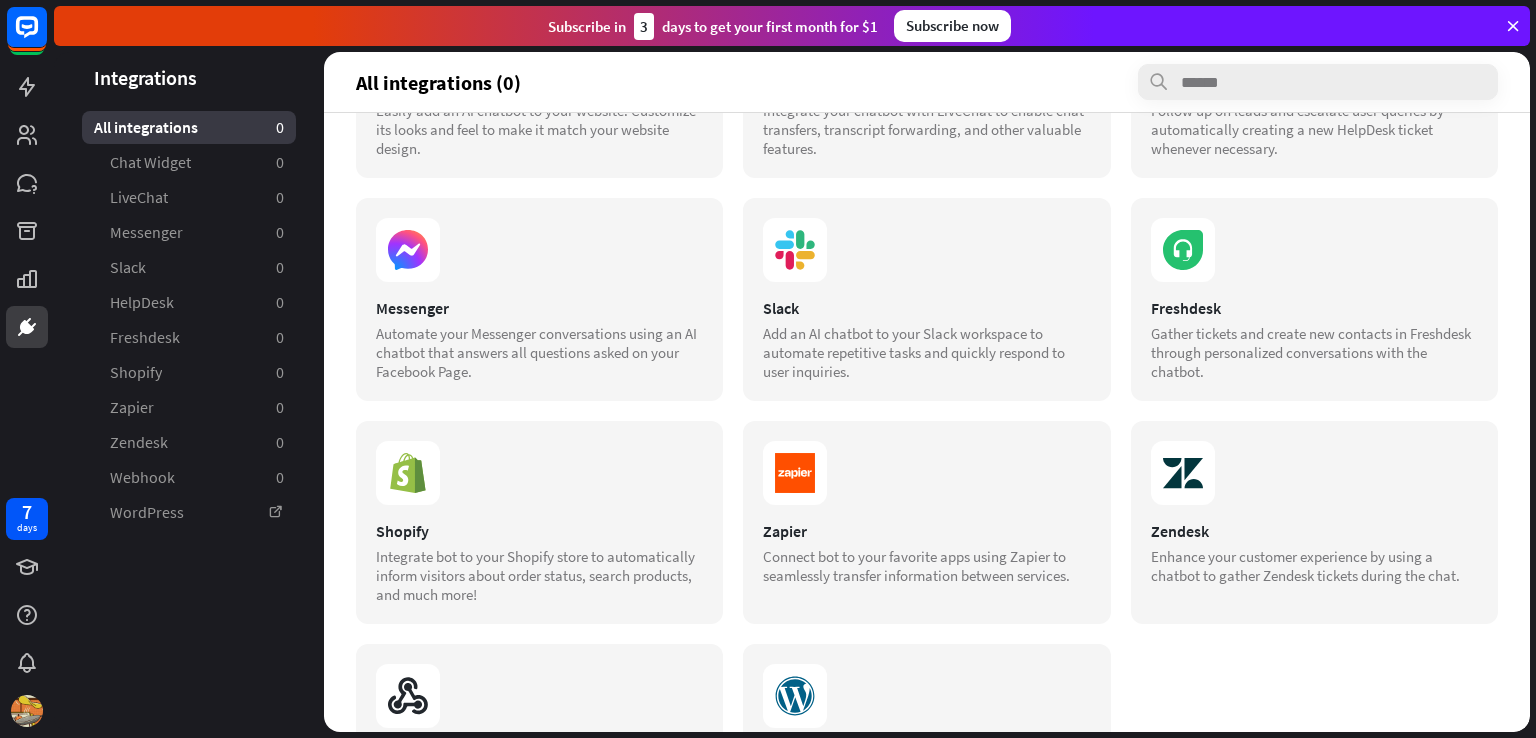 scroll, scrollTop: 0, scrollLeft: 0, axis: both 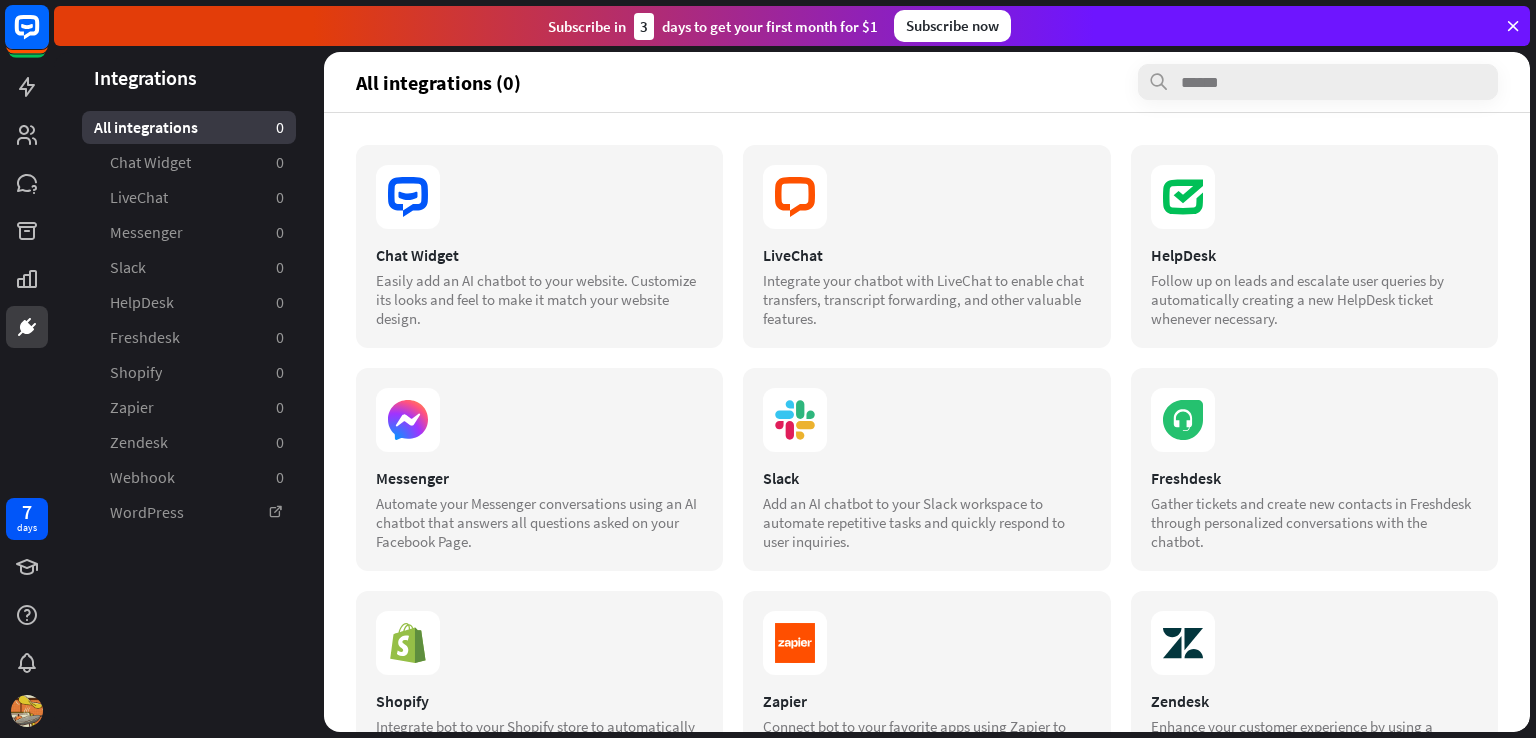 click 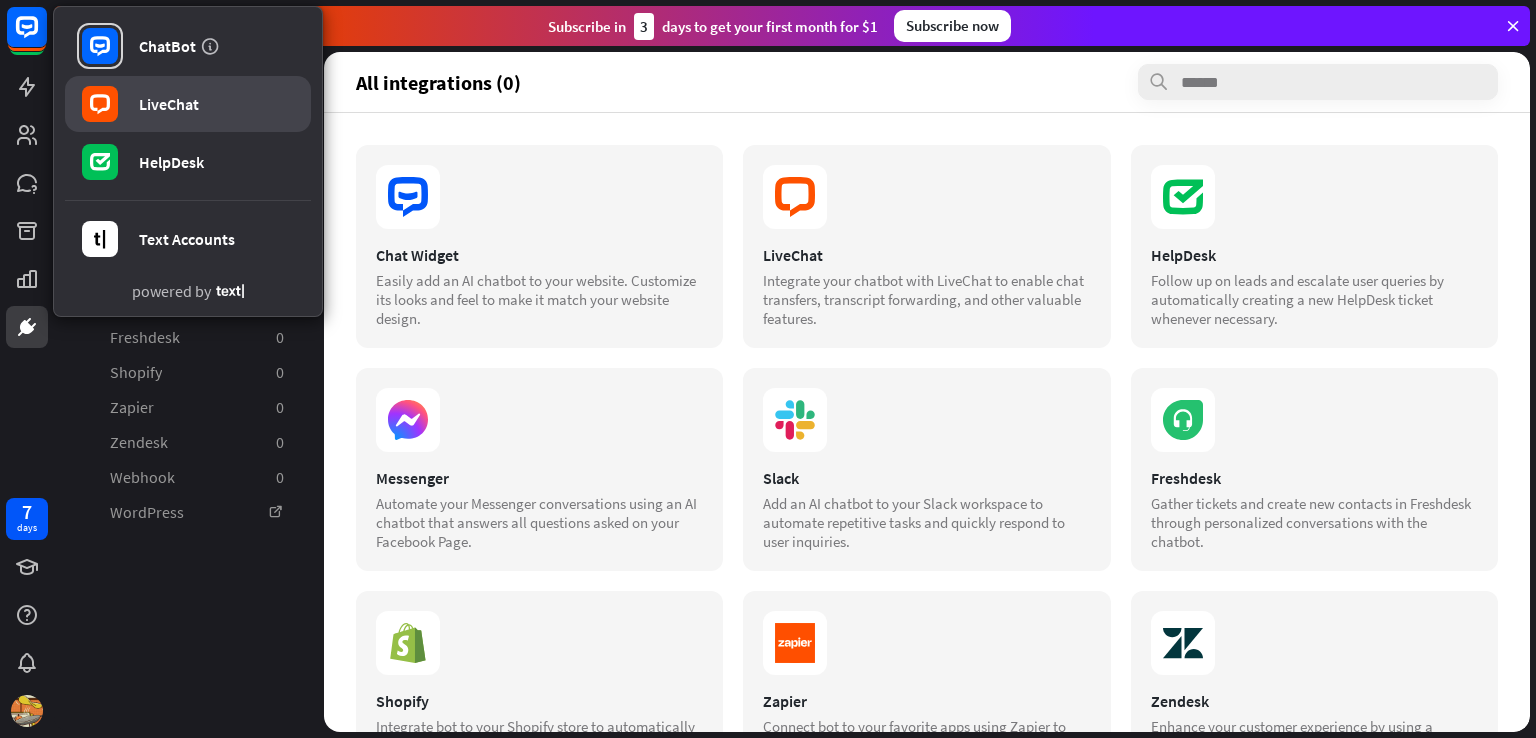 click on "LiveChat" at bounding box center [188, 104] 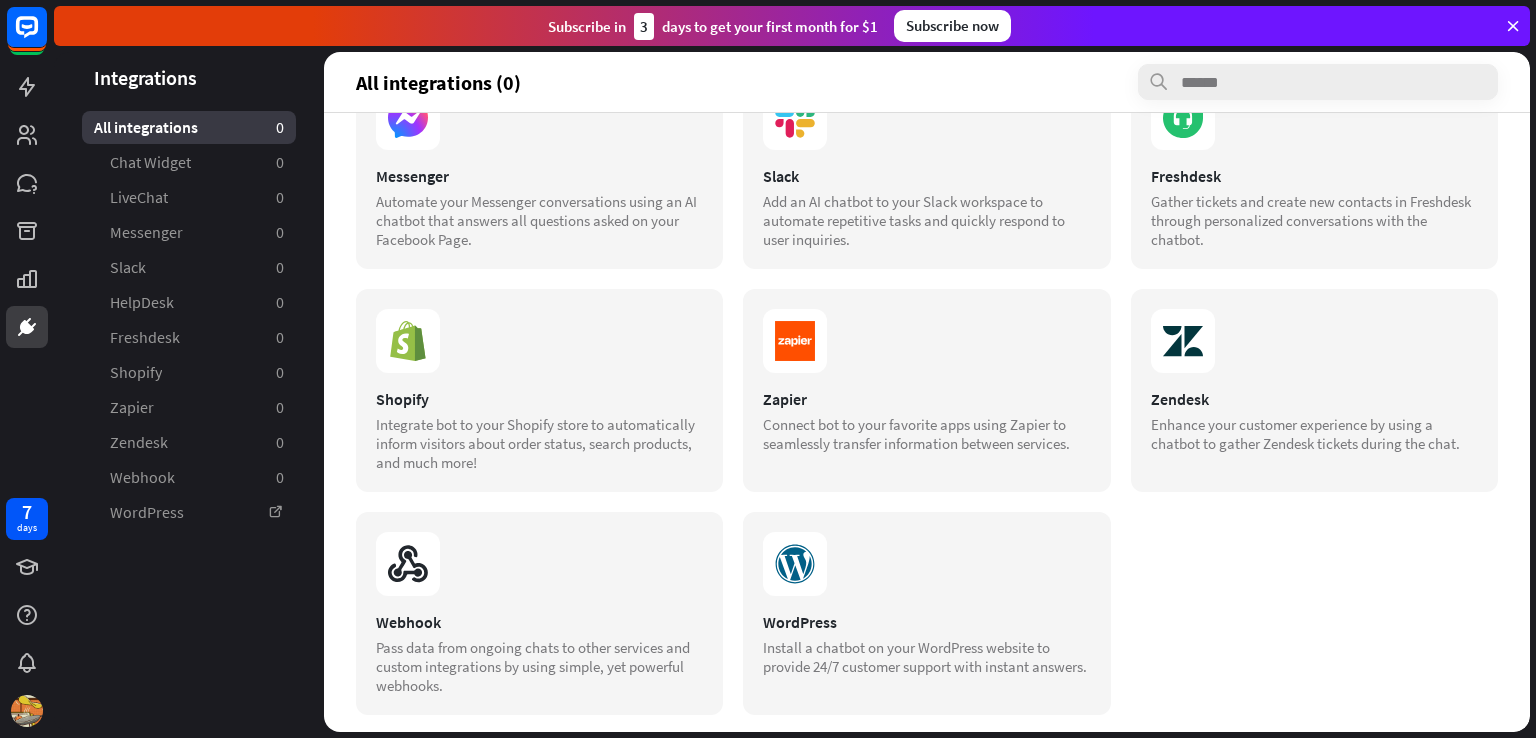 scroll, scrollTop: 316, scrollLeft: 0, axis: vertical 